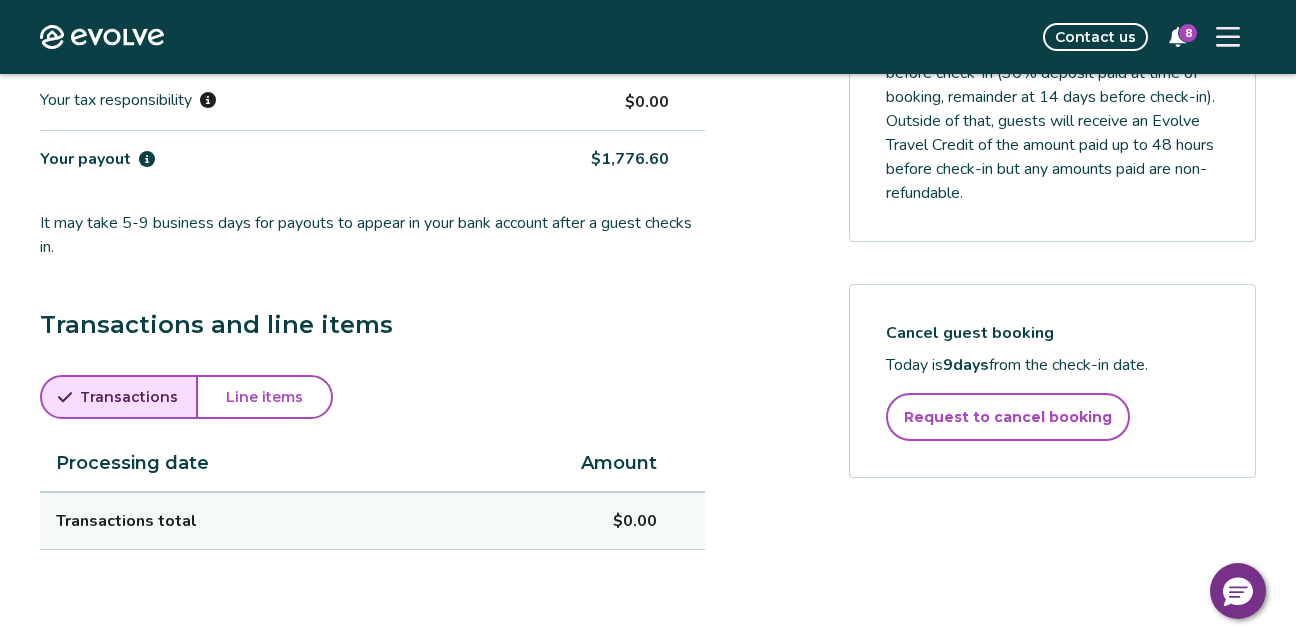 scroll, scrollTop: 800, scrollLeft: 0, axis: vertical 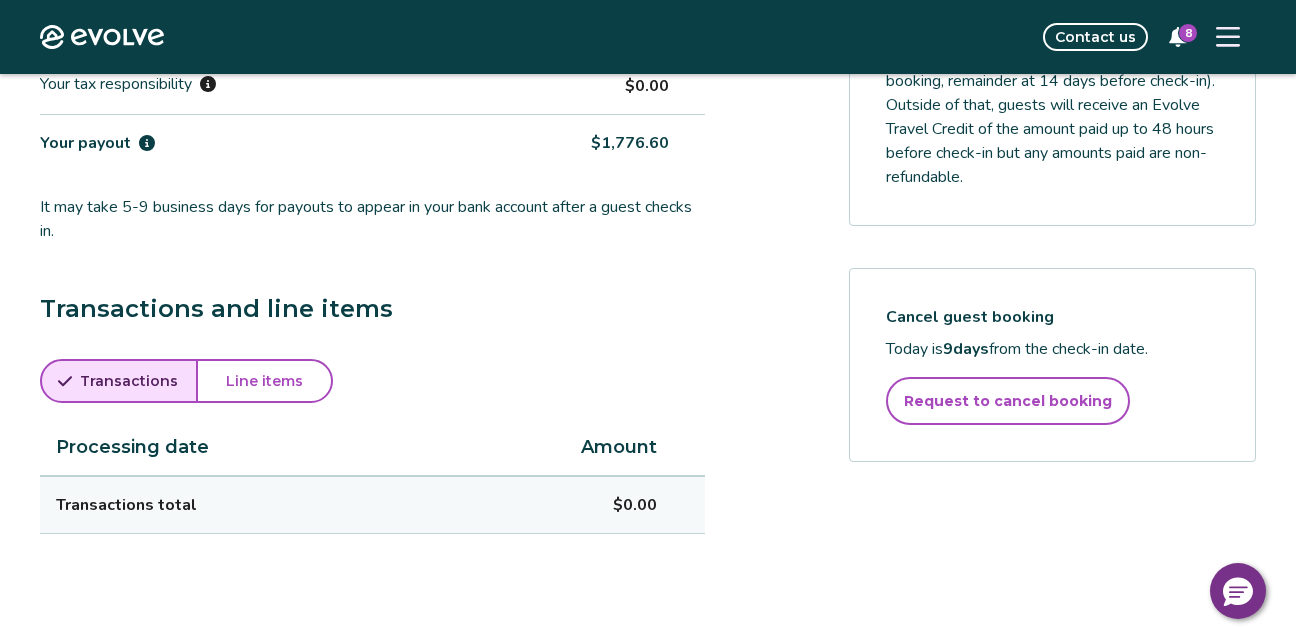 click on "Line items" at bounding box center (264, 381) 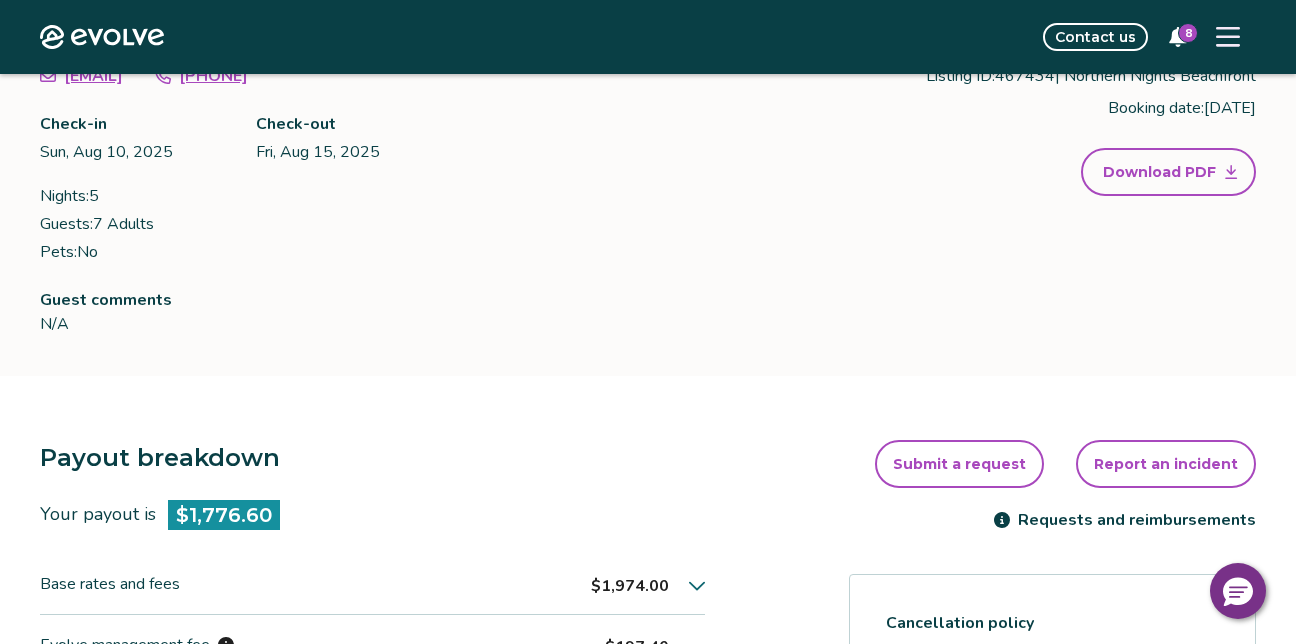 scroll, scrollTop: 0, scrollLeft: 0, axis: both 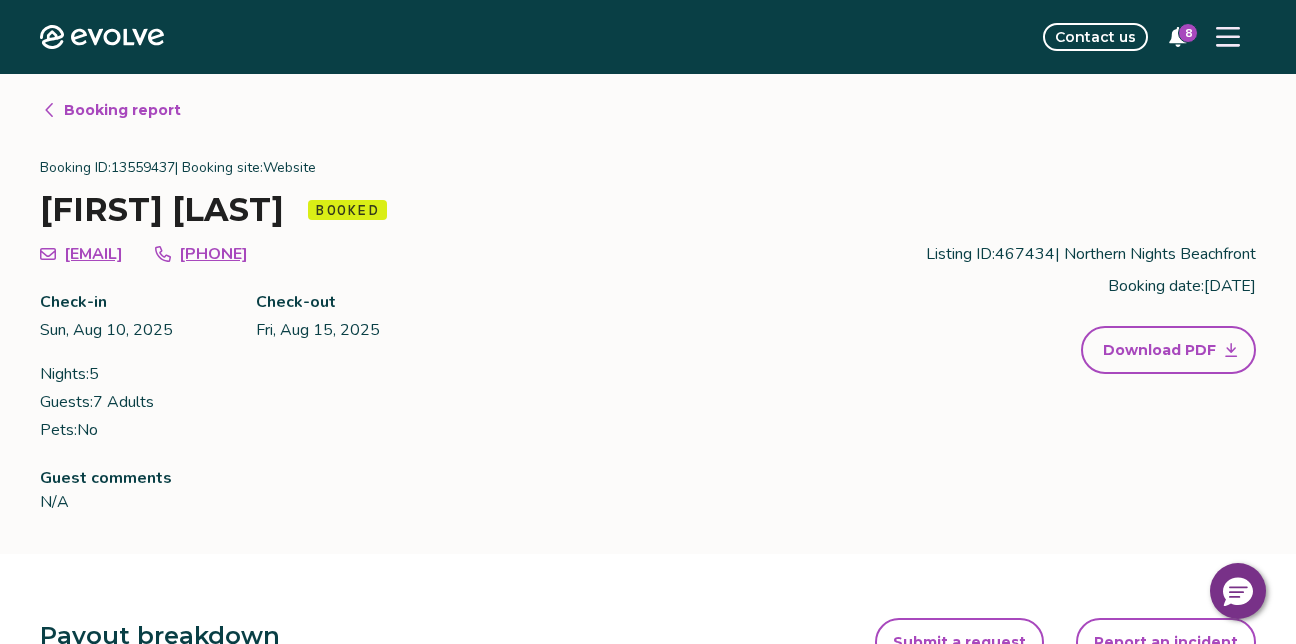 click on "Download PDF" at bounding box center [1159, 350] 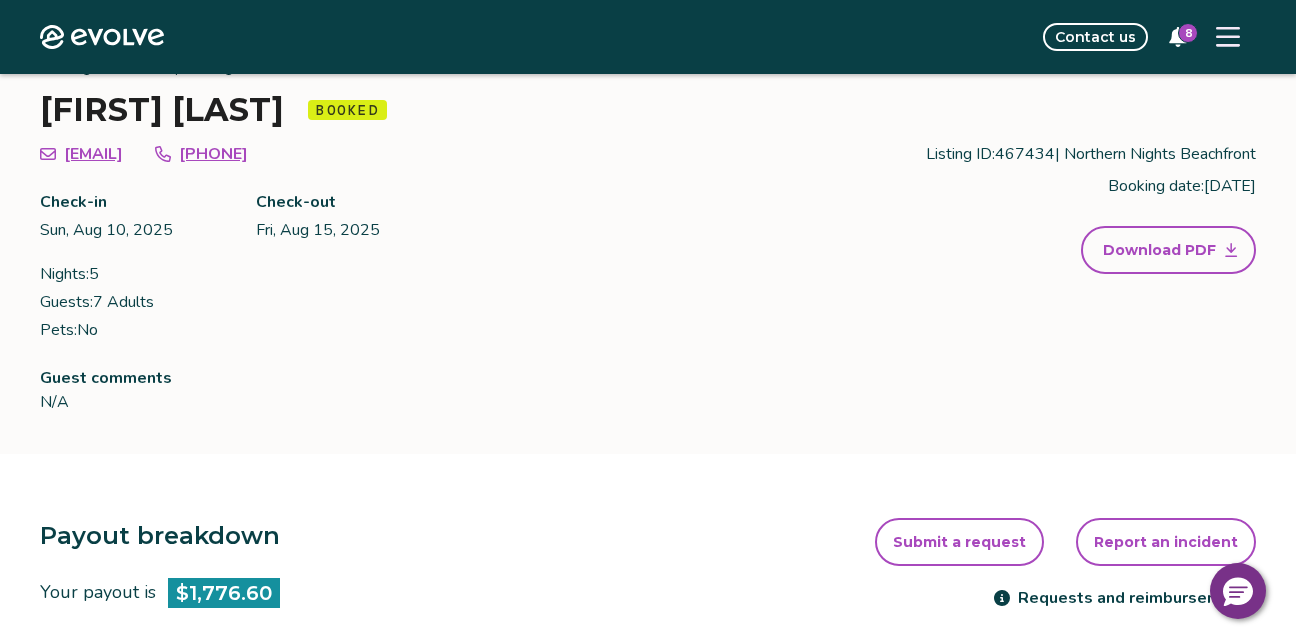 scroll, scrollTop: 0, scrollLeft: 0, axis: both 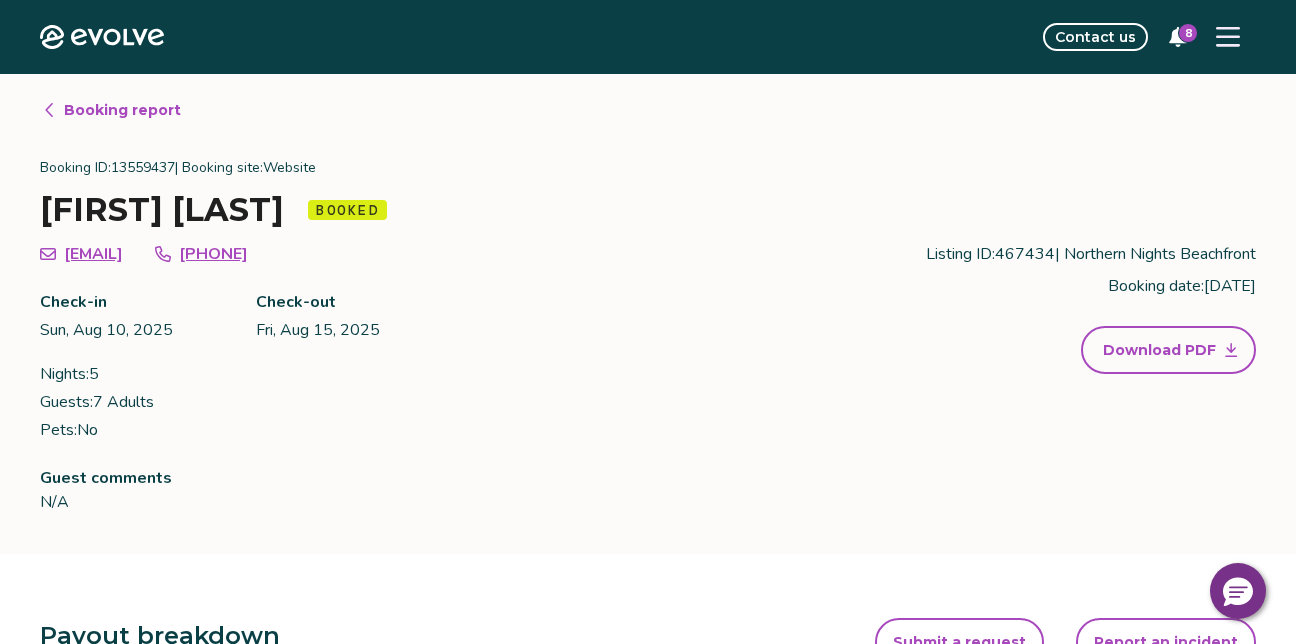 click on "Booking report" at bounding box center [122, 110] 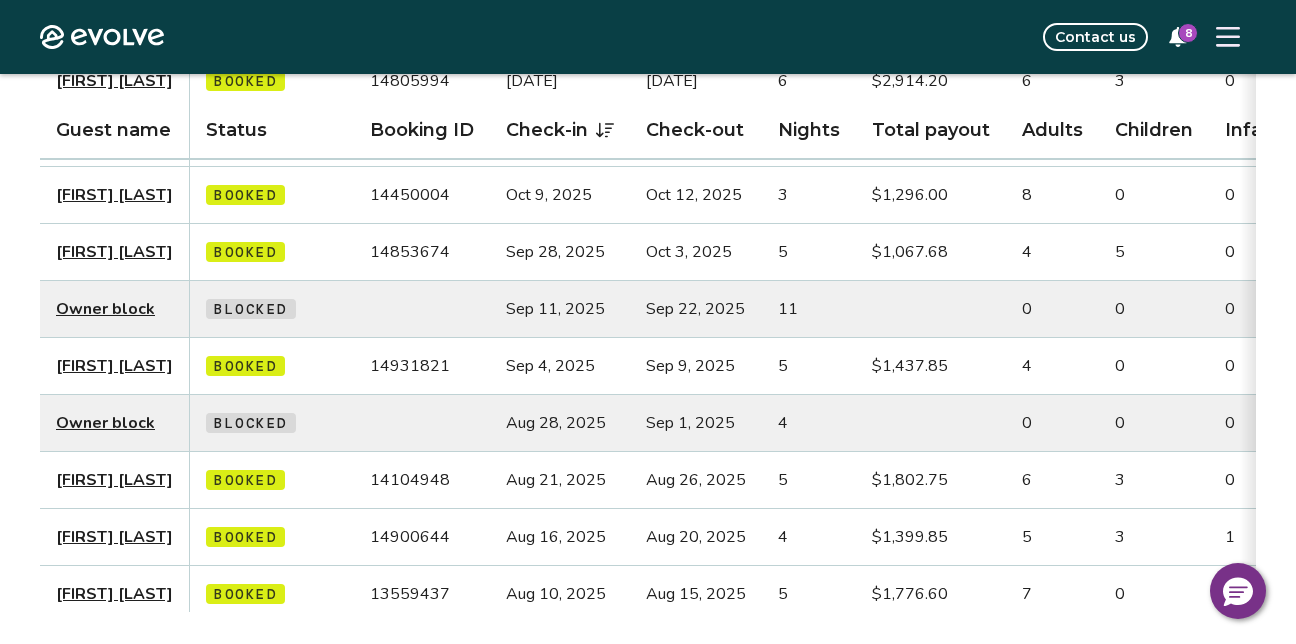 scroll, scrollTop: 400, scrollLeft: 0, axis: vertical 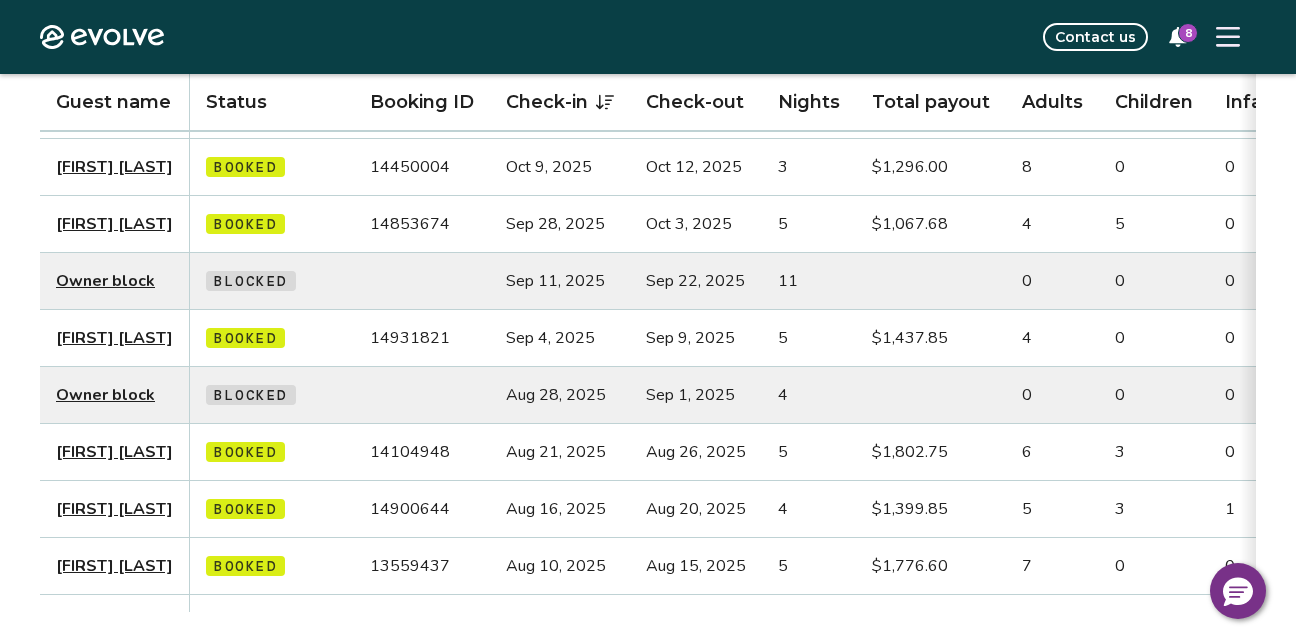 click on "Jesse Williams" at bounding box center (114, 167) 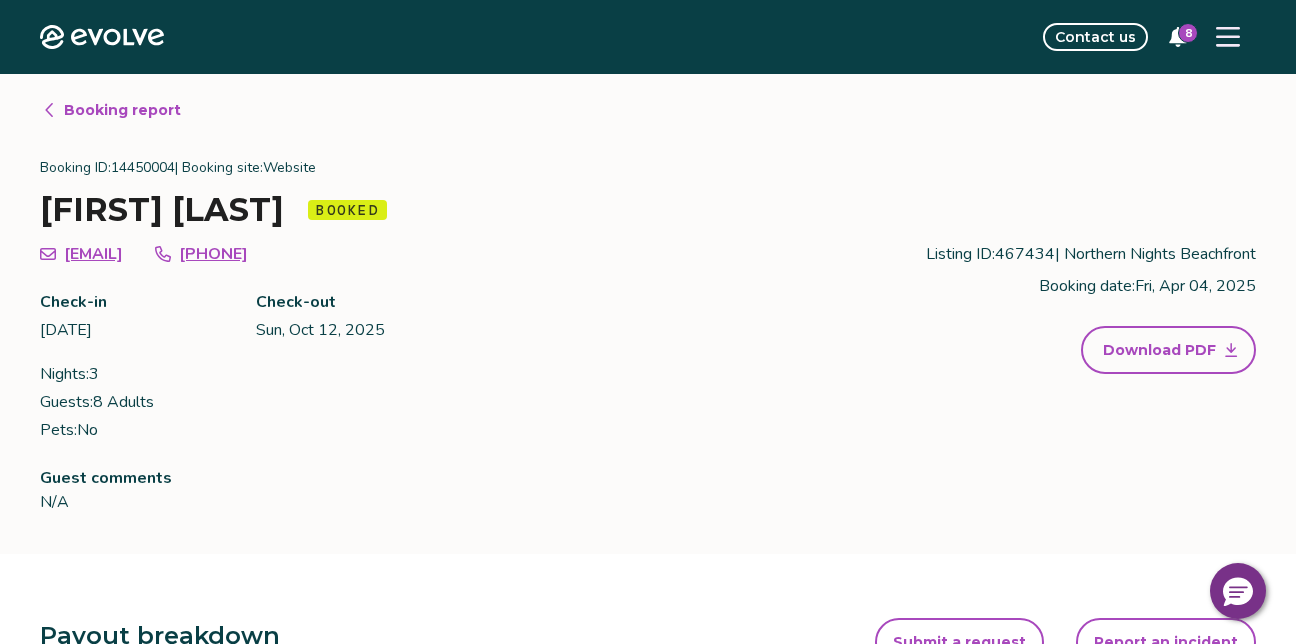 click on "Booking report" at bounding box center [122, 110] 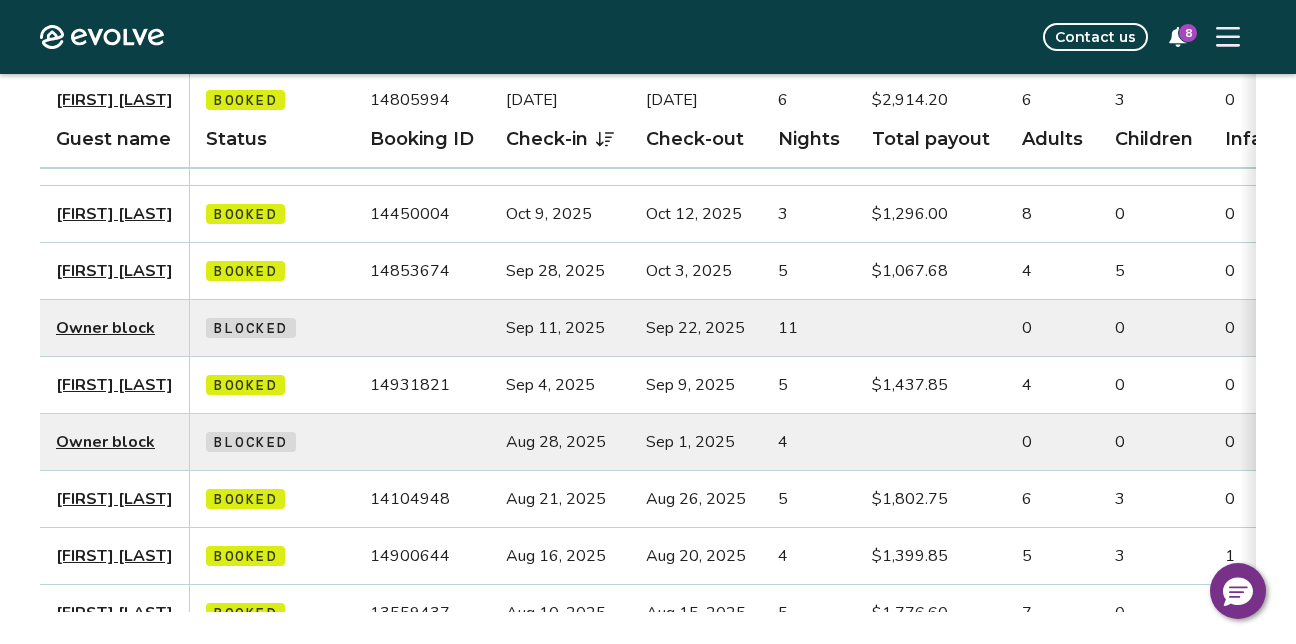 scroll, scrollTop: 400, scrollLeft: 0, axis: vertical 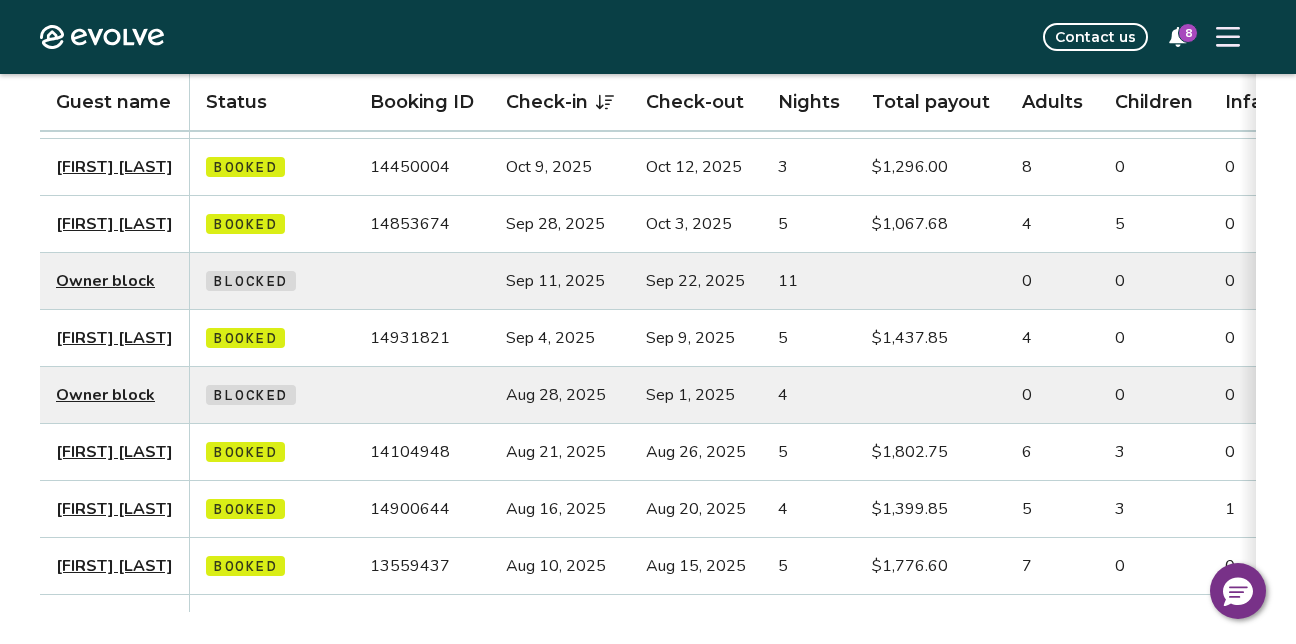 click on "Alan Salmon" at bounding box center [114, 338] 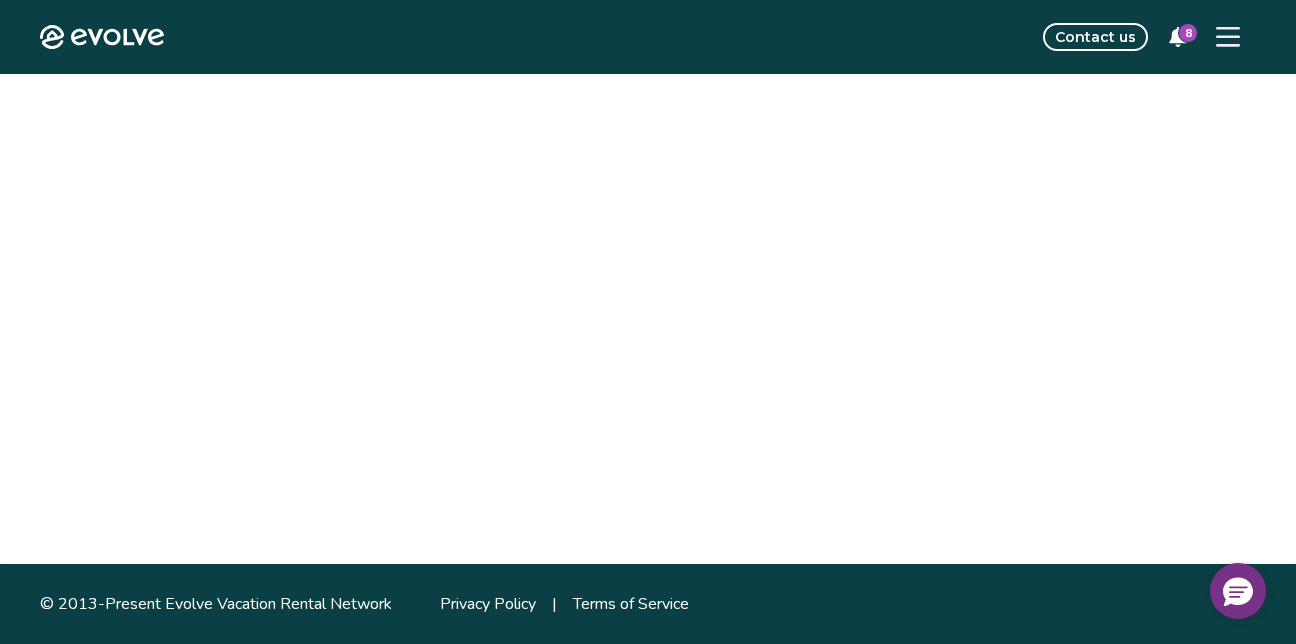 scroll, scrollTop: 0, scrollLeft: 0, axis: both 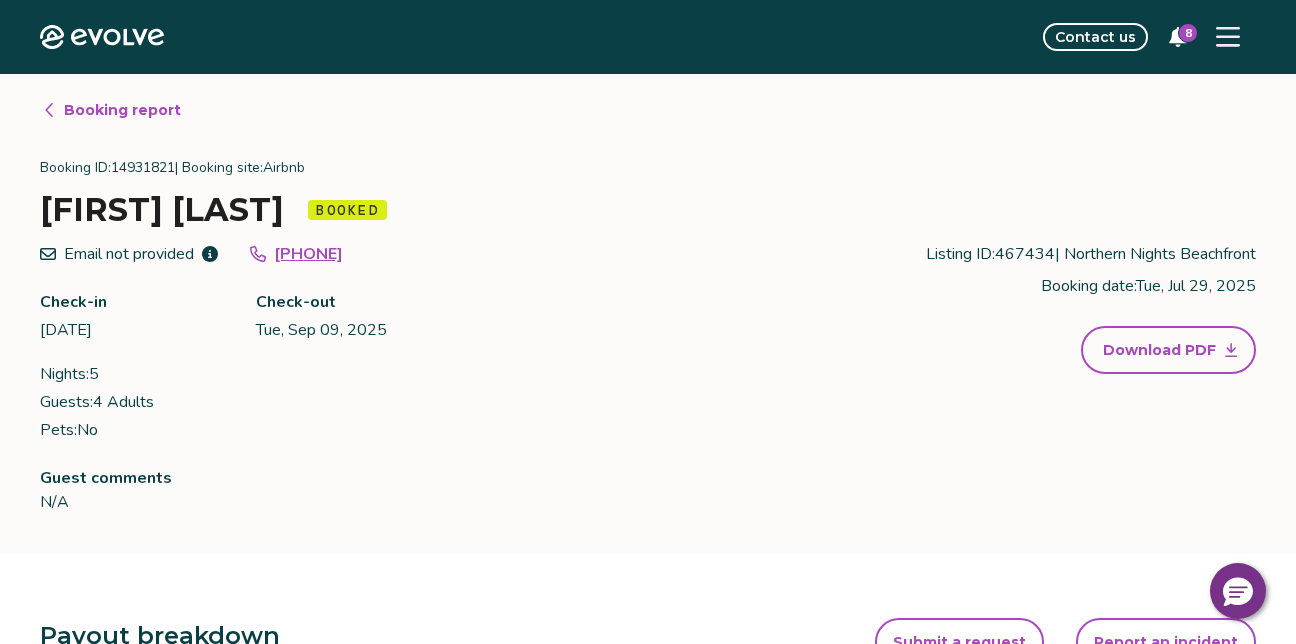 click on "Download PDF" at bounding box center (1159, 350) 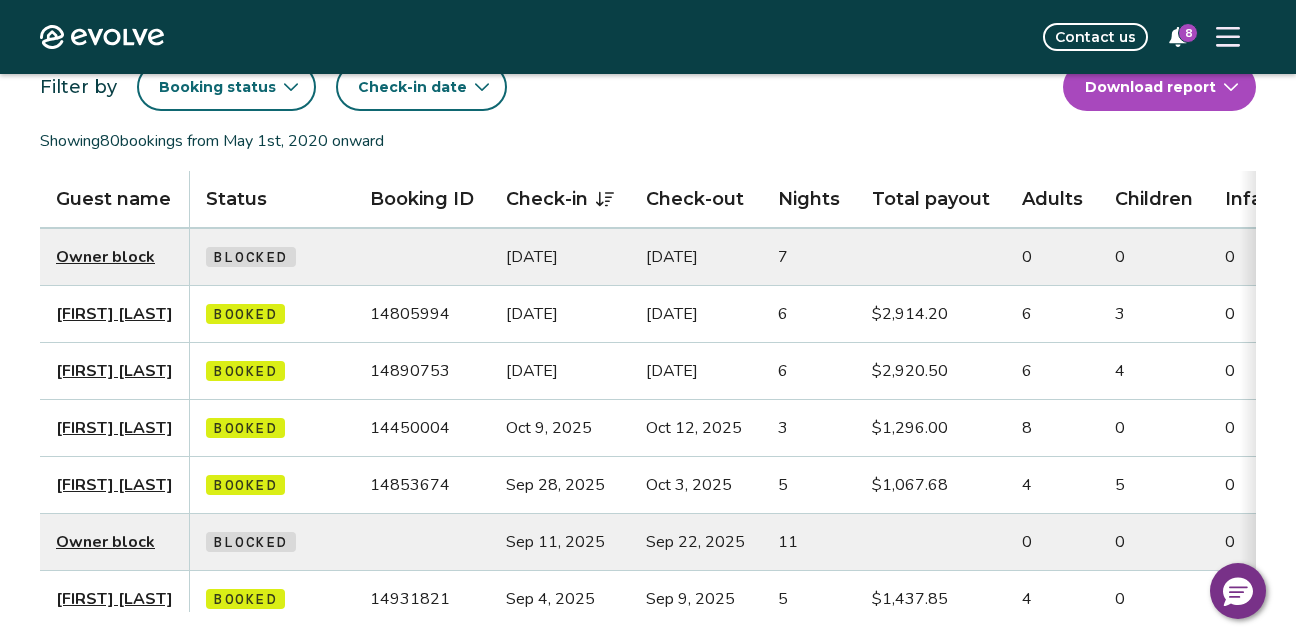 scroll, scrollTop: 200, scrollLeft: 0, axis: vertical 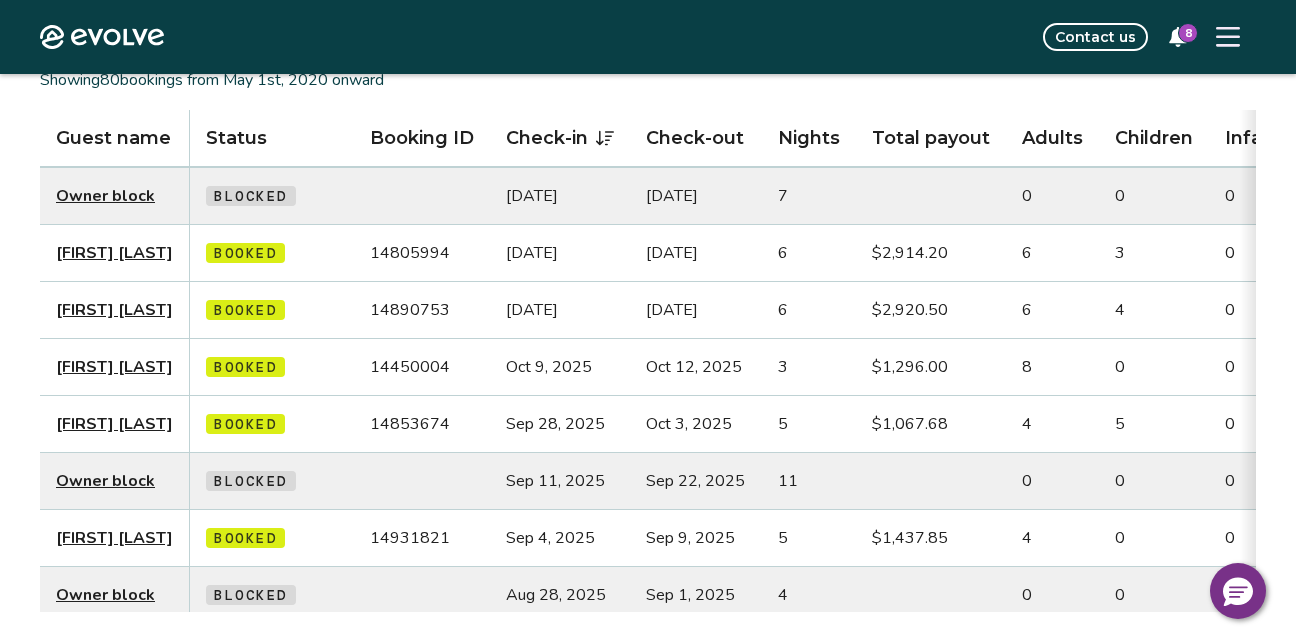 click on "Owner block" at bounding box center [105, 481] 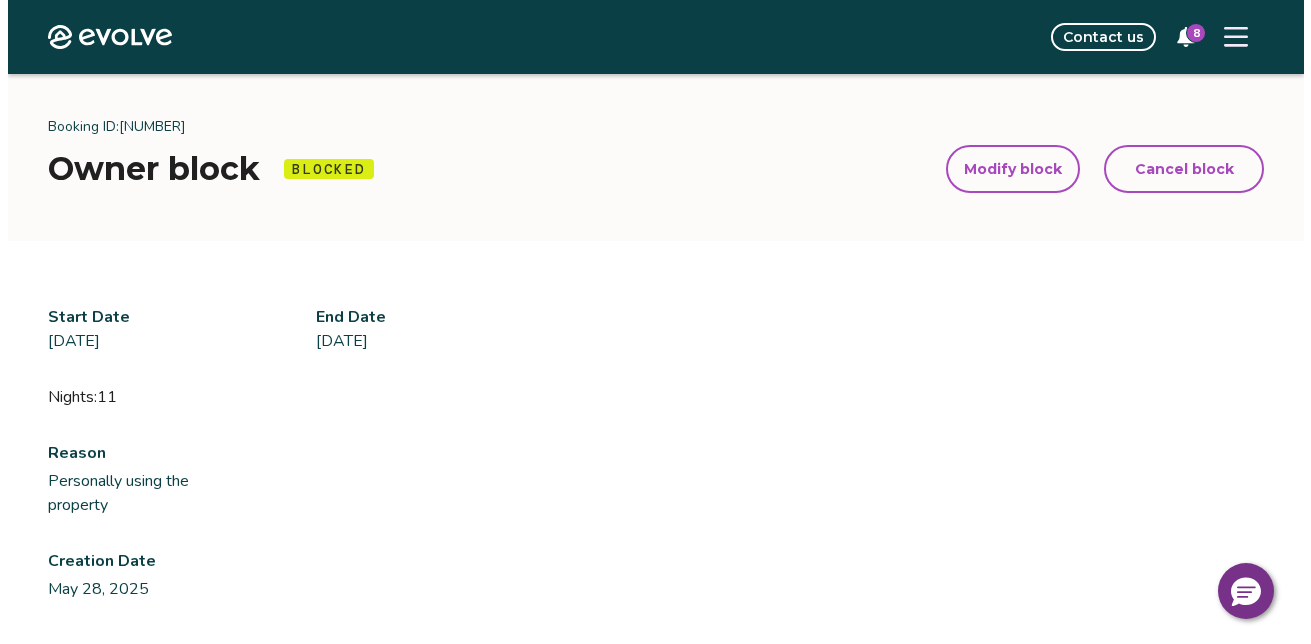 scroll, scrollTop: 0, scrollLeft: 0, axis: both 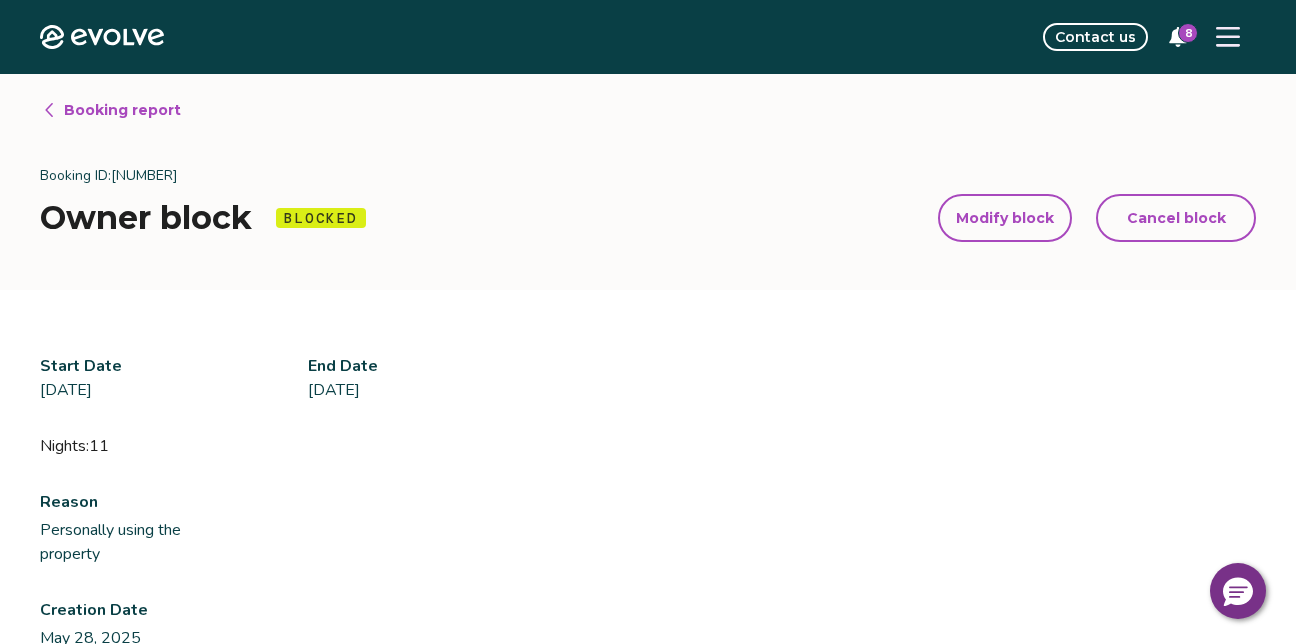 click 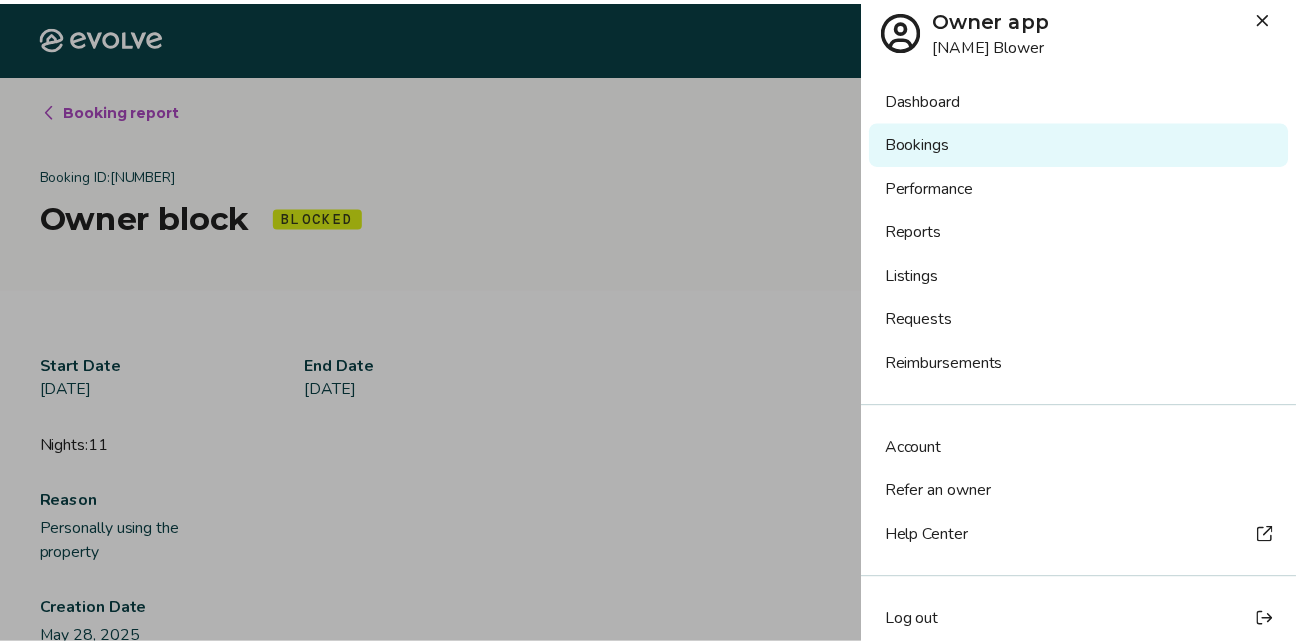scroll, scrollTop: 0, scrollLeft: 0, axis: both 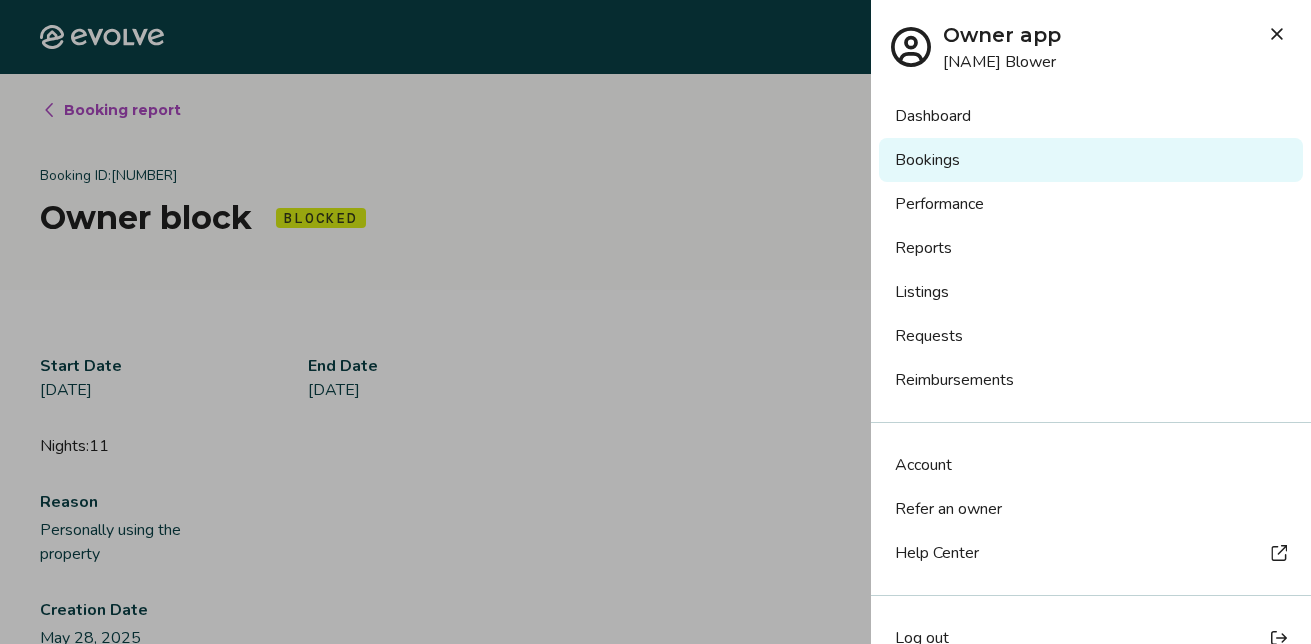click at bounding box center (655, 322) 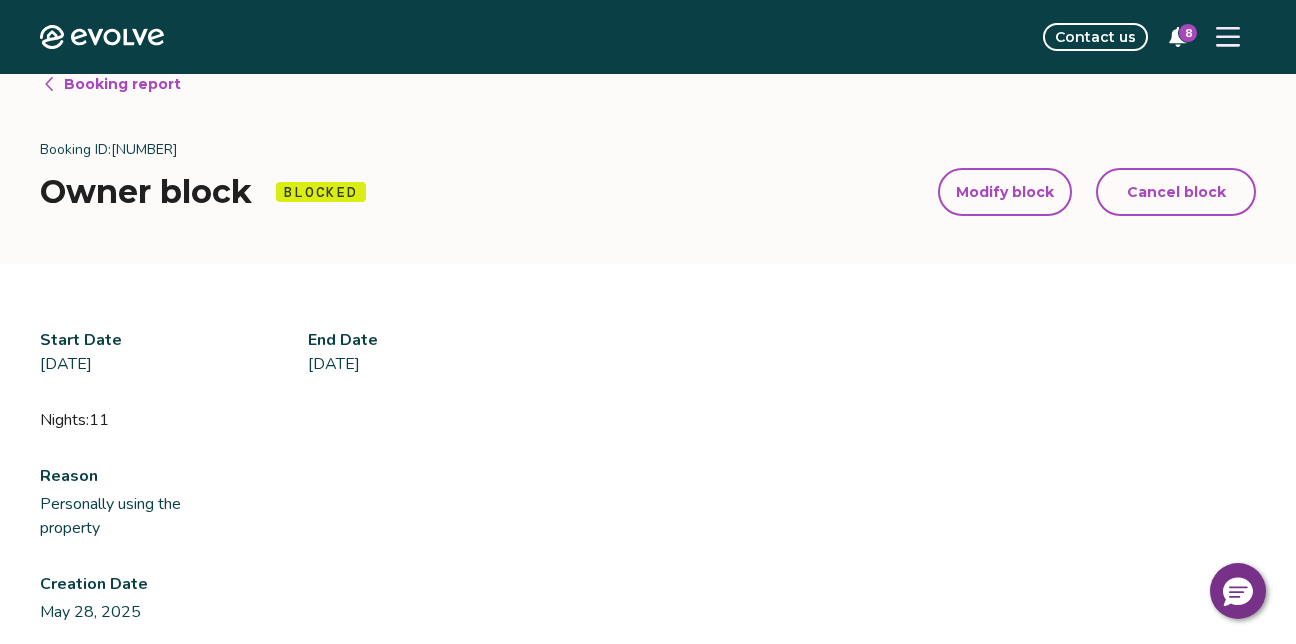 scroll, scrollTop: 0, scrollLeft: 0, axis: both 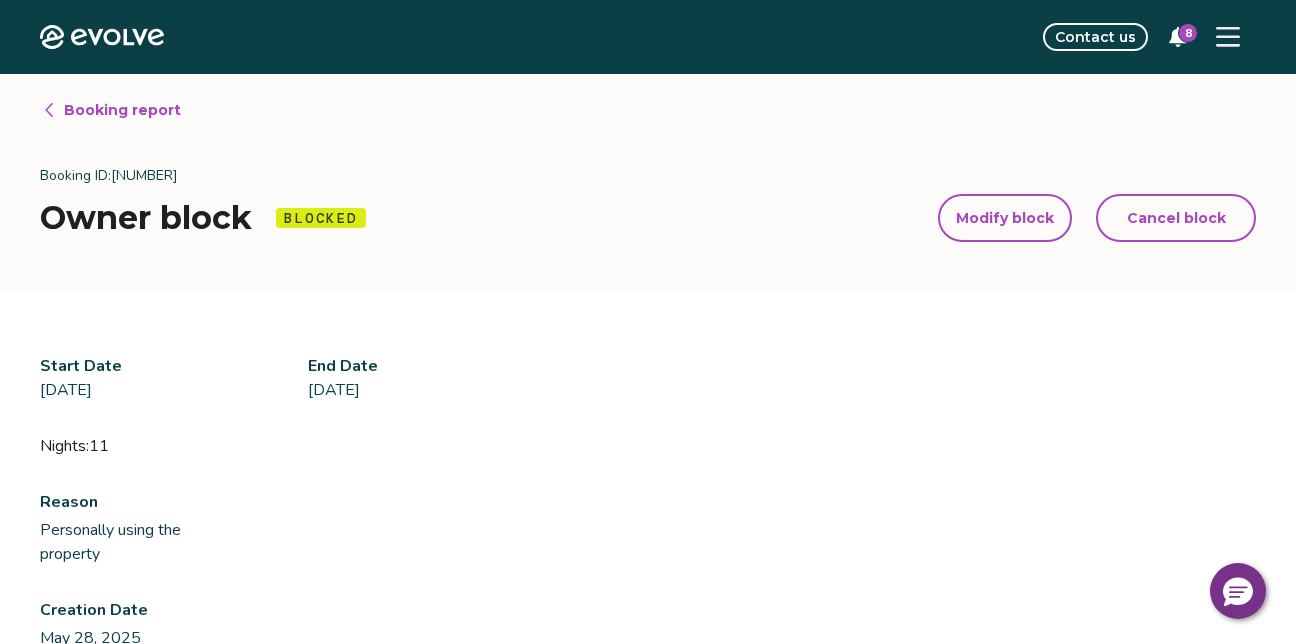 click on "Booking report" at bounding box center [122, 110] 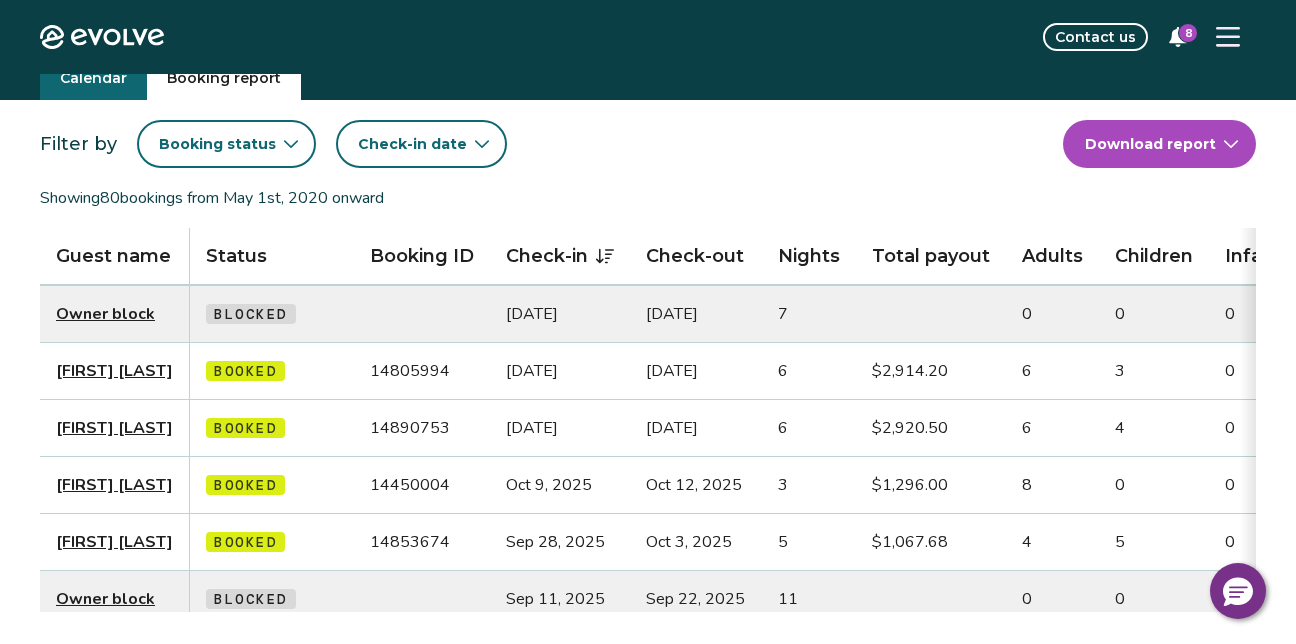scroll, scrollTop: 200, scrollLeft: 0, axis: vertical 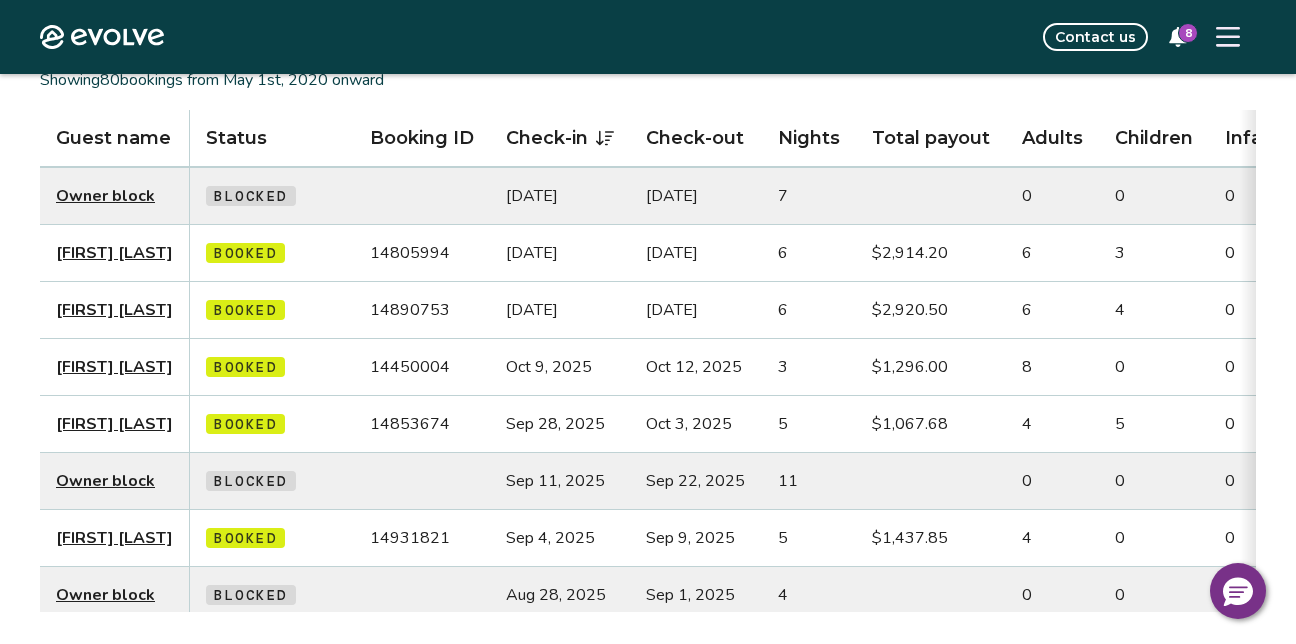 click on "Andra Horhogea" at bounding box center [114, 424] 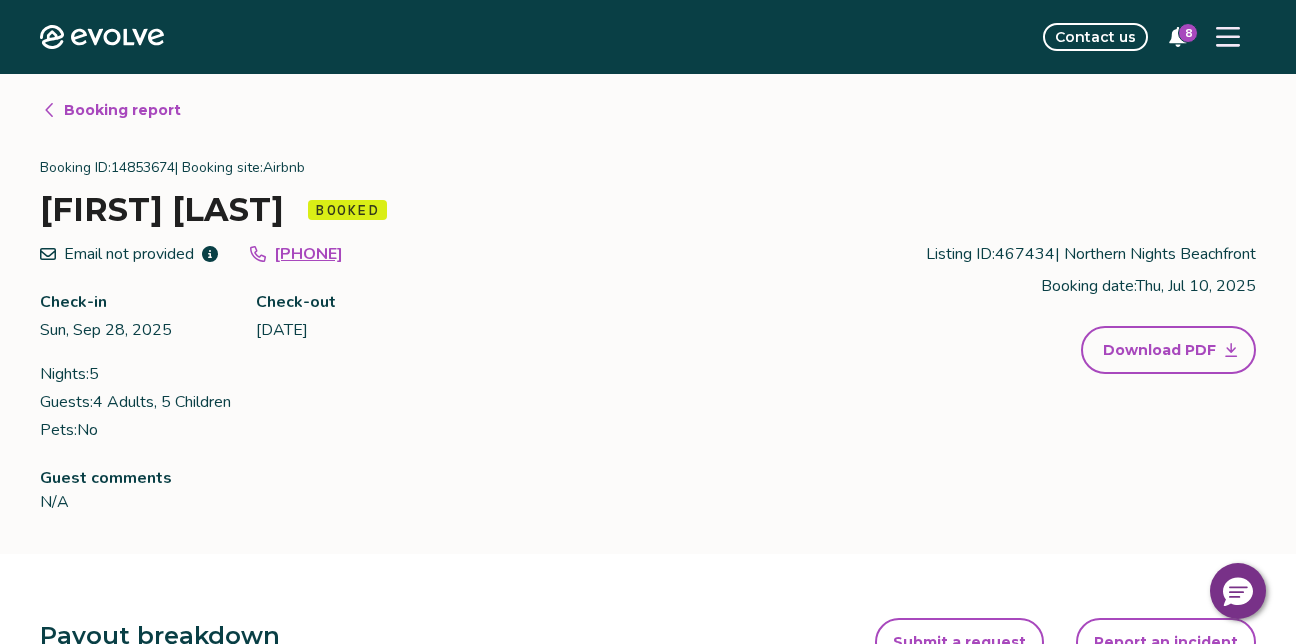 click on "Download PDF" at bounding box center [1159, 350] 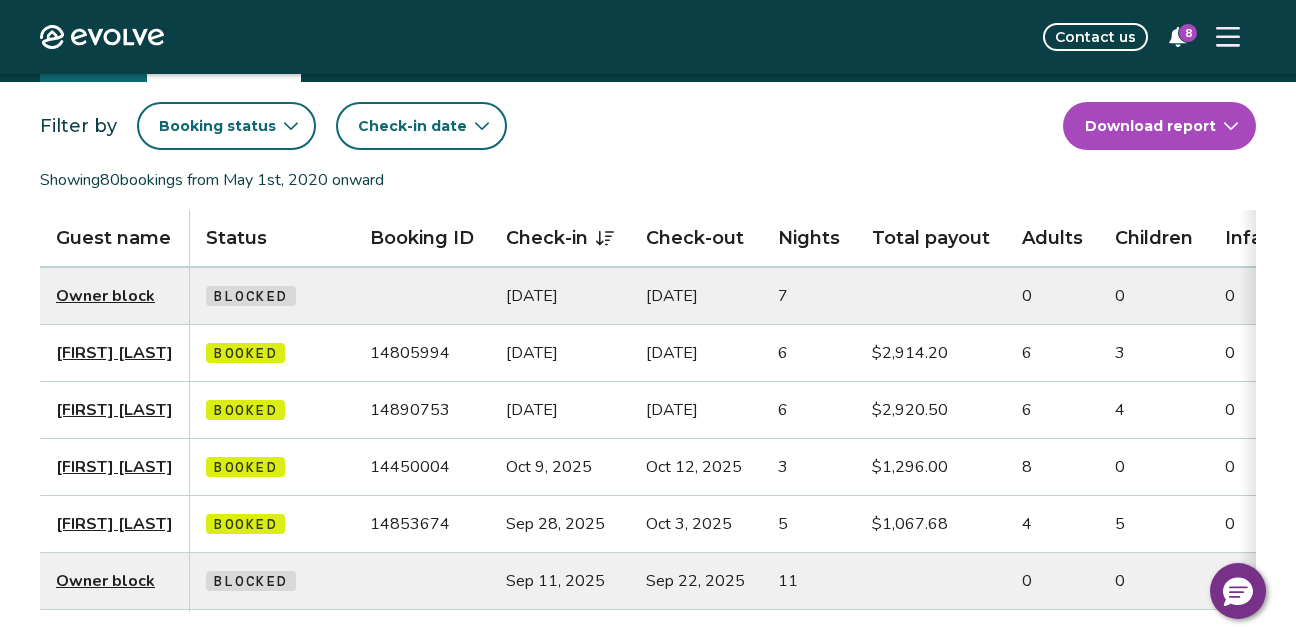 scroll, scrollTop: 200, scrollLeft: 0, axis: vertical 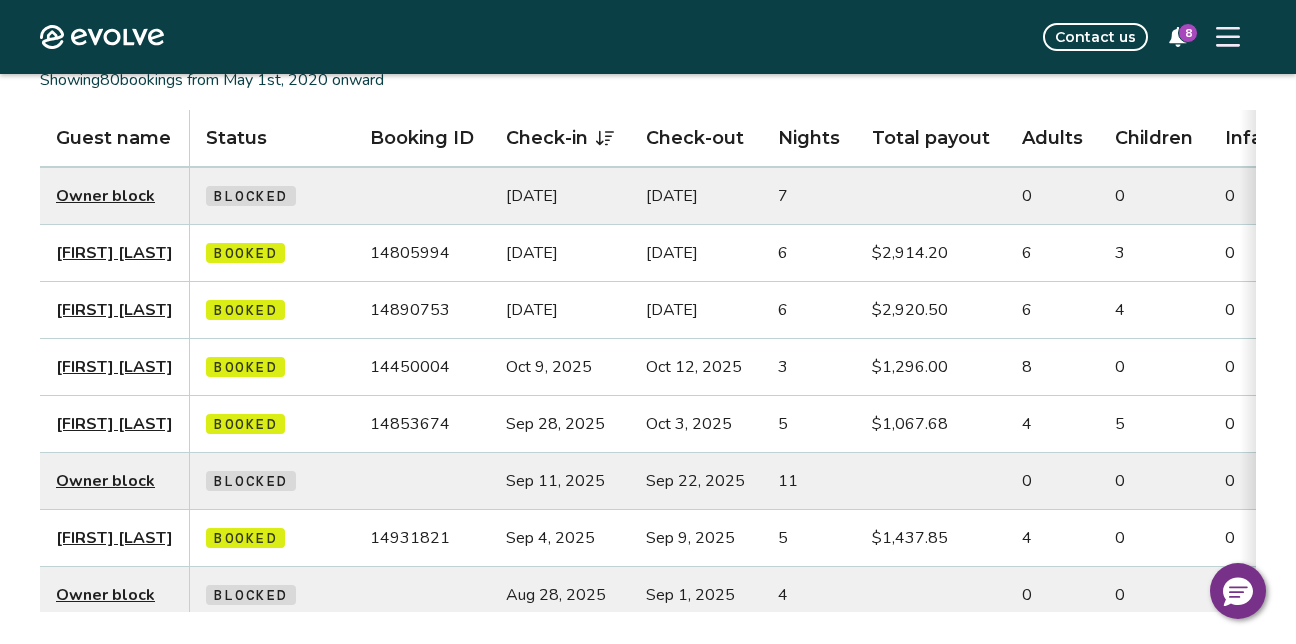 click on "[FIRST] [LAST]" at bounding box center (114, 310) 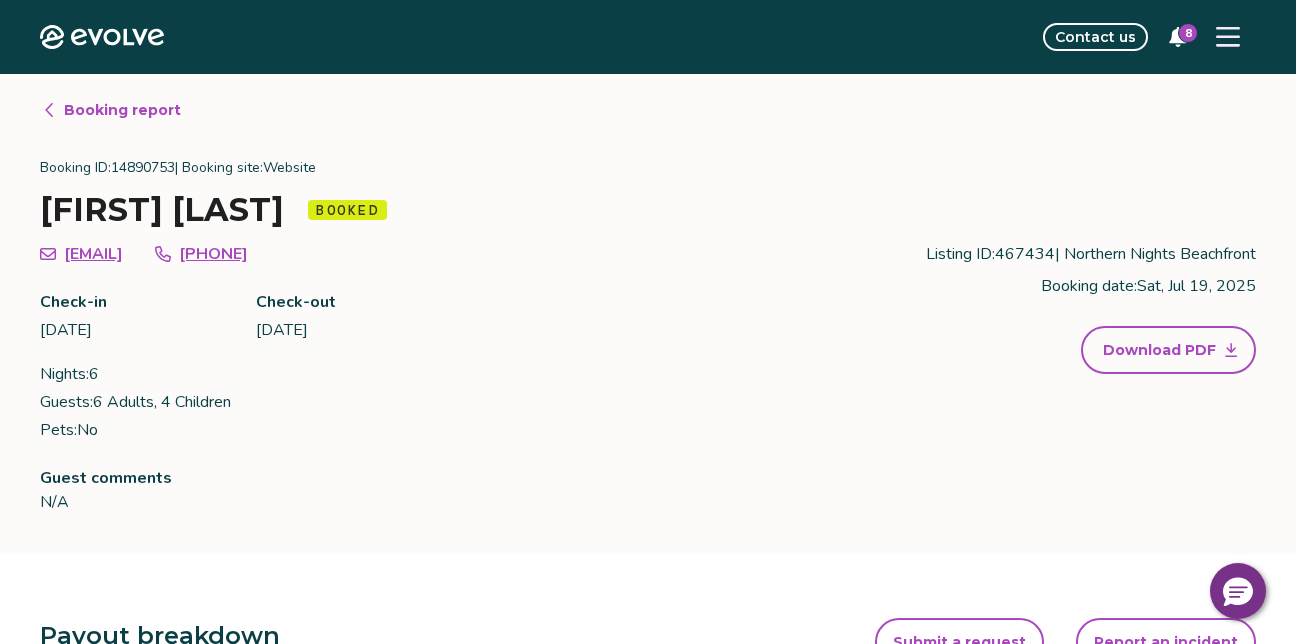 click on "Download PDF" at bounding box center [1168, 350] 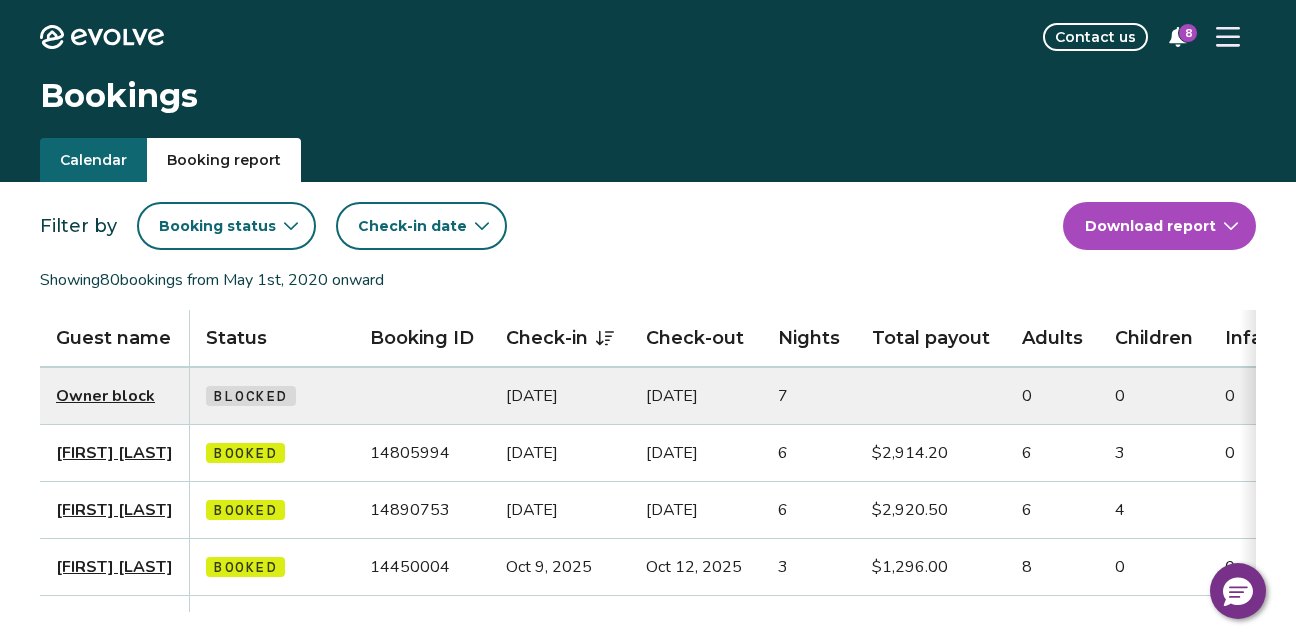 click on "[FIRST] [LAST]" at bounding box center (114, 453) 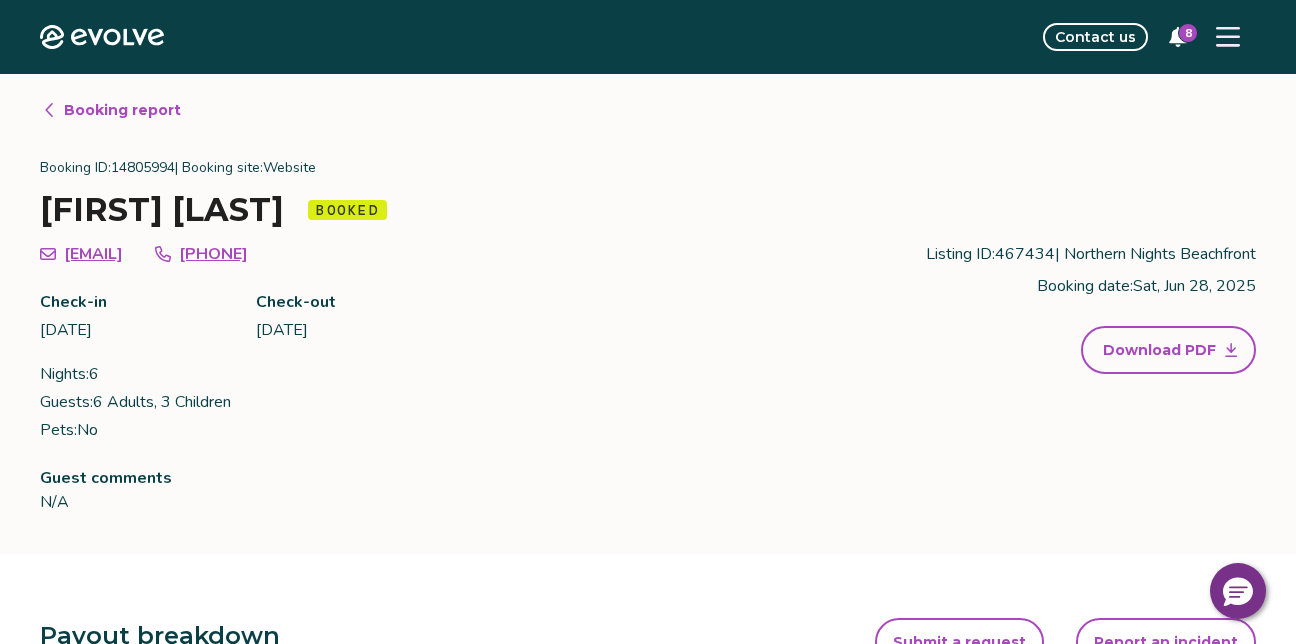 click on "Download PDF" at bounding box center [1159, 350] 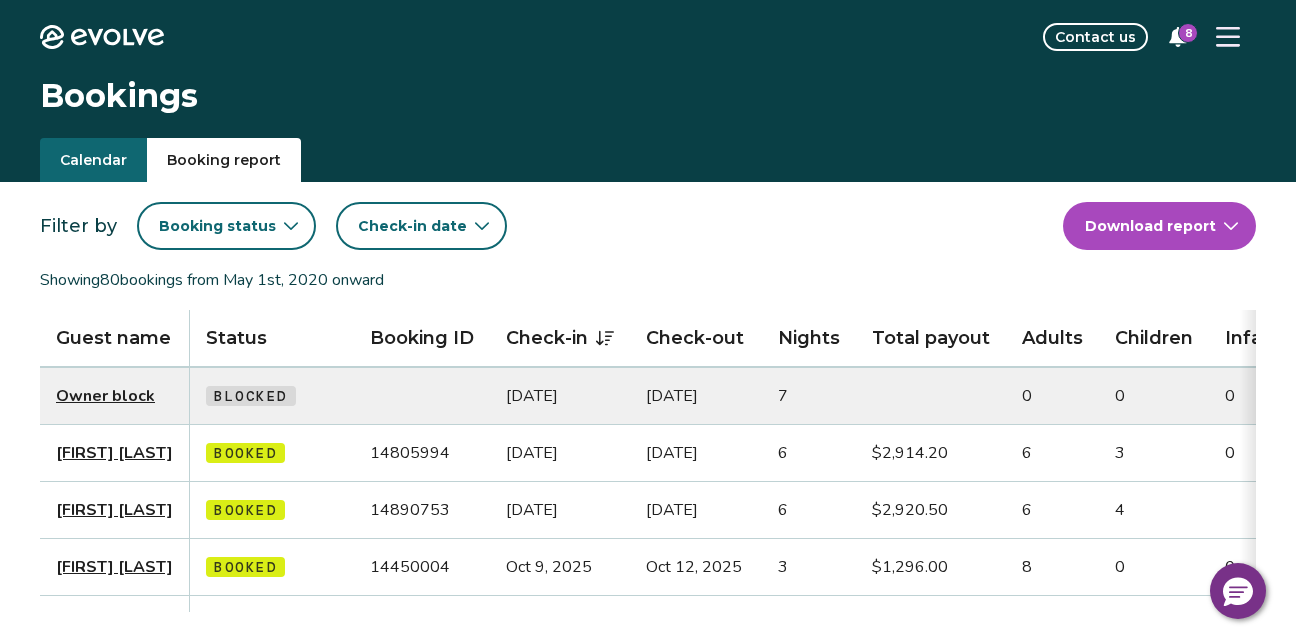 click on "Owner block" at bounding box center (105, 396) 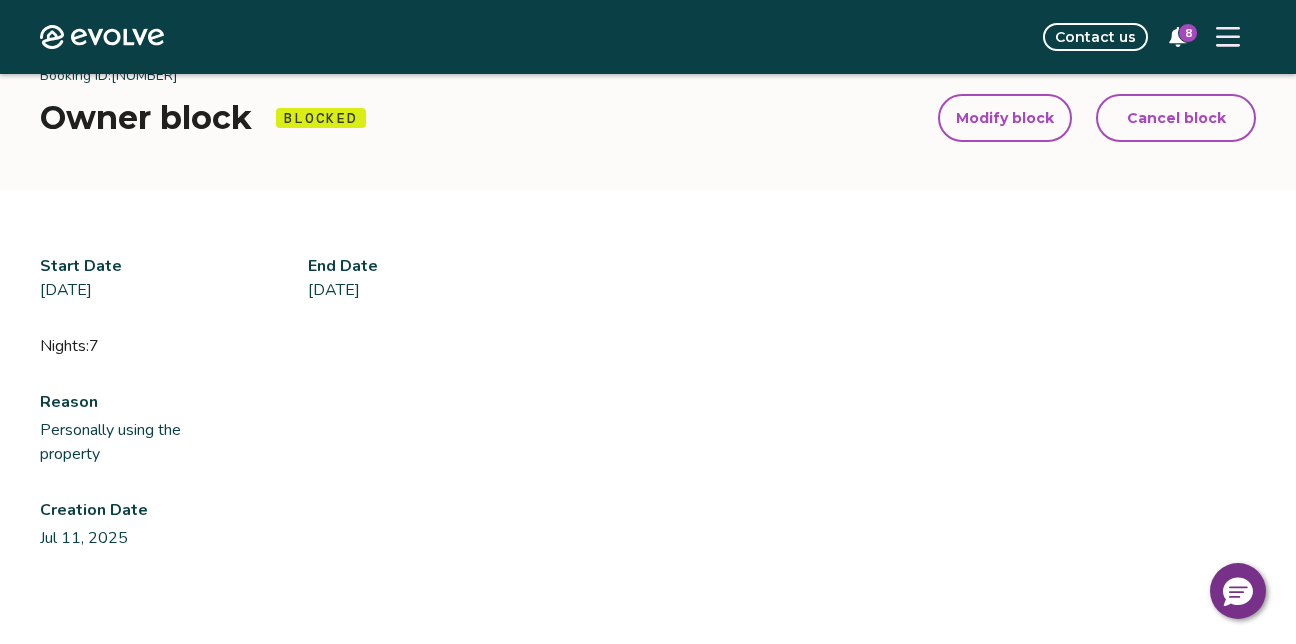 scroll, scrollTop: 0, scrollLeft: 0, axis: both 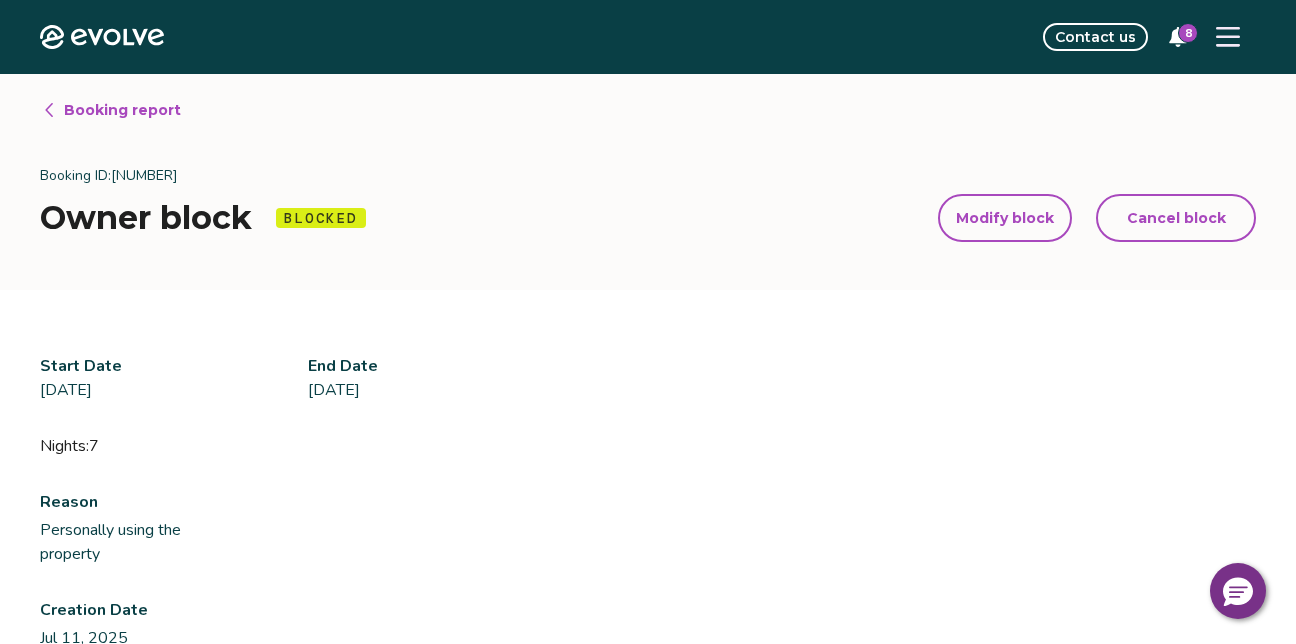 click on "Booking report" at bounding box center (122, 110) 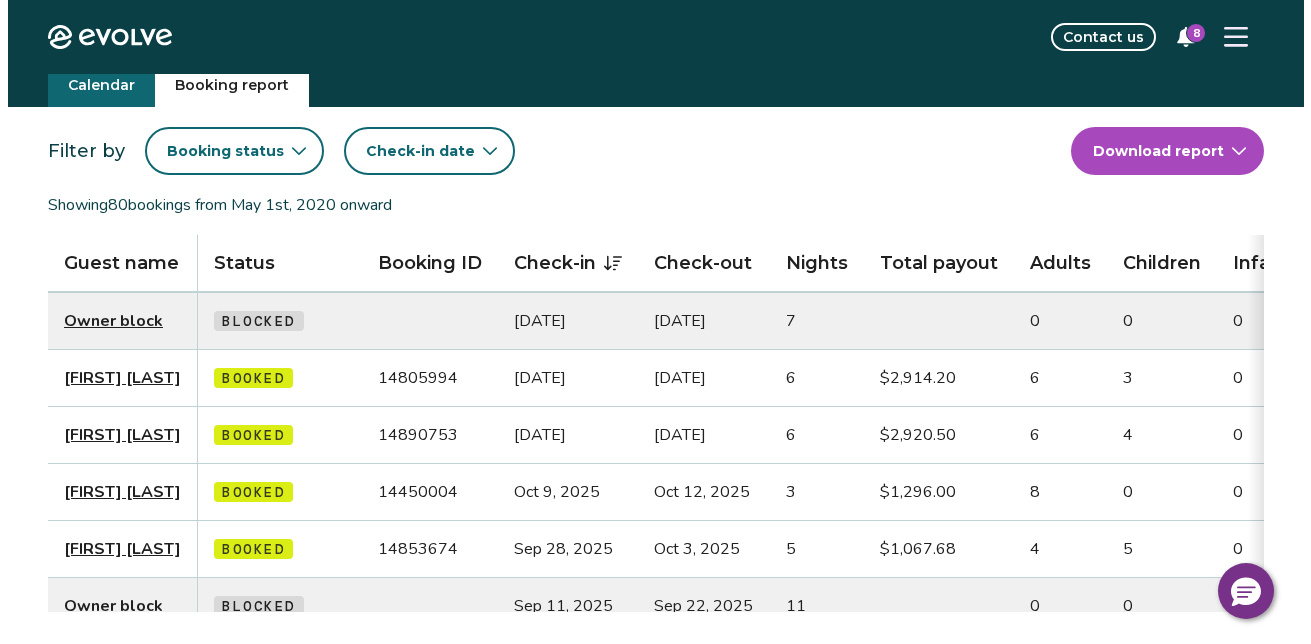 scroll, scrollTop: 0, scrollLeft: 0, axis: both 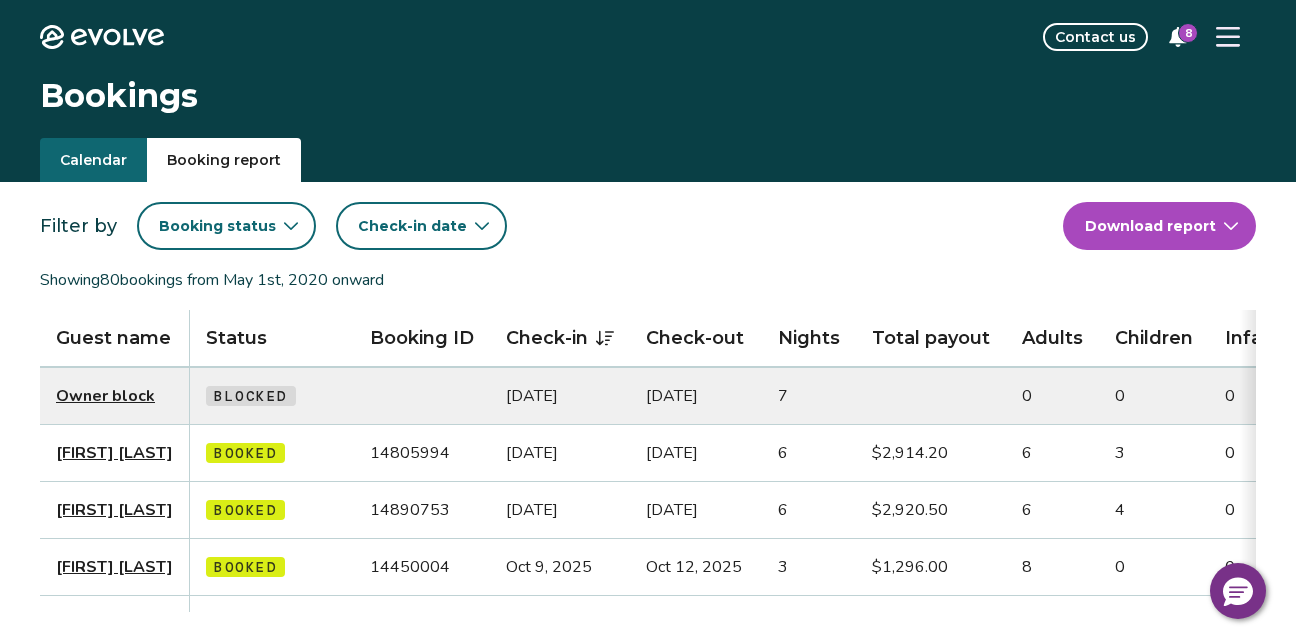 click 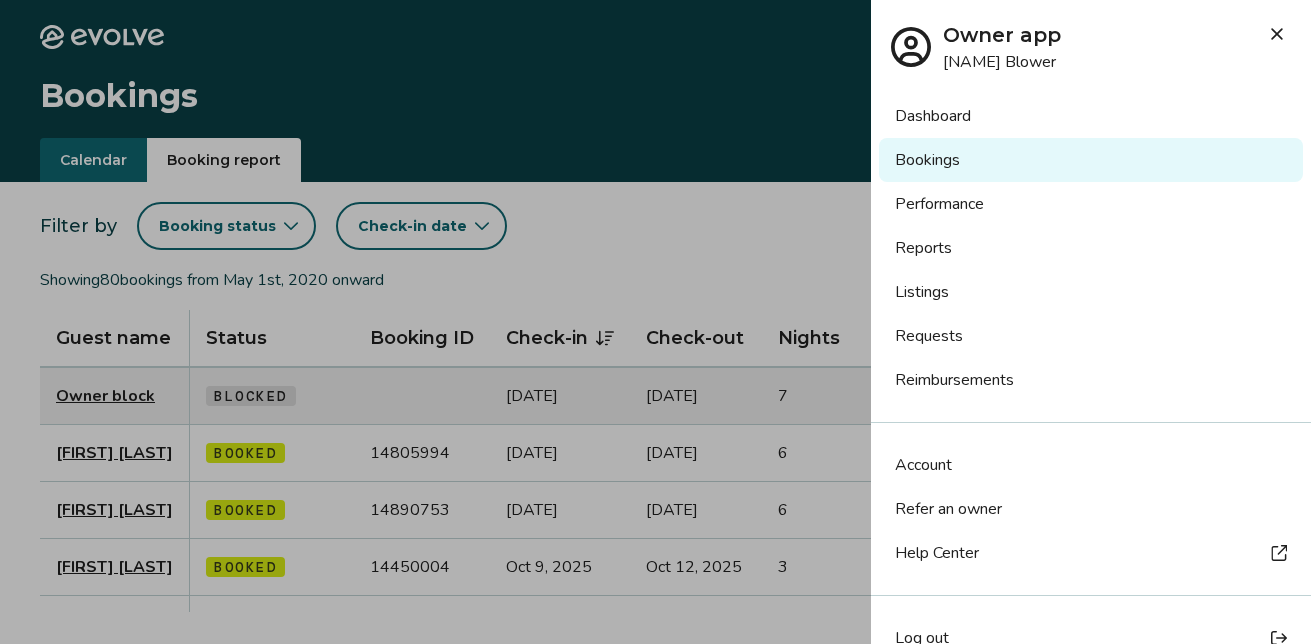 click on "Listings" at bounding box center [1091, 292] 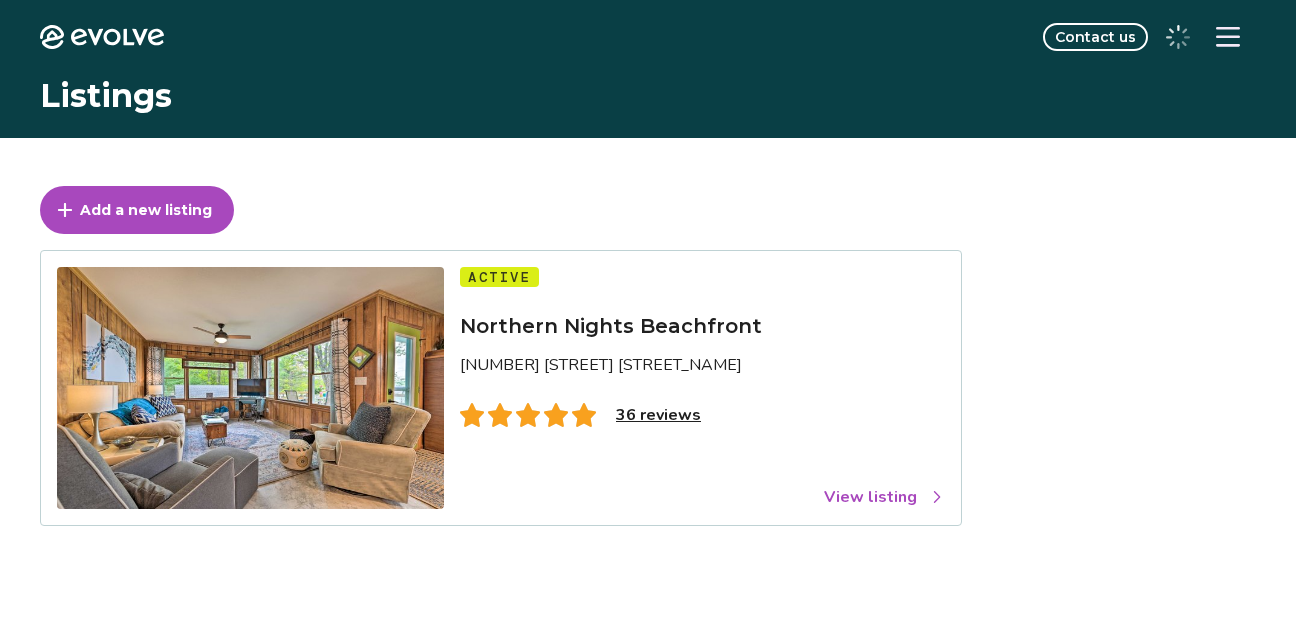 scroll, scrollTop: 0, scrollLeft: 0, axis: both 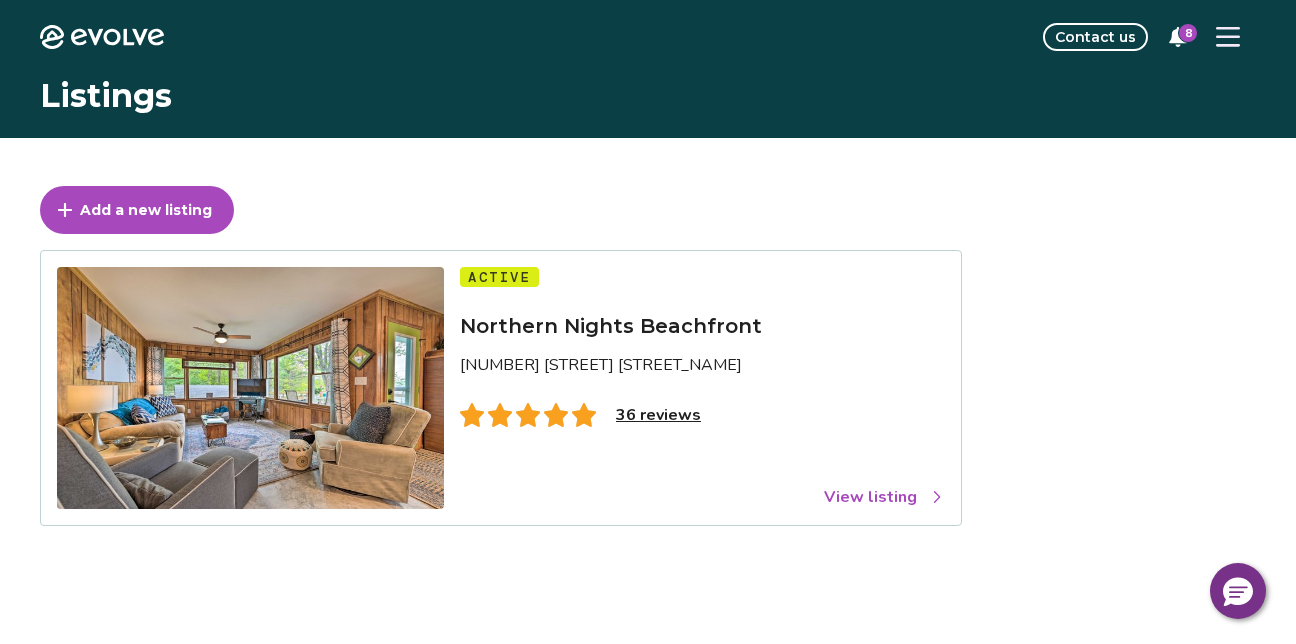 click on "36 reviews" at bounding box center (658, 415) 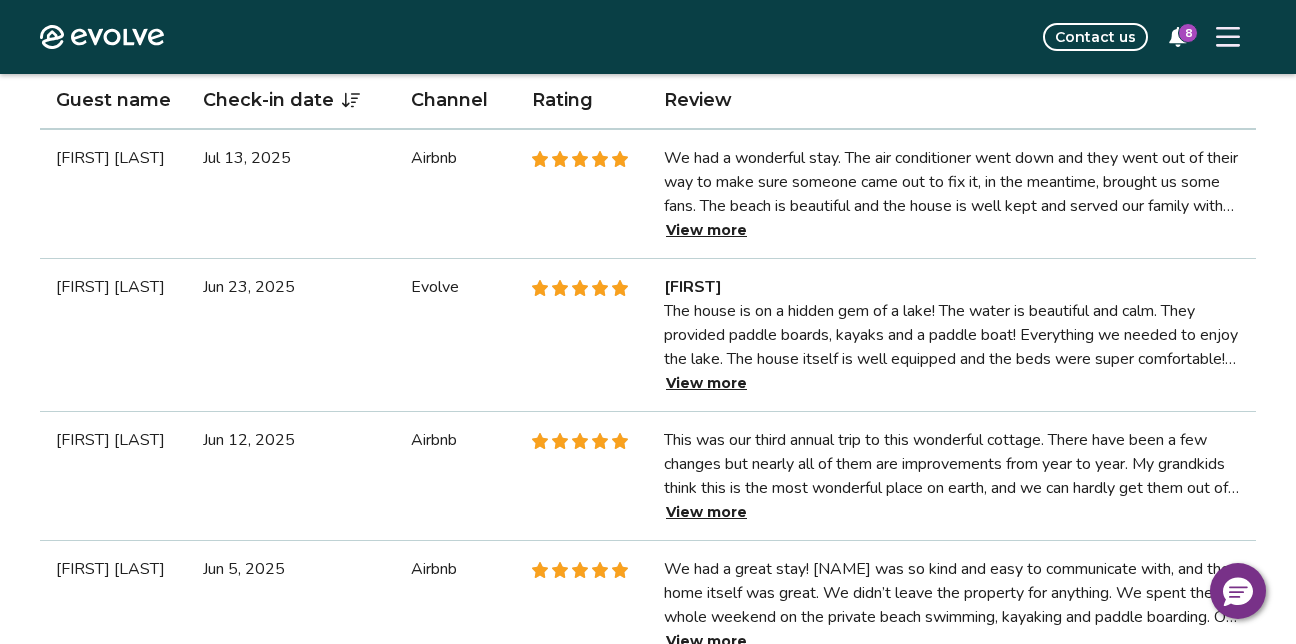 scroll, scrollTop: 600, scrollLeft: 0, axis: vertical 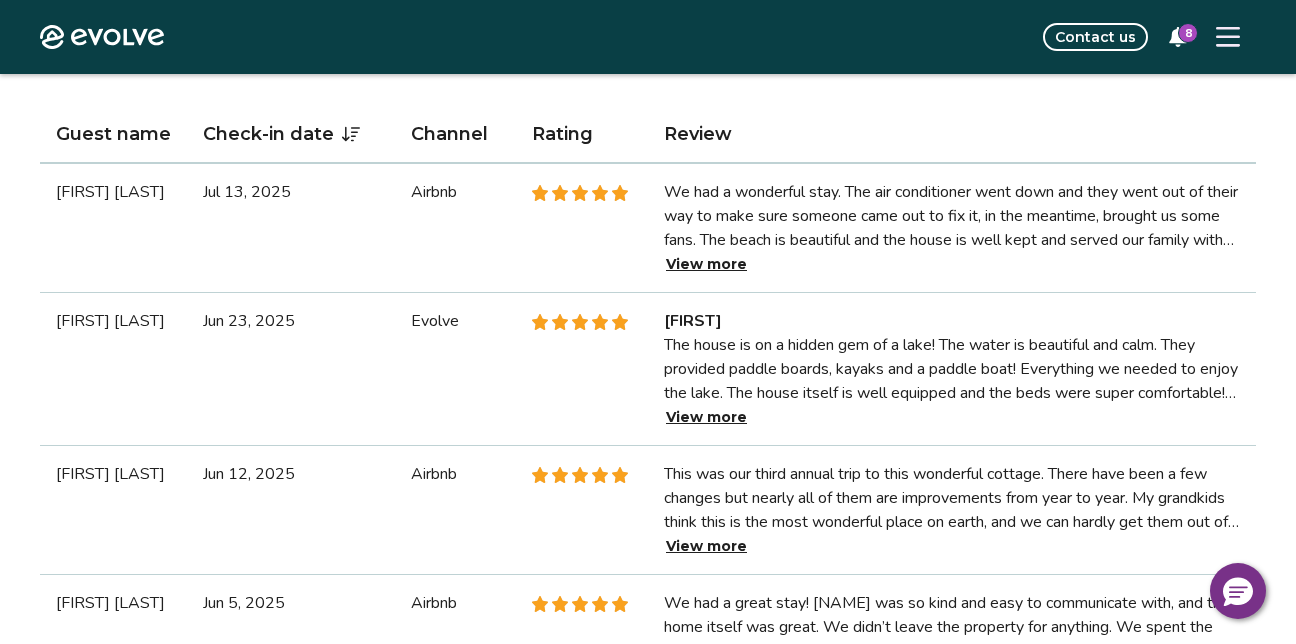 click on "View more" at bounding box center (706, 417) 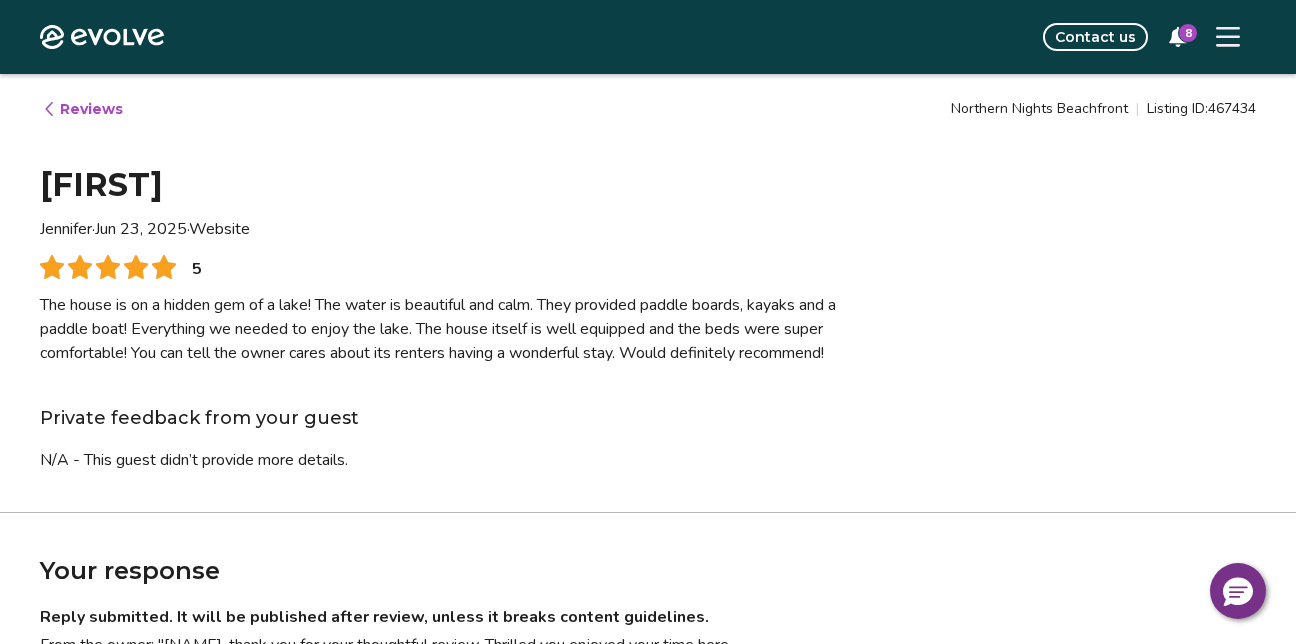 scroll, scrollTop: 0, scrollLeft: 0, axis: both 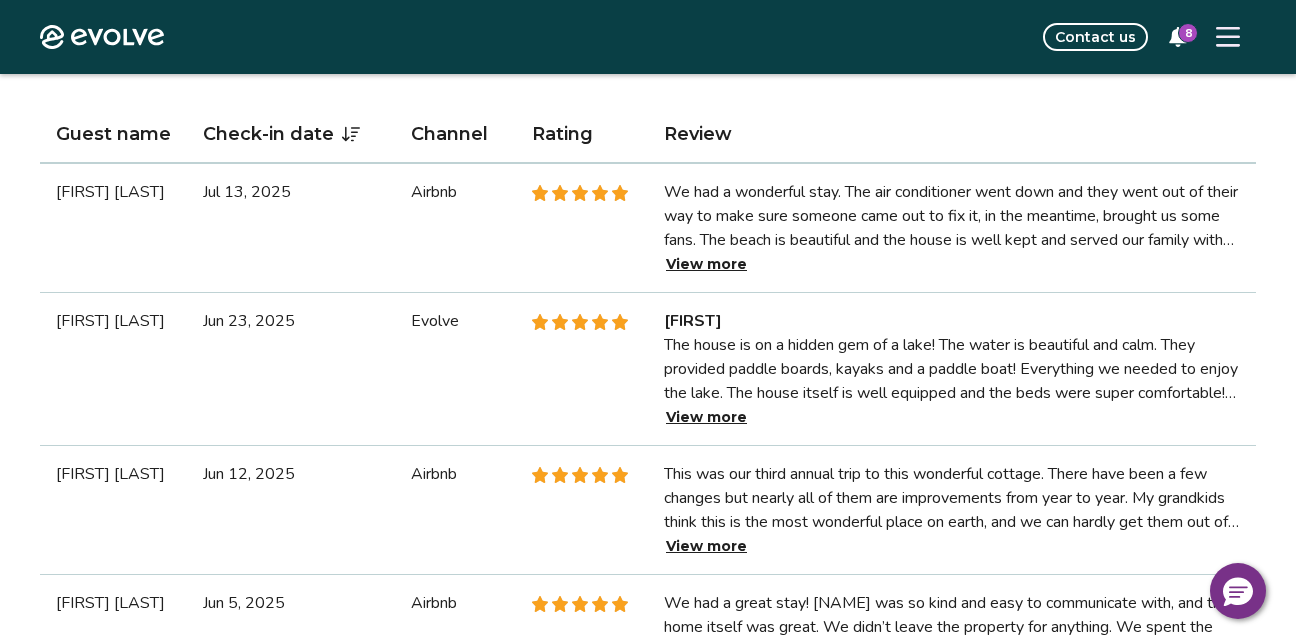 click on "View more" at bounding box center (706, 264) 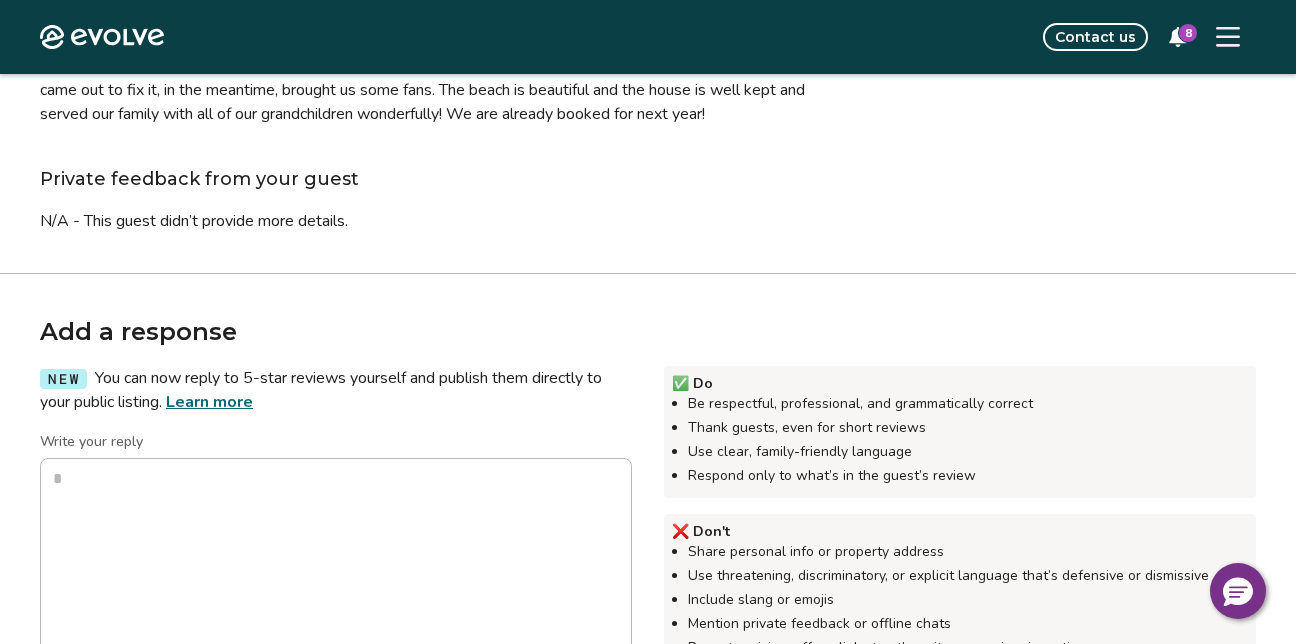 scroll, scrollTop: 300, scrollLeft: 0, axis: vertical 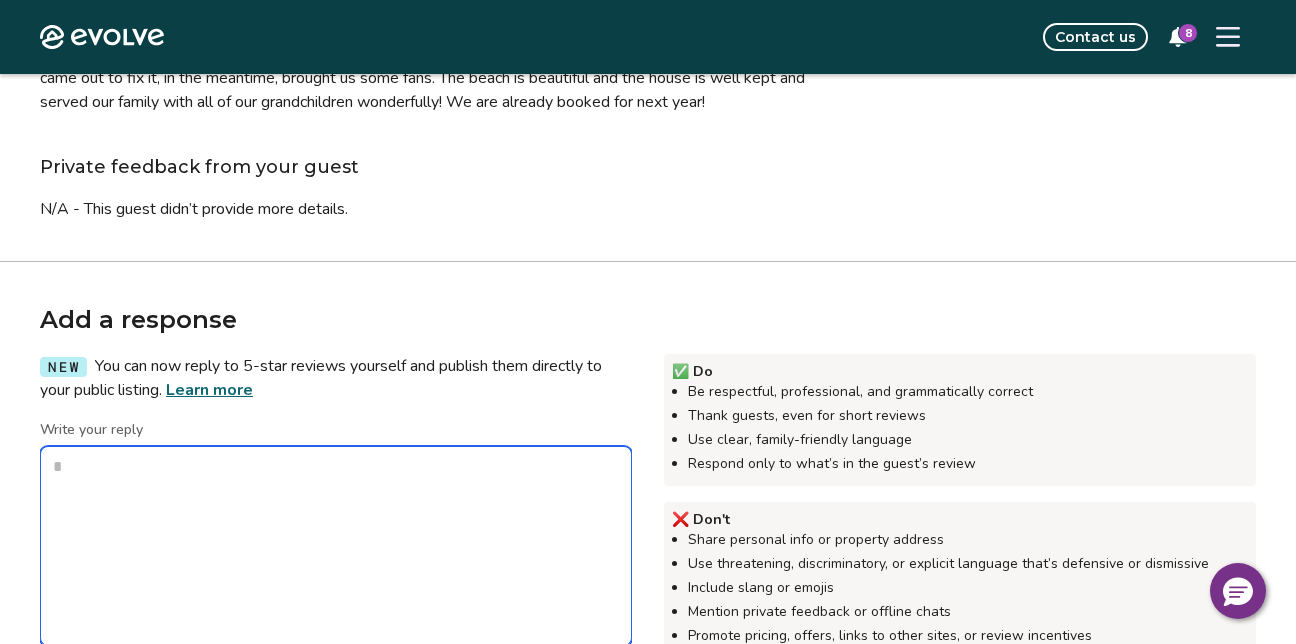 click on "Write your reply" at bounding box center [336, 546] 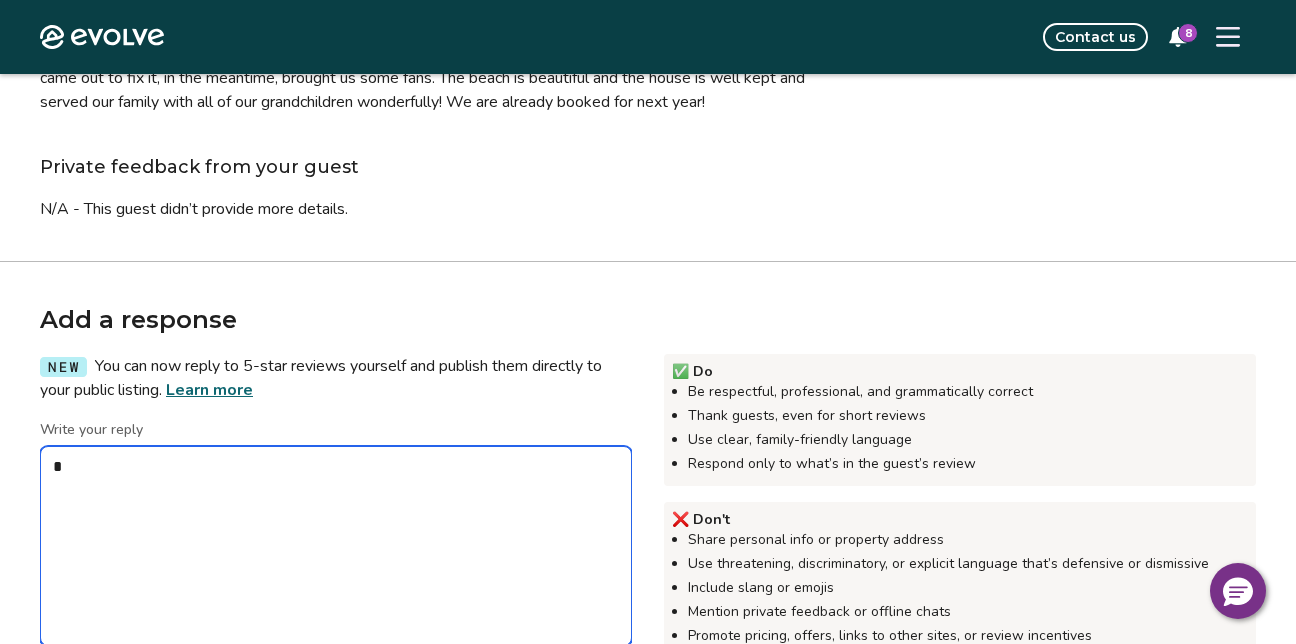 type on "*" 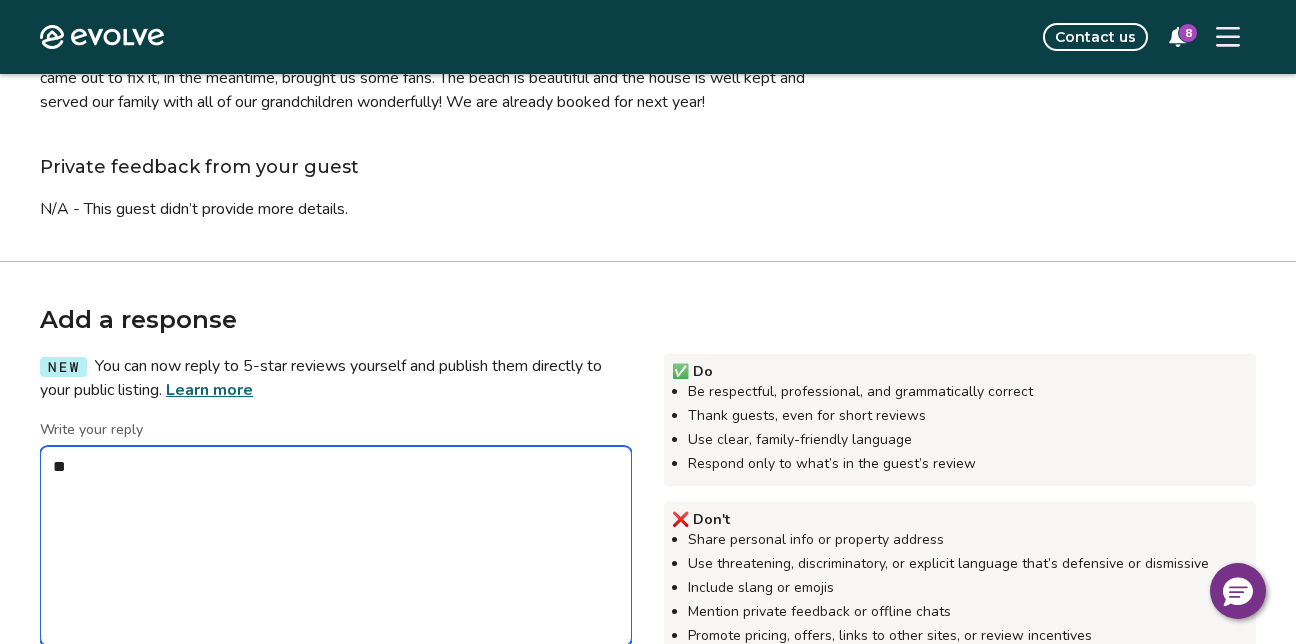 type on "*" 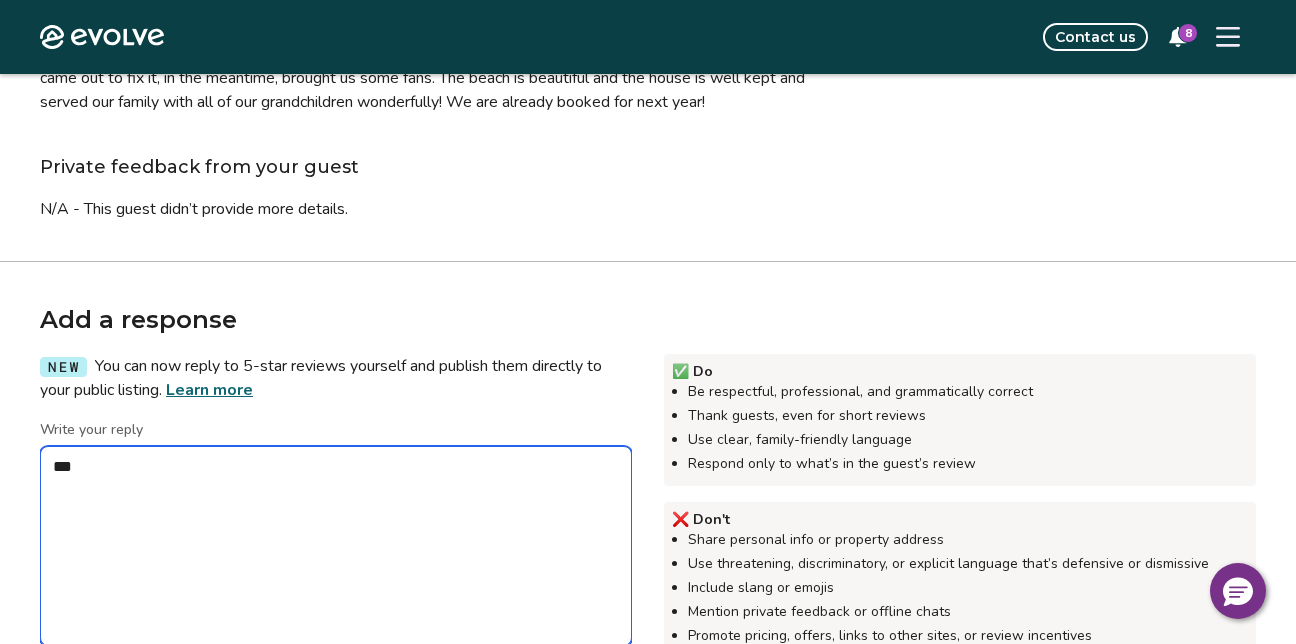 type on "*" 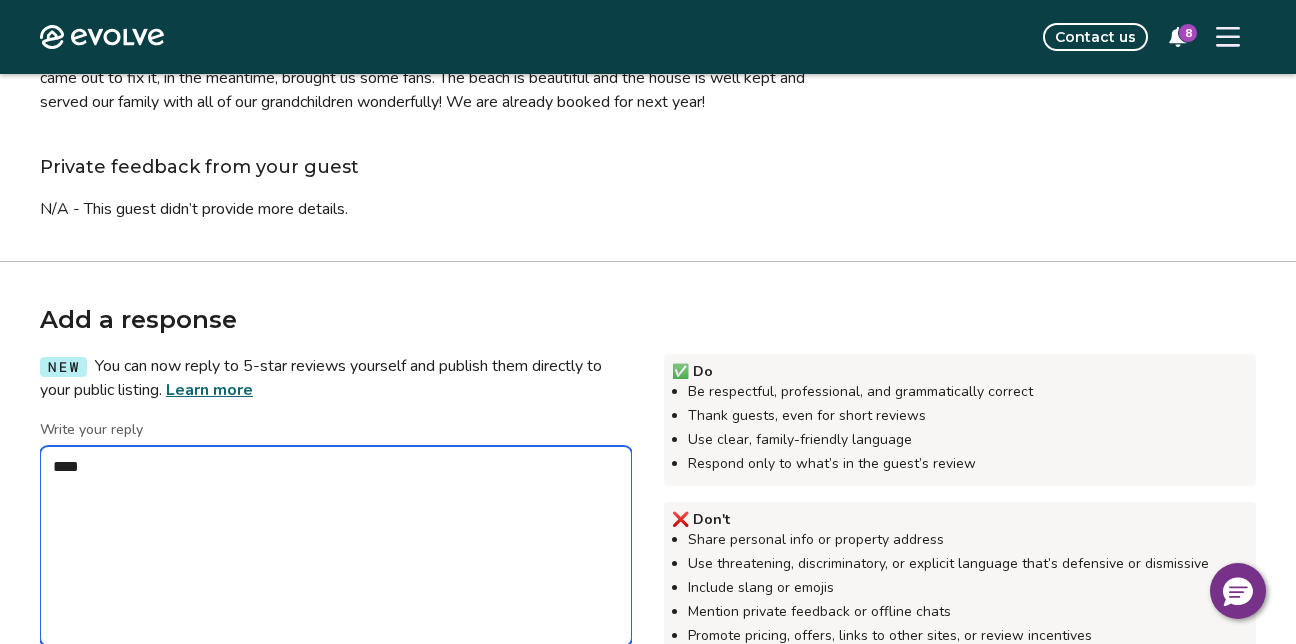 type on "*" 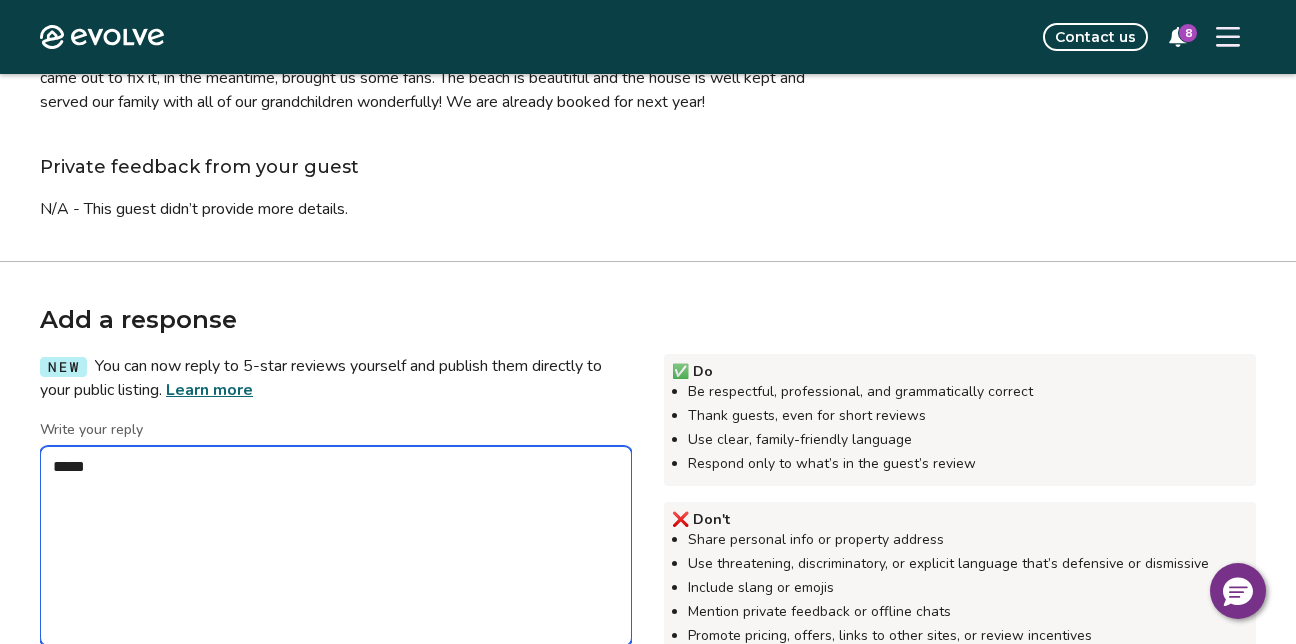 type on "*" 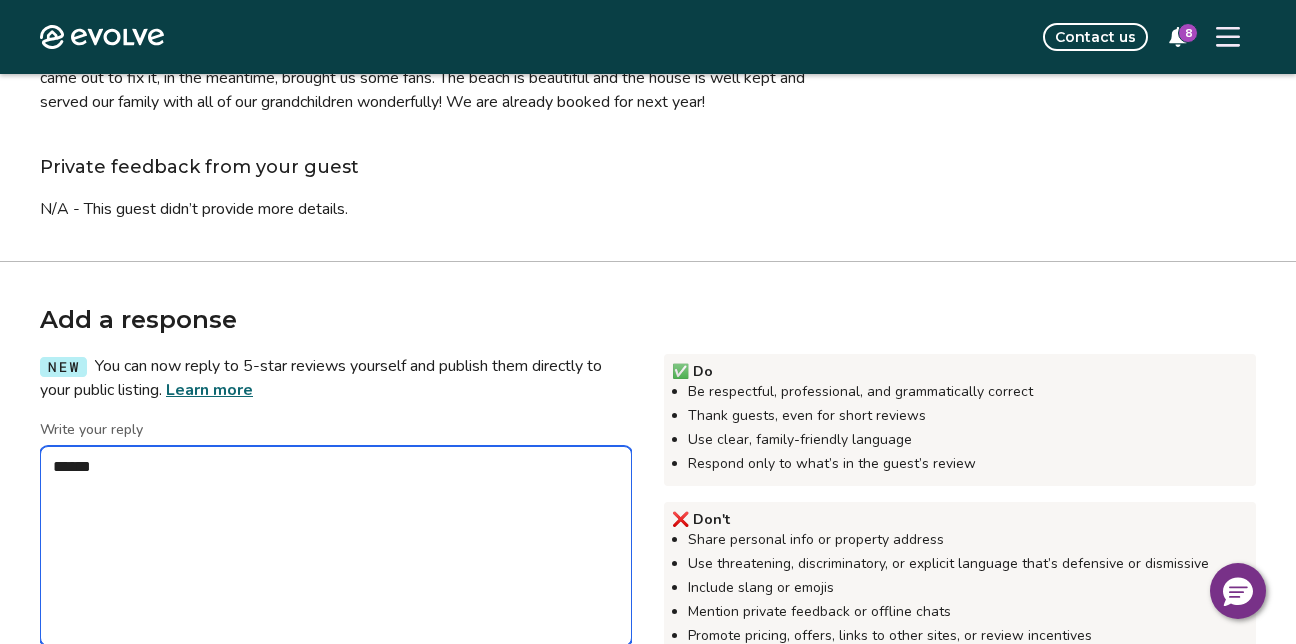 type on "*" 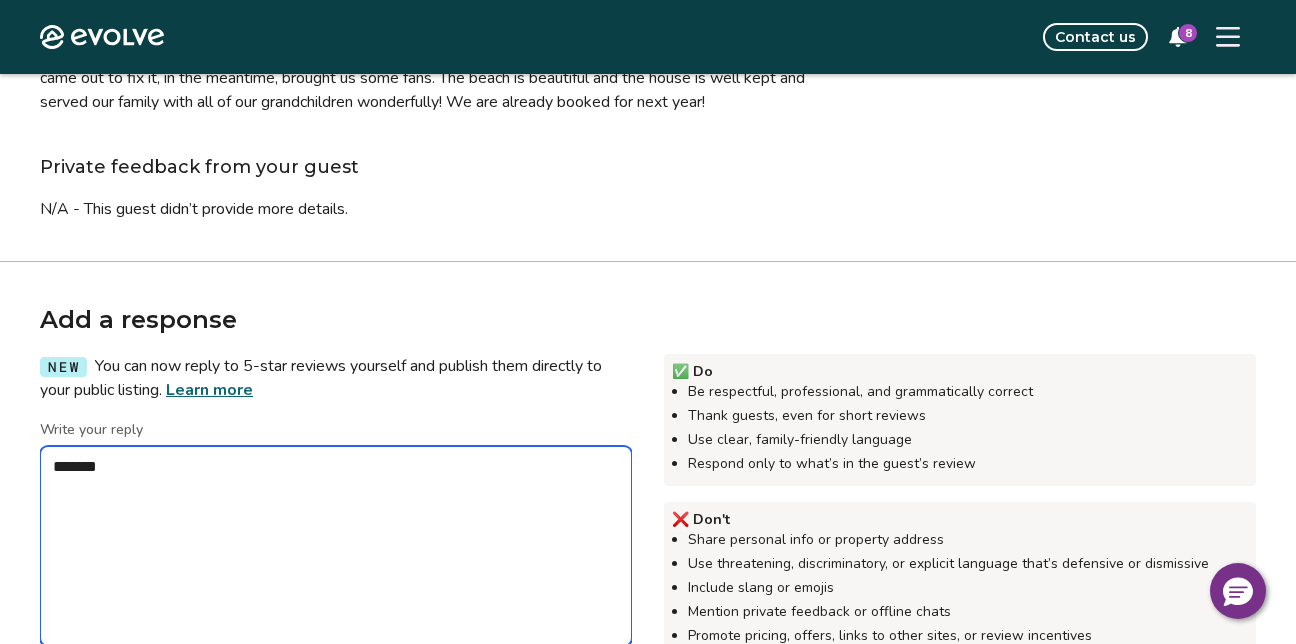type on "*" 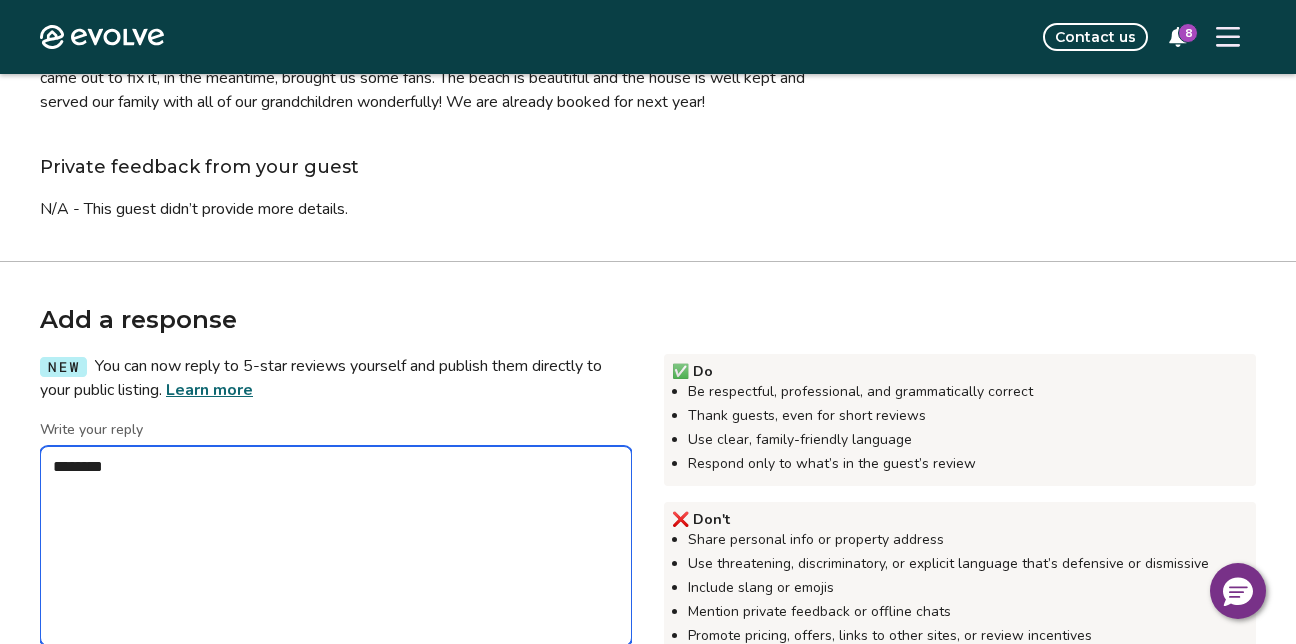 type on "*" 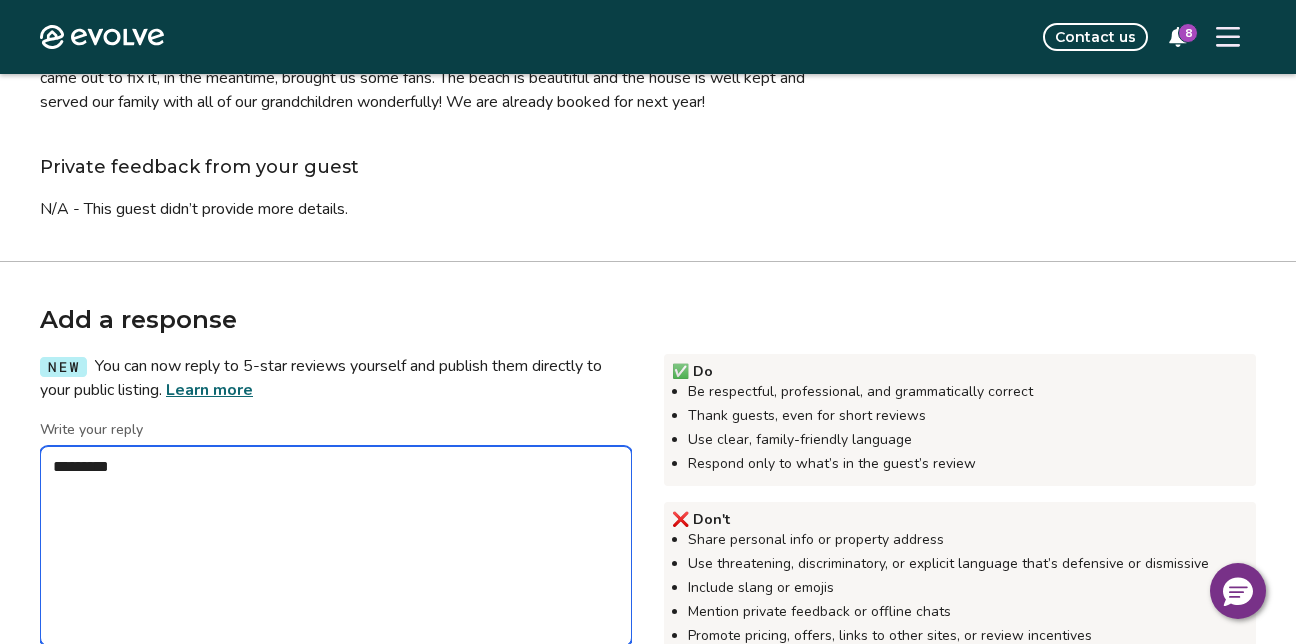type on "*" 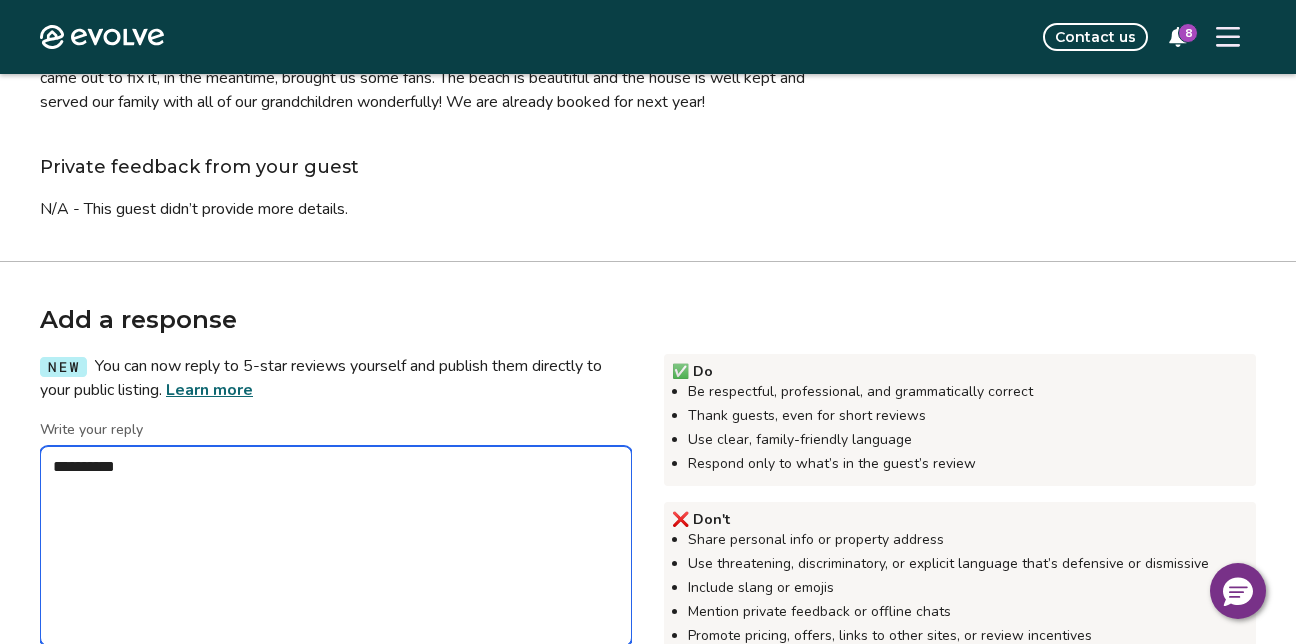 type on "*" 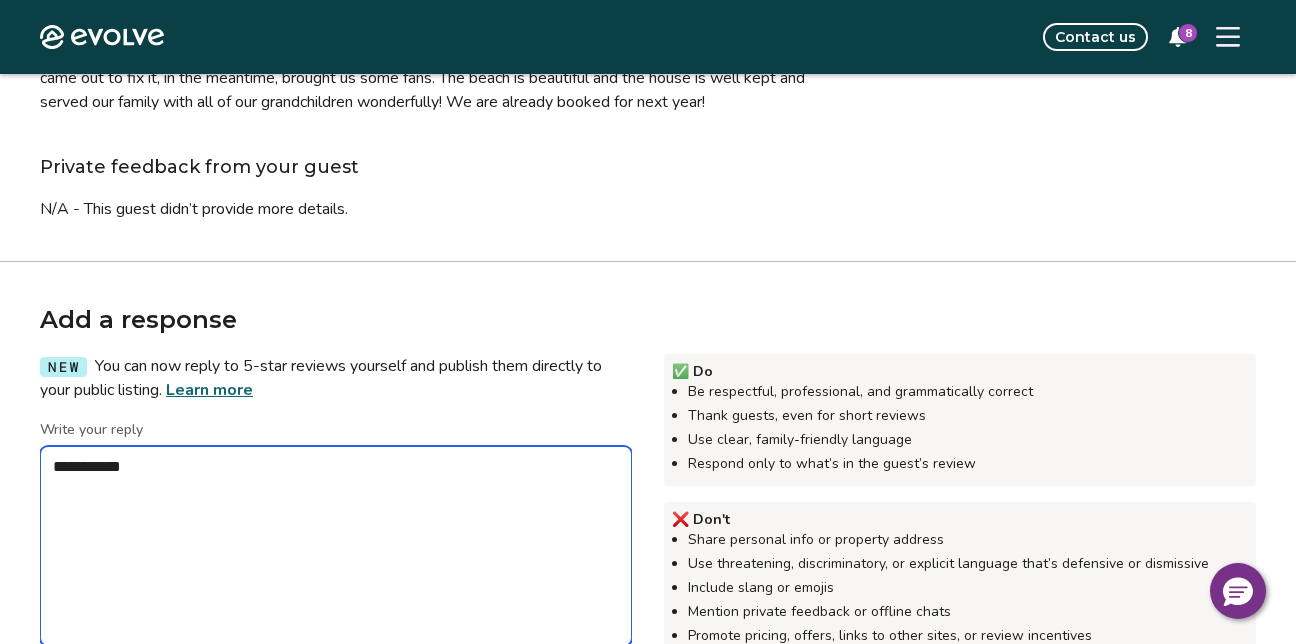 type on "*" 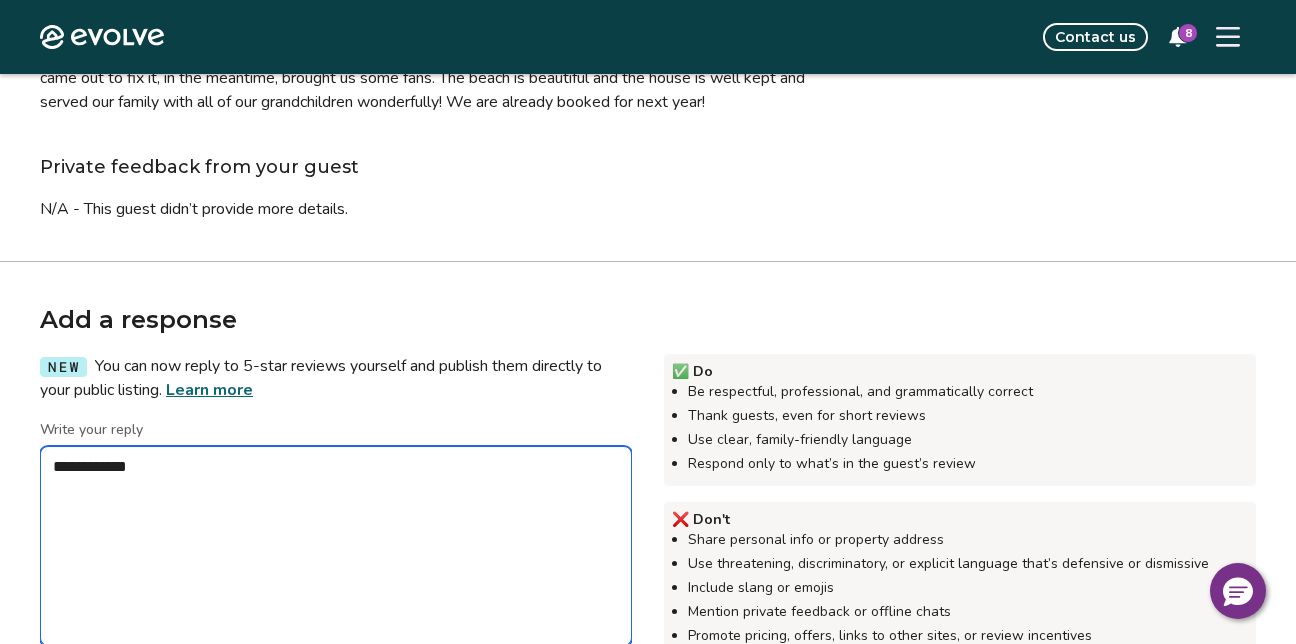 type on "*" 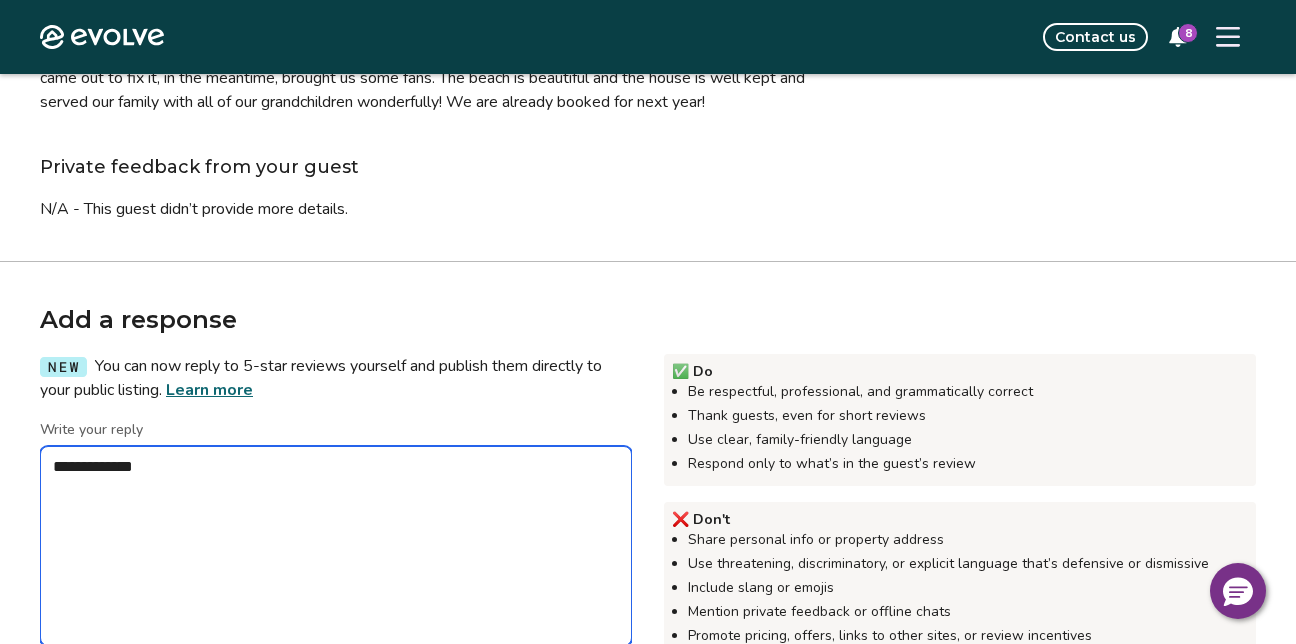 type on "*" 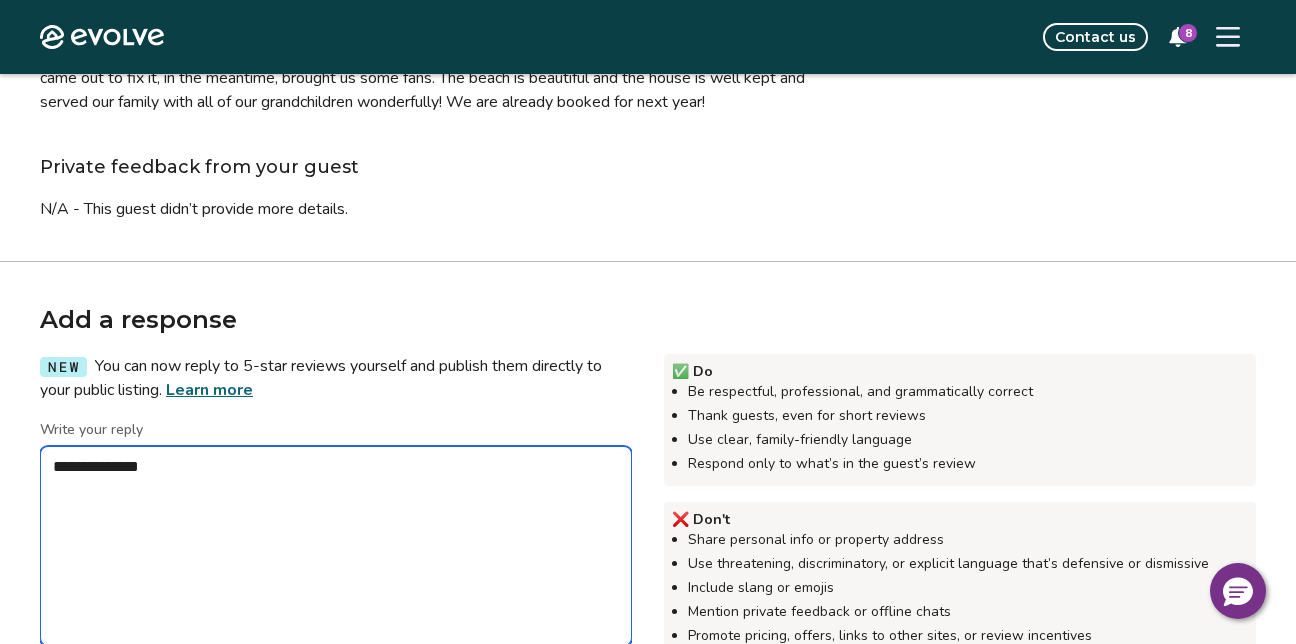 type on "*" 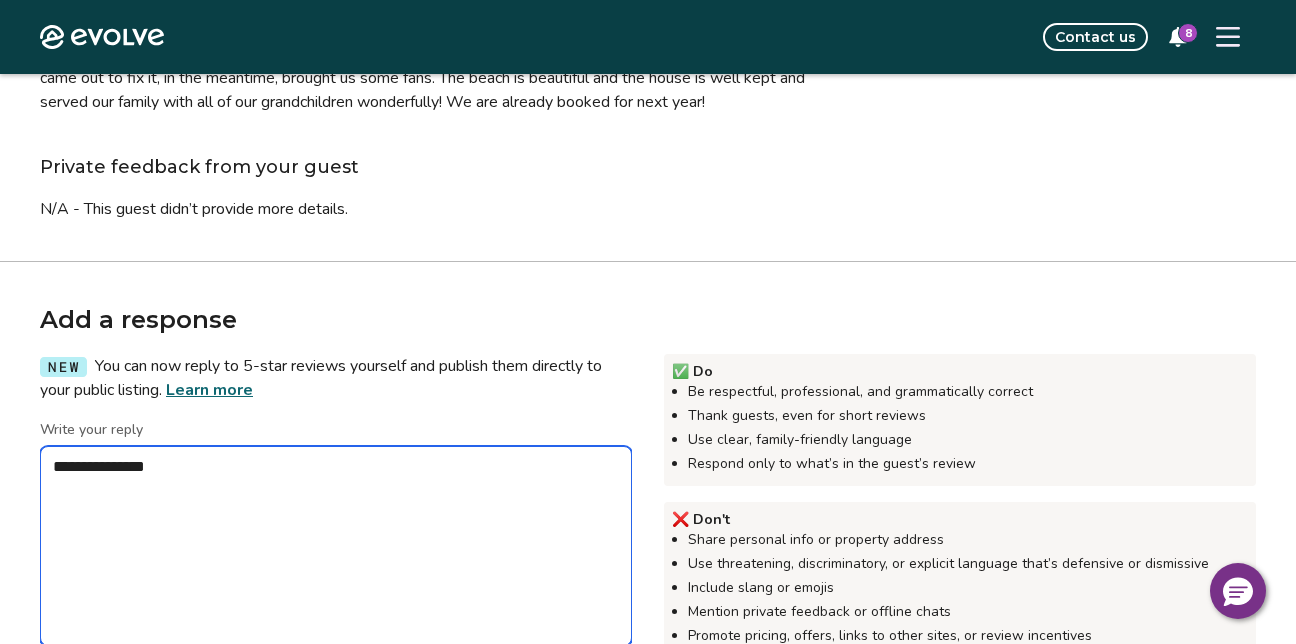 type on "*" 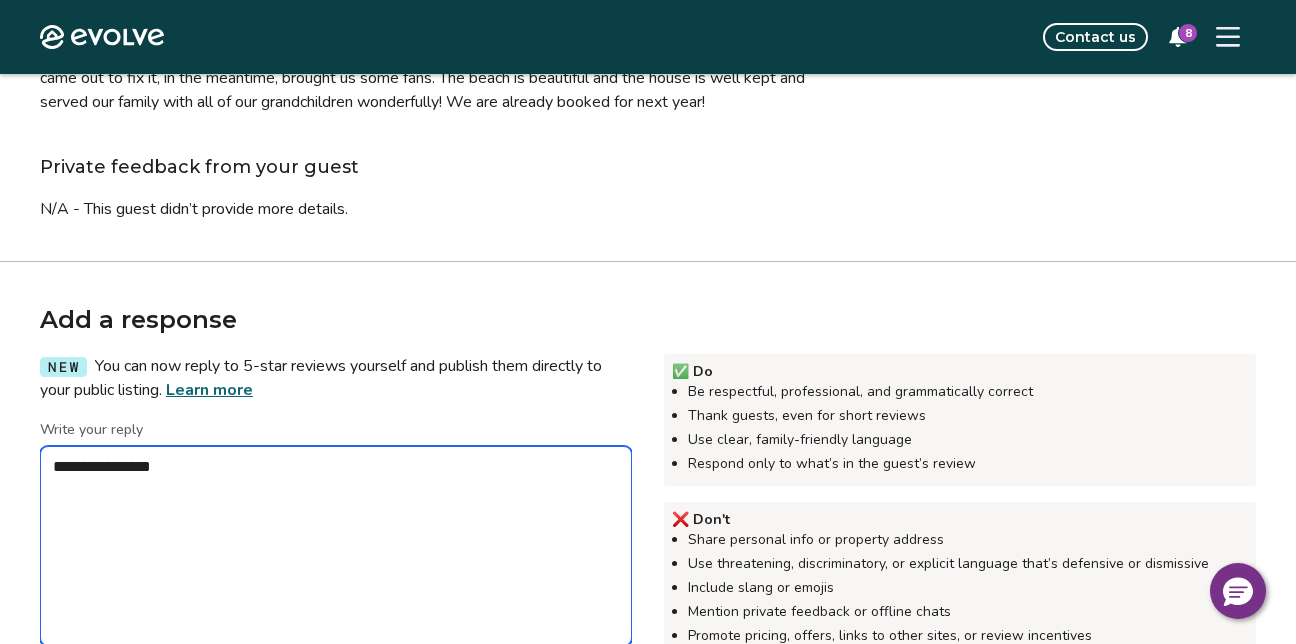 type on "*" 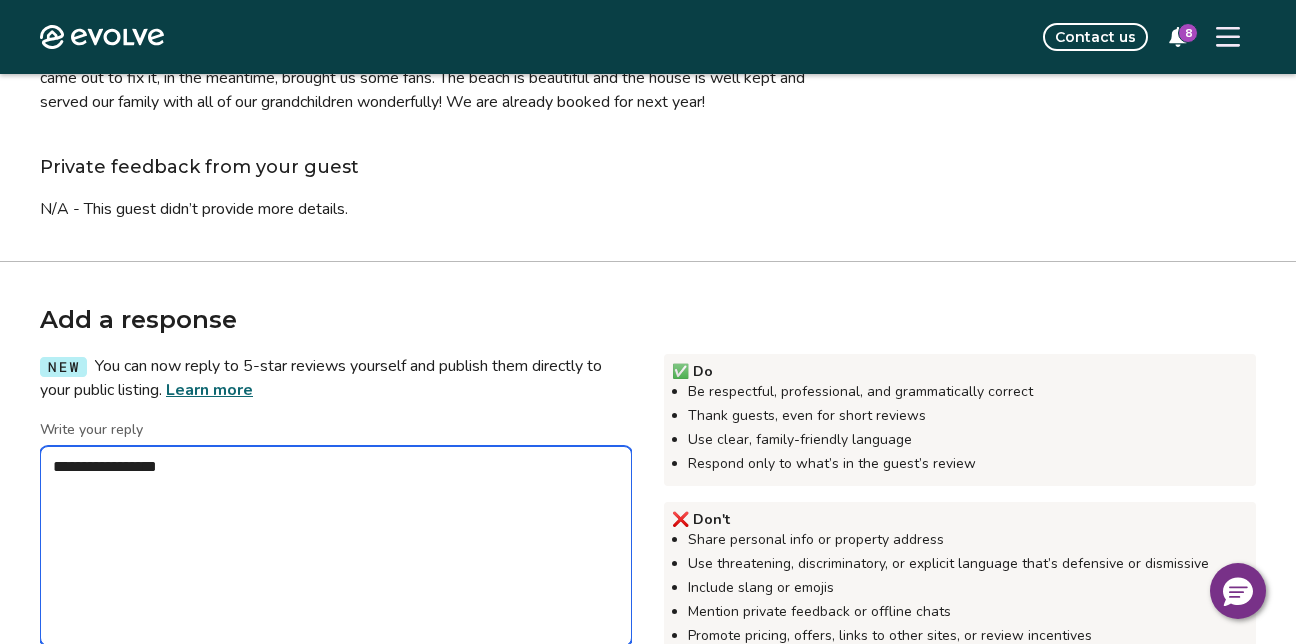 type on "*" 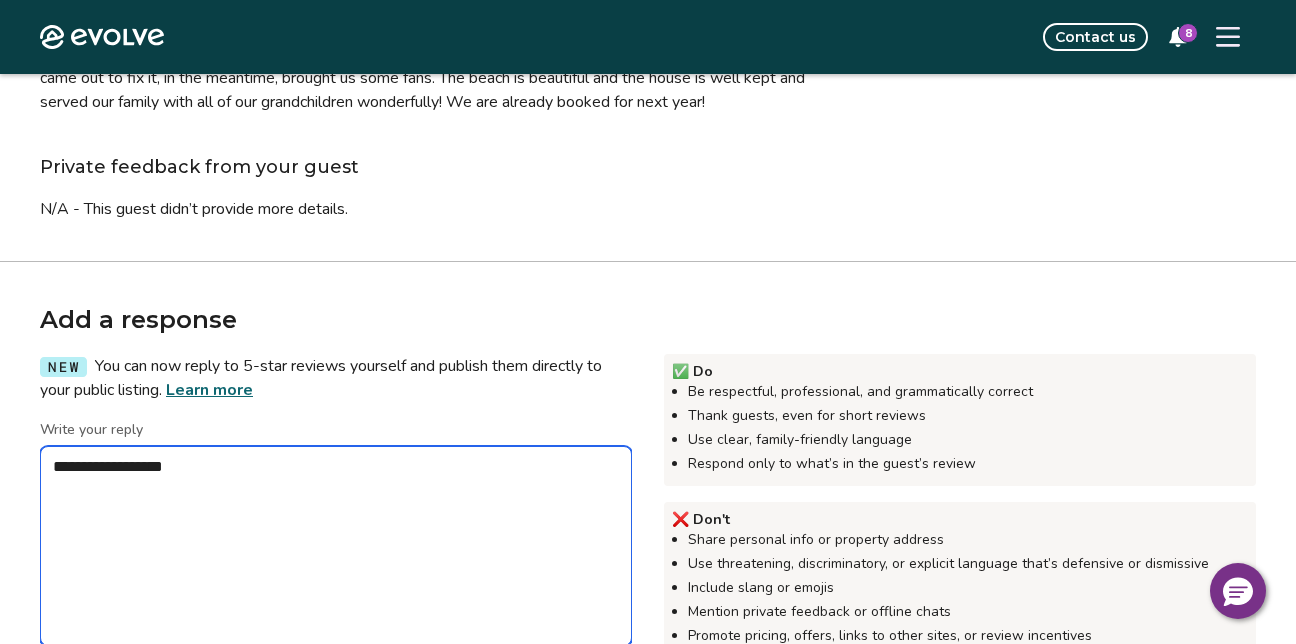 type on "*" 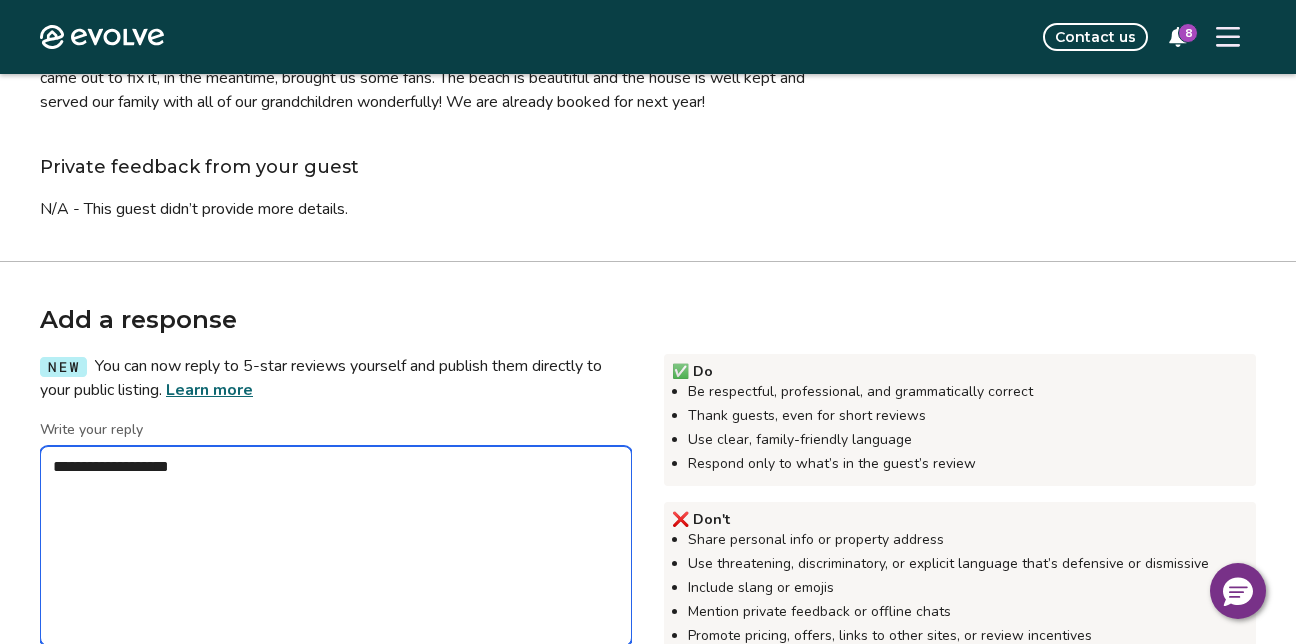 type on "*" 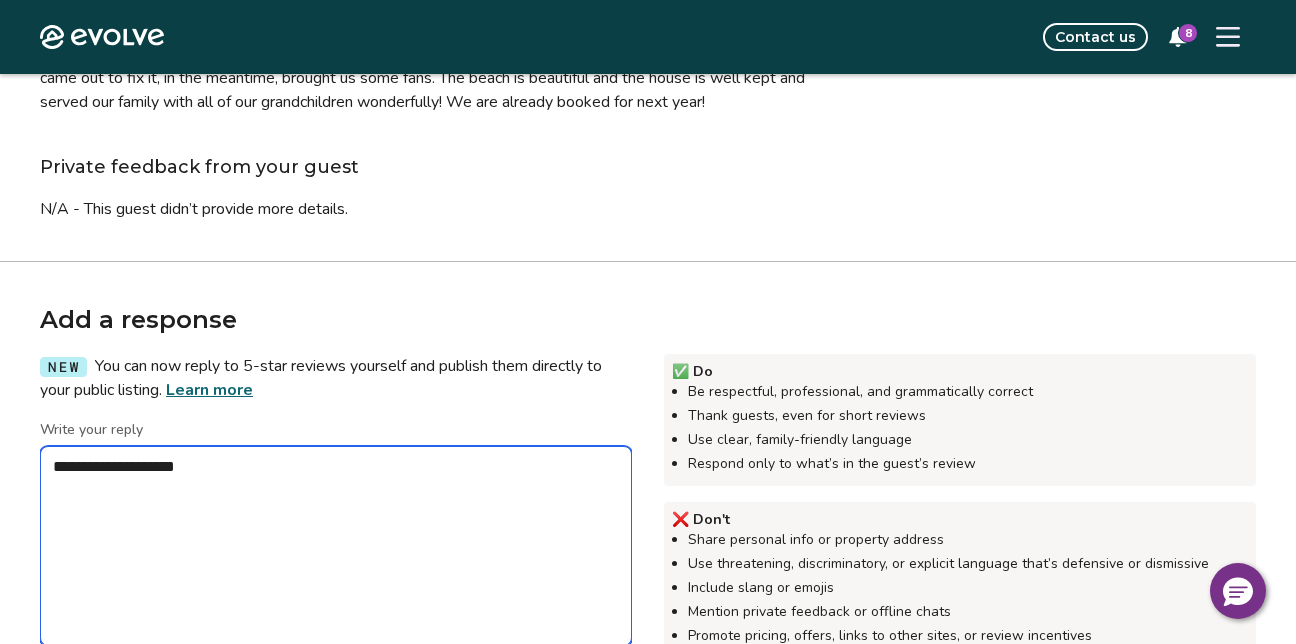 type on "*" 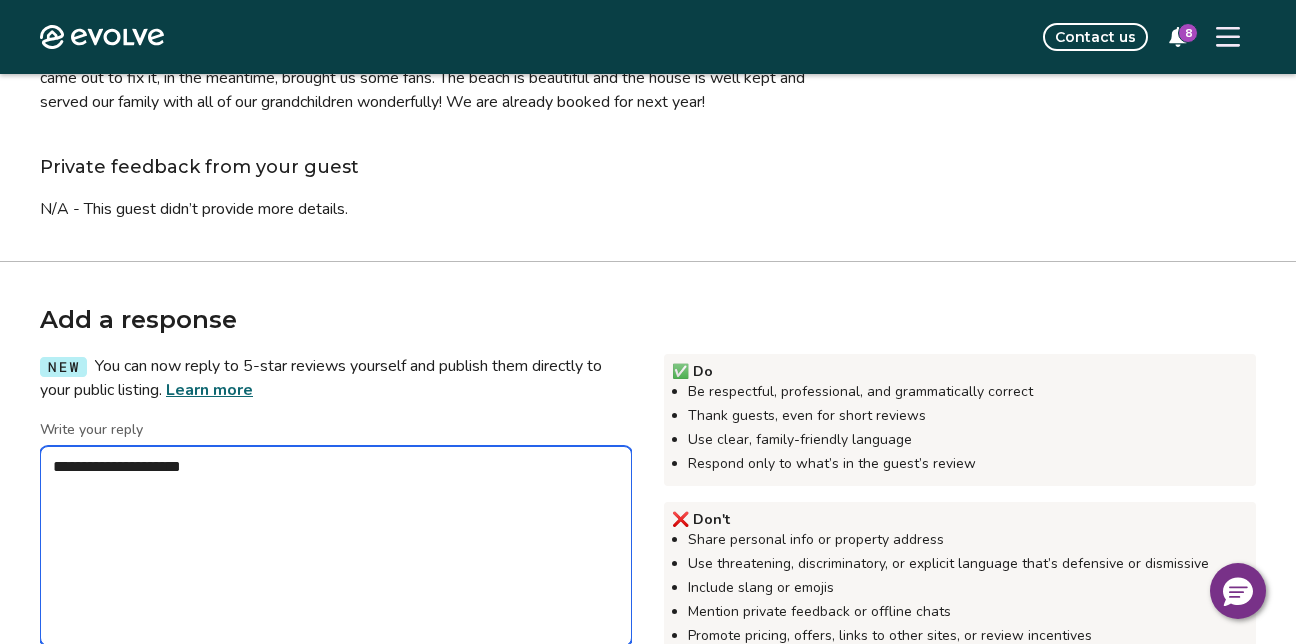 type on "*" 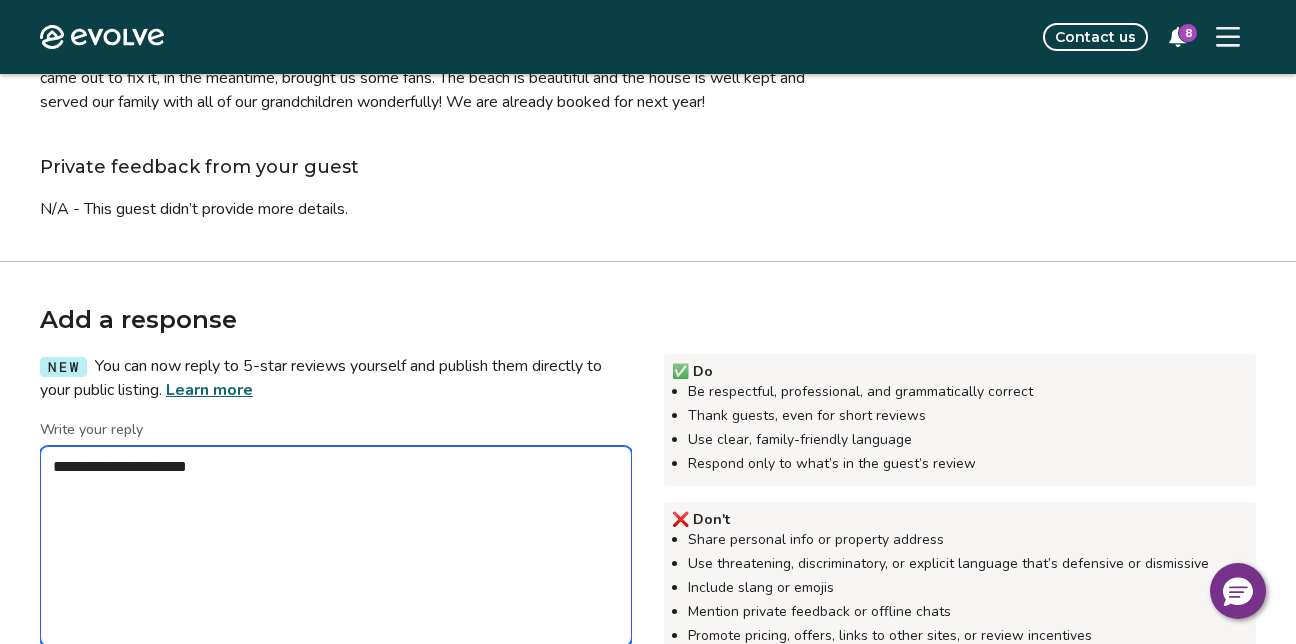 type on "*" 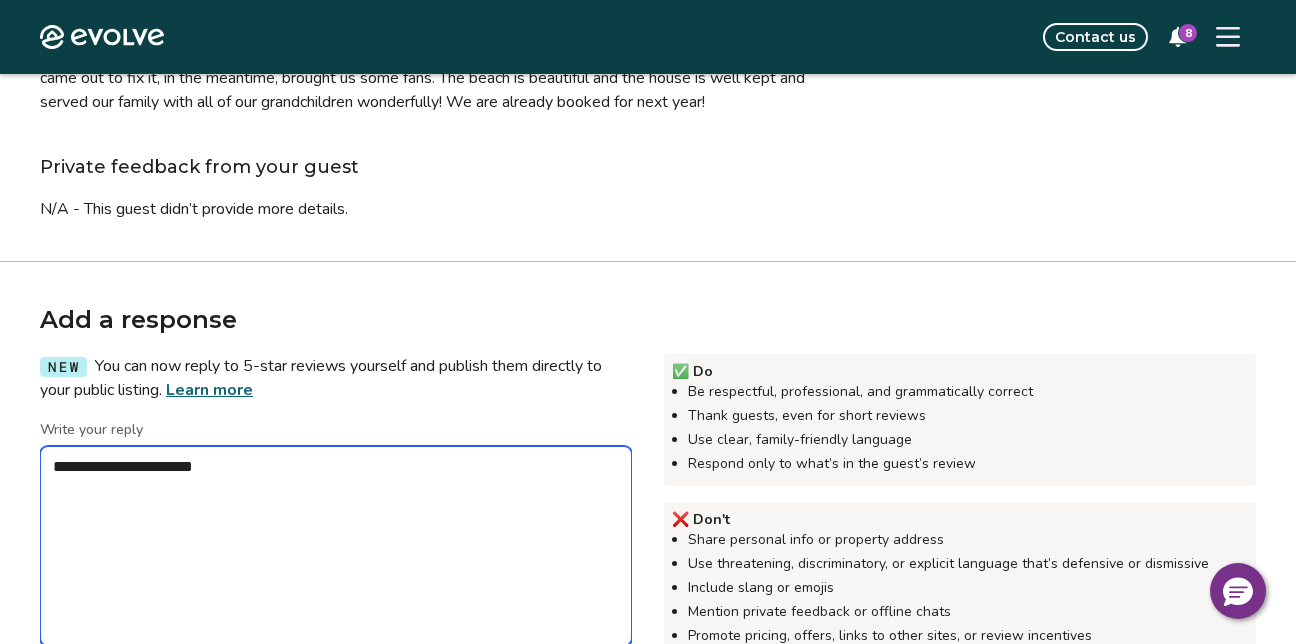 type on "*" 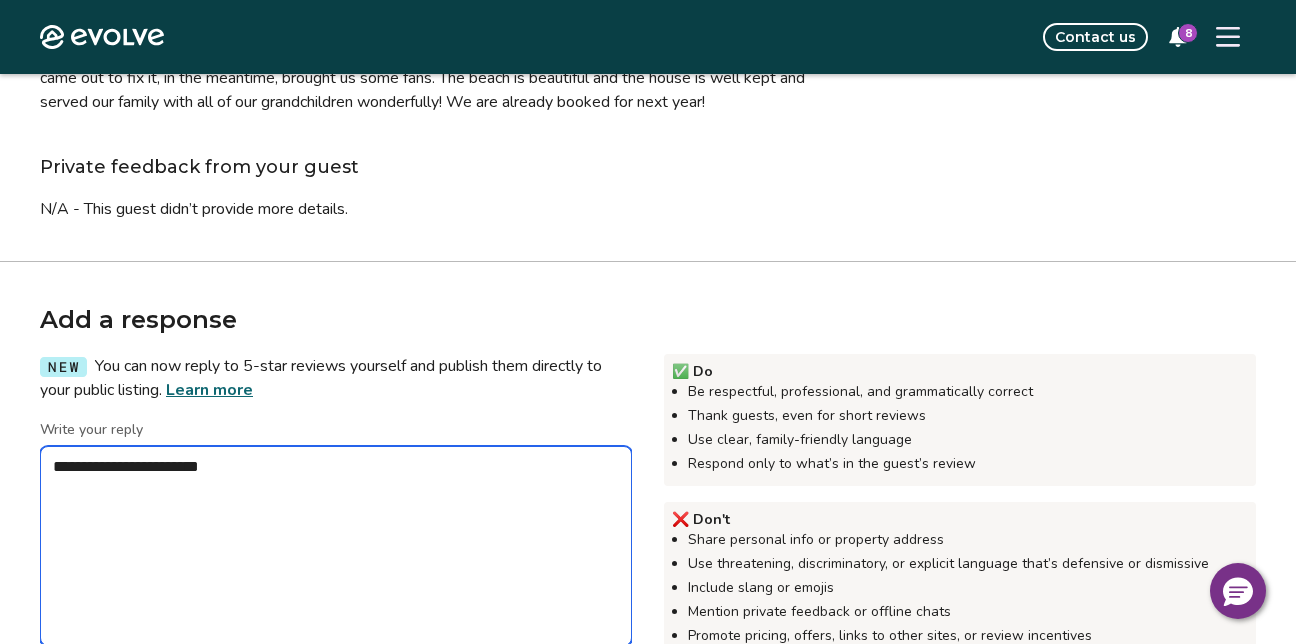 type on "*" 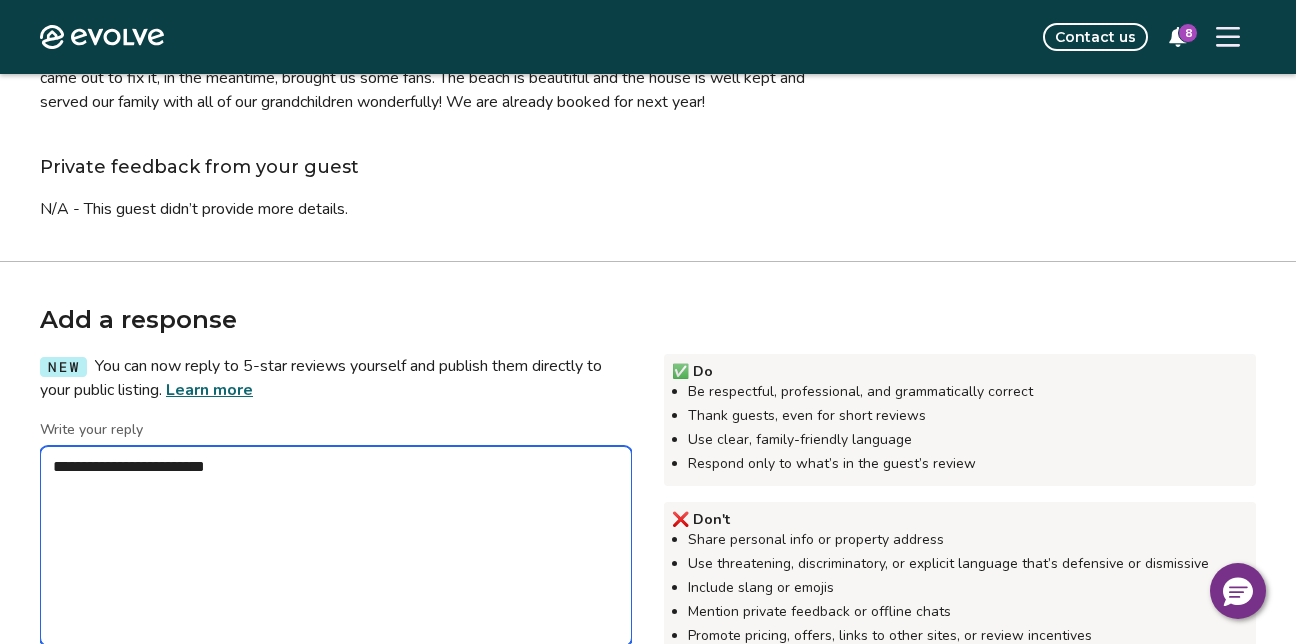 type on "*" 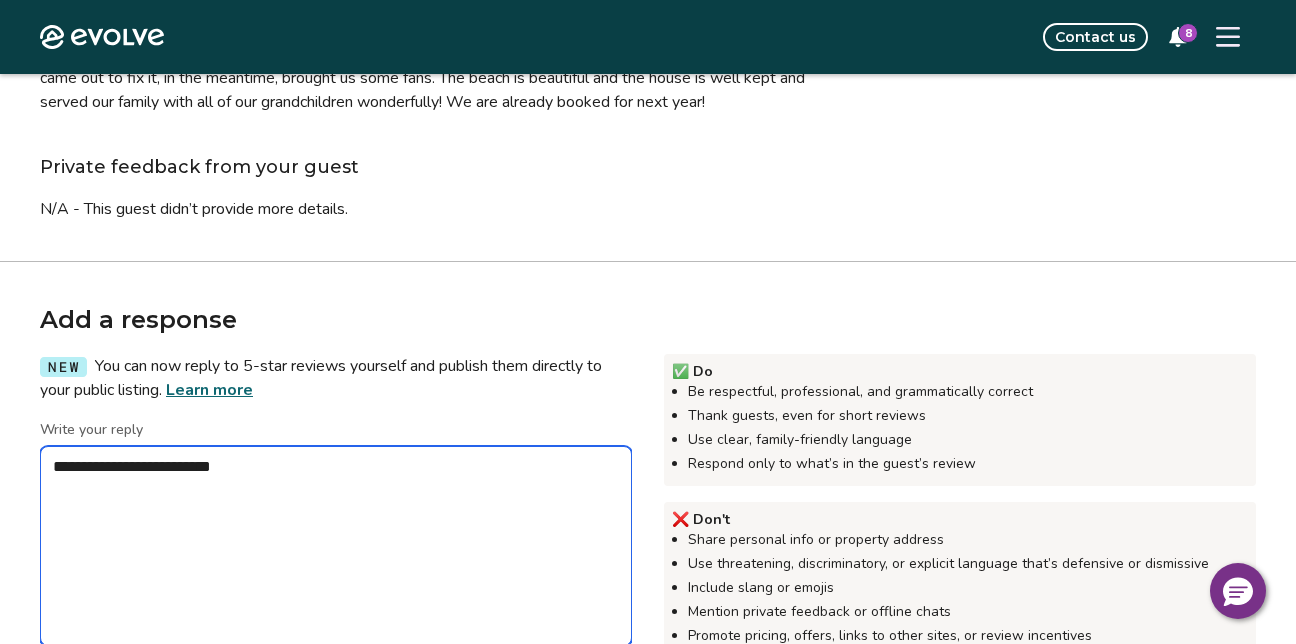 type on "*" 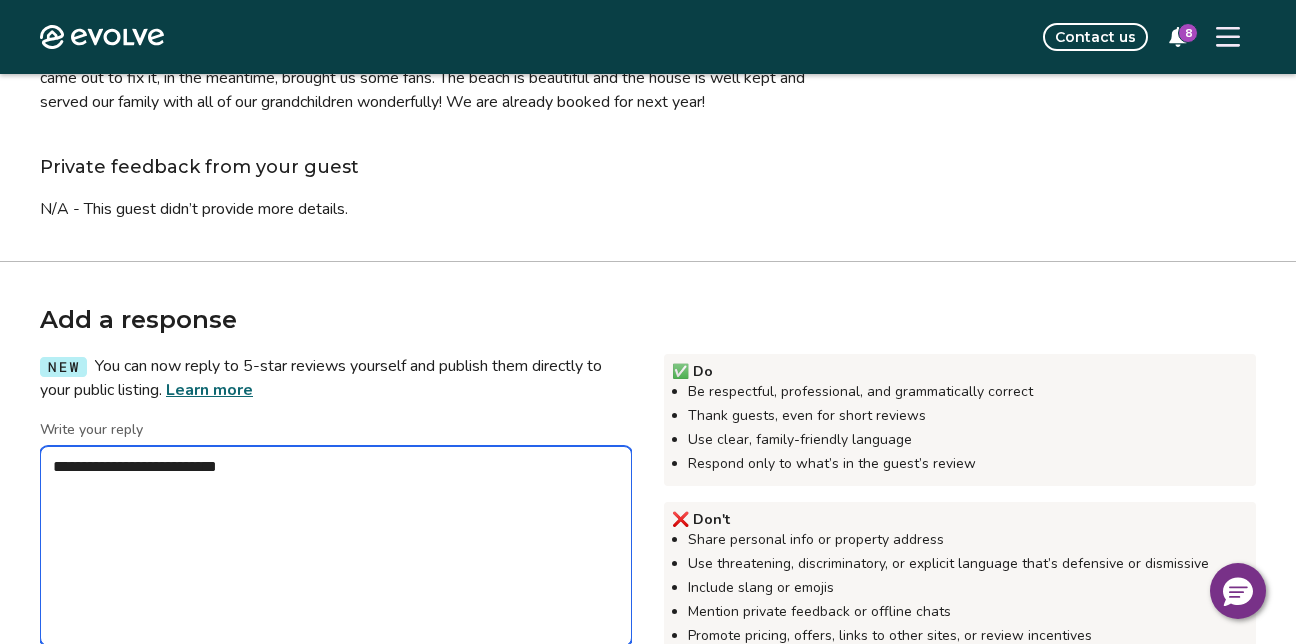 type on "*" 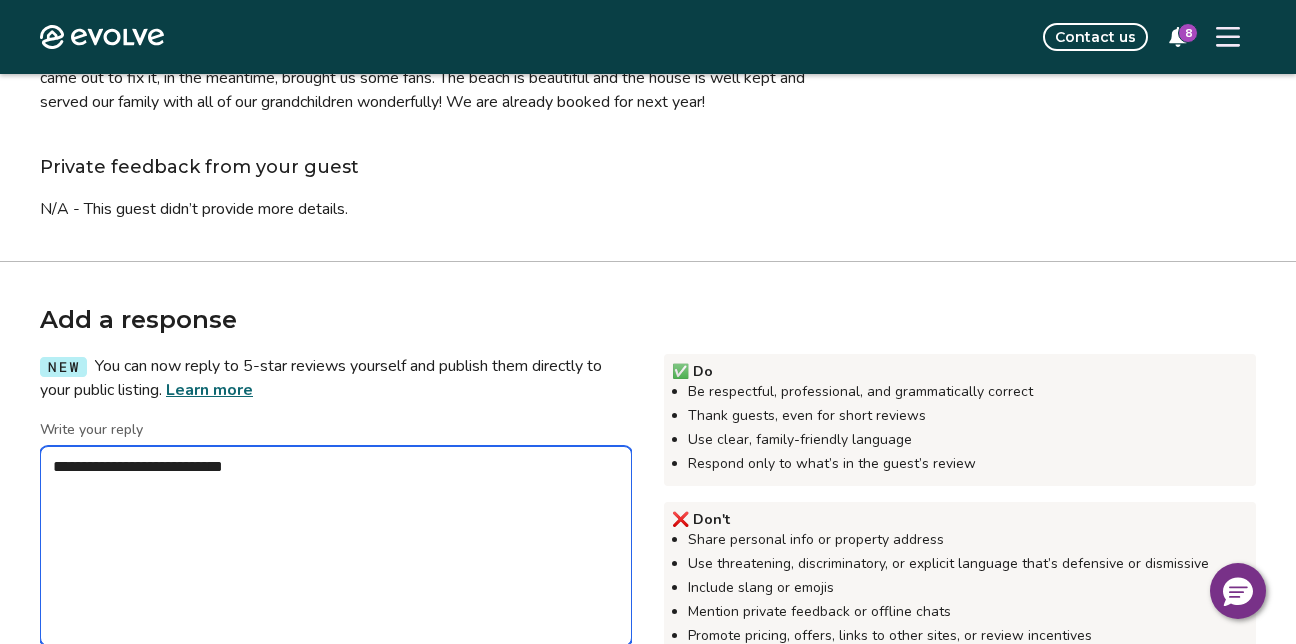 type on "*" 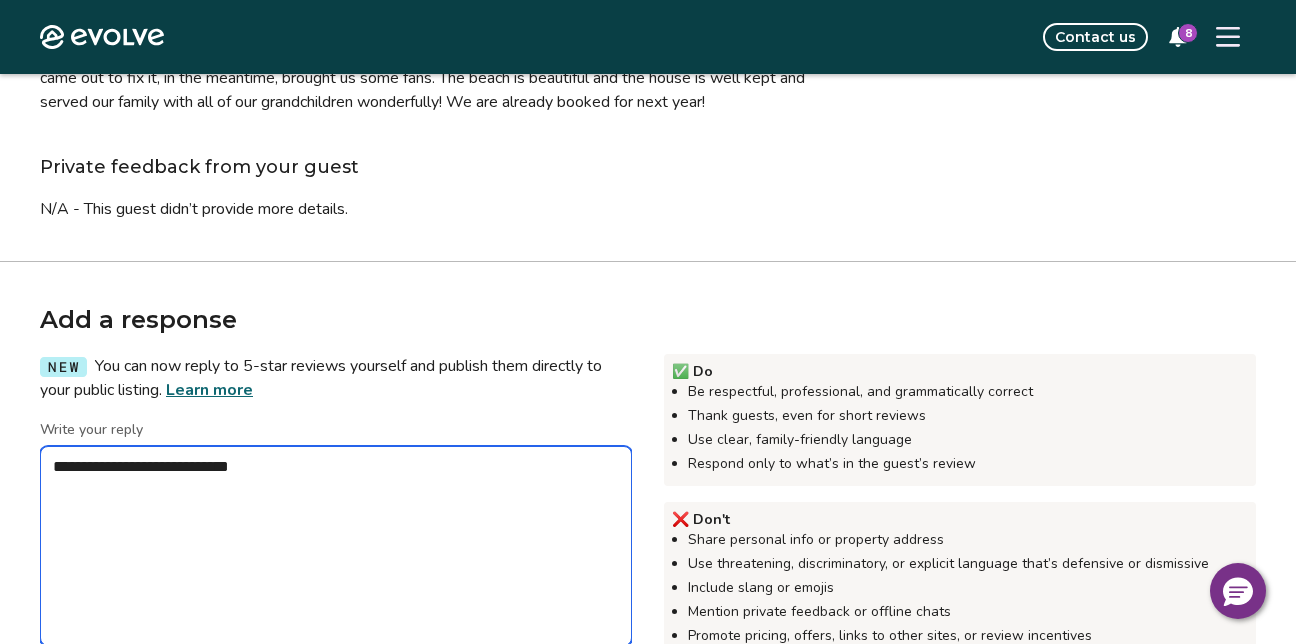 type on "*" 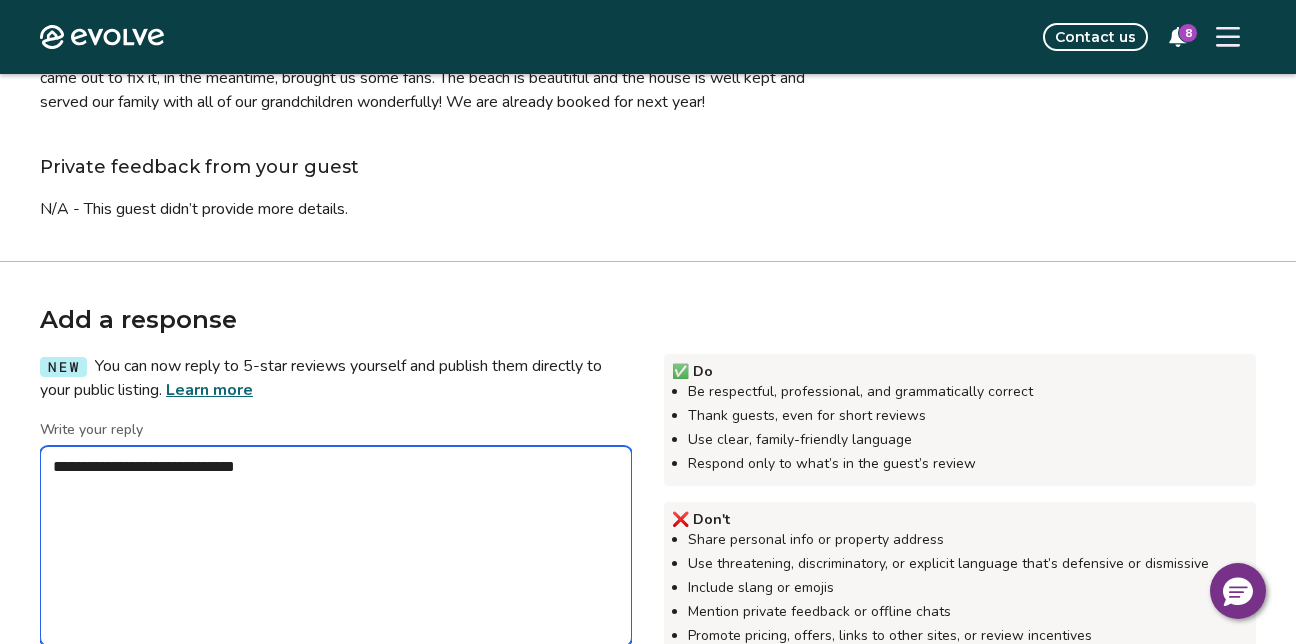 type on "*" 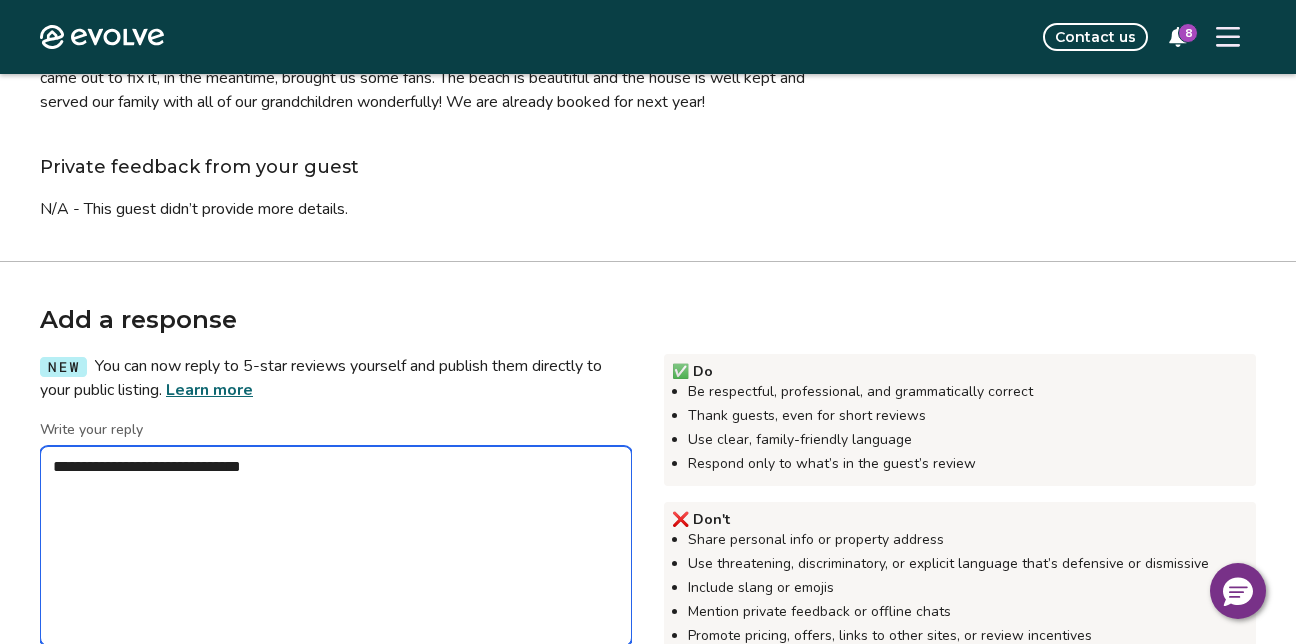 type on "*" 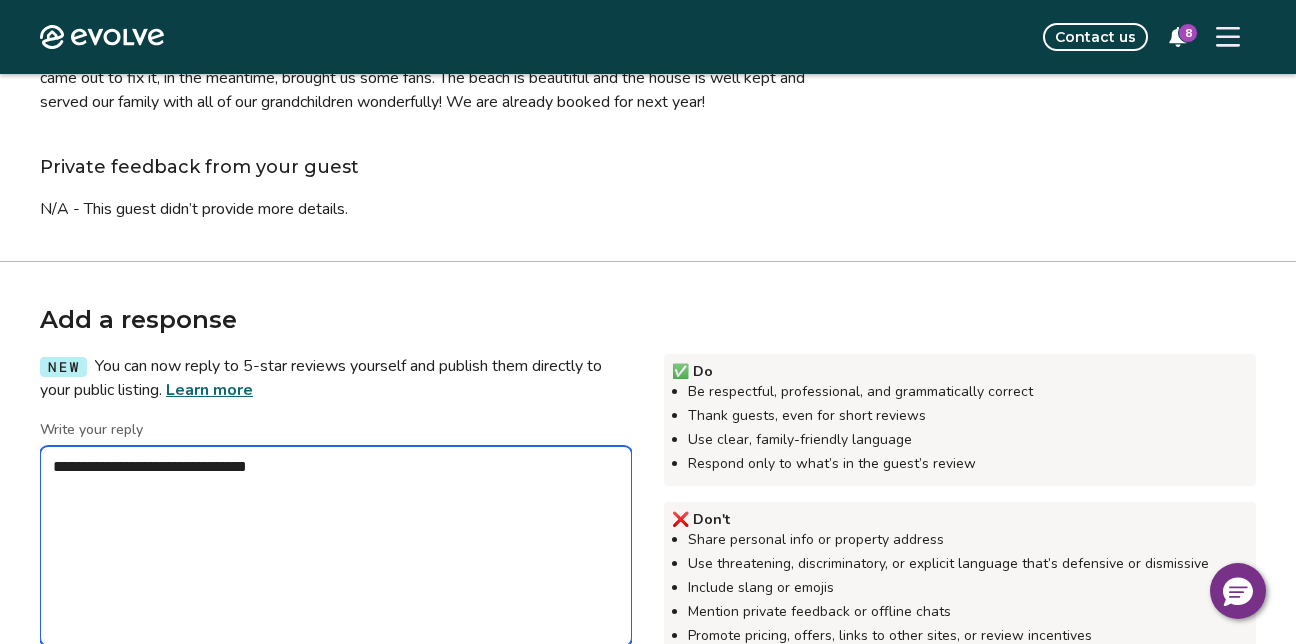 type on "*" 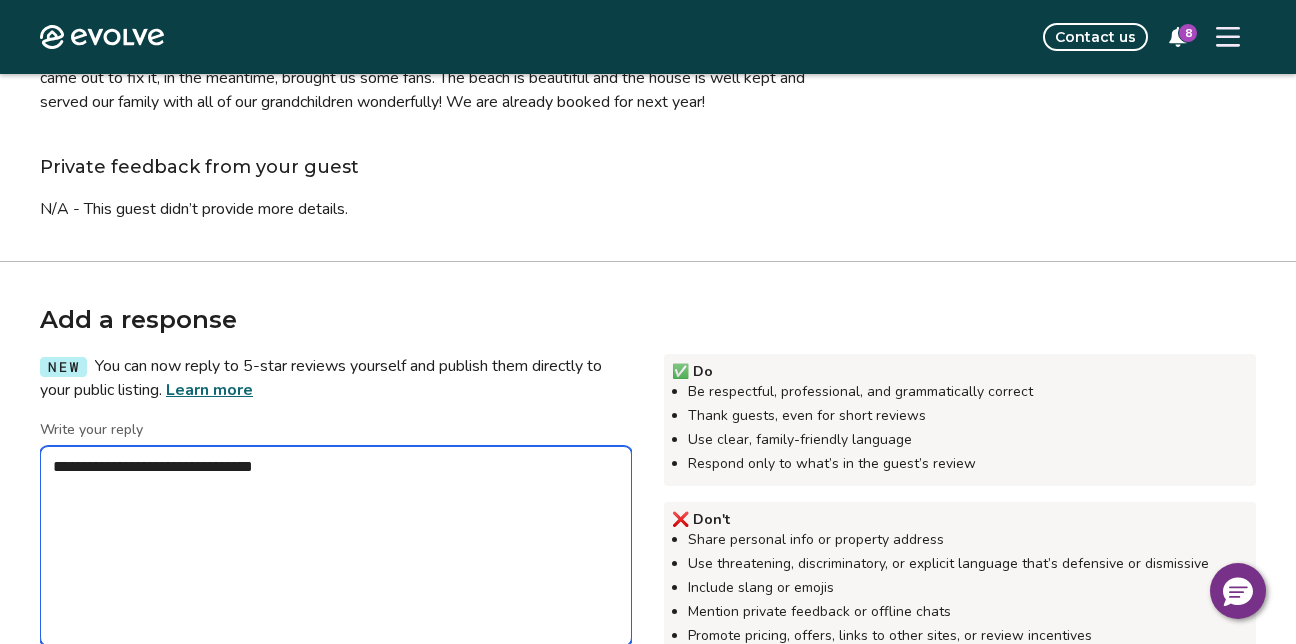 type on "*" 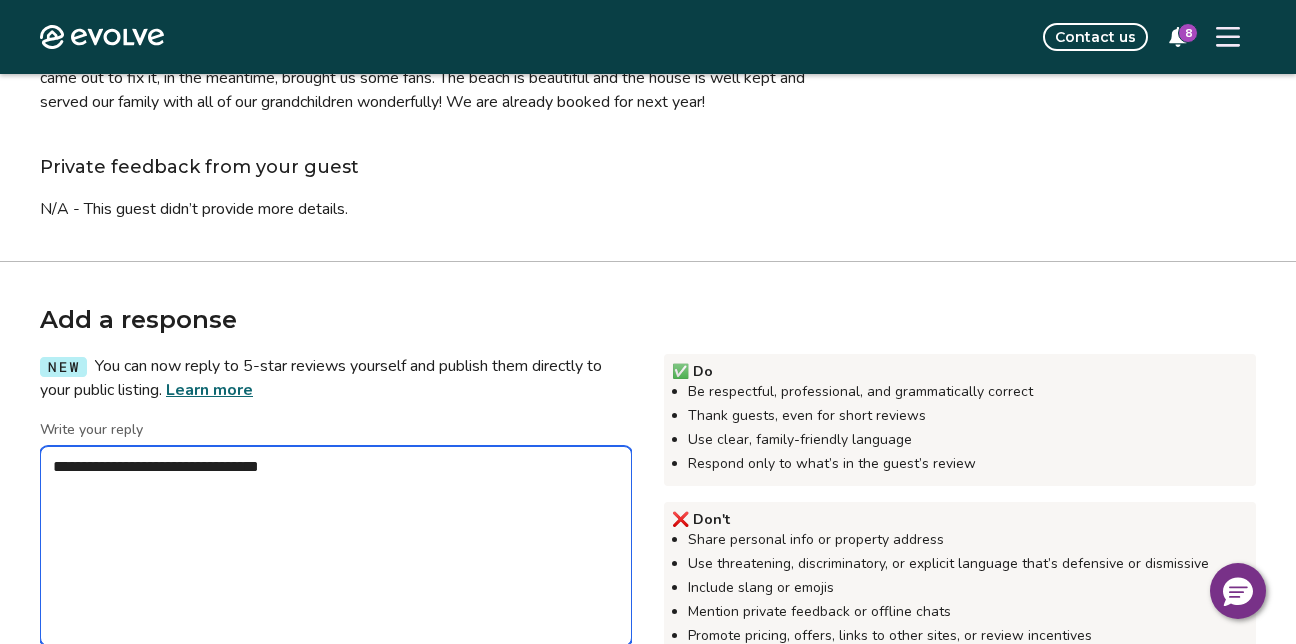 type on "*" 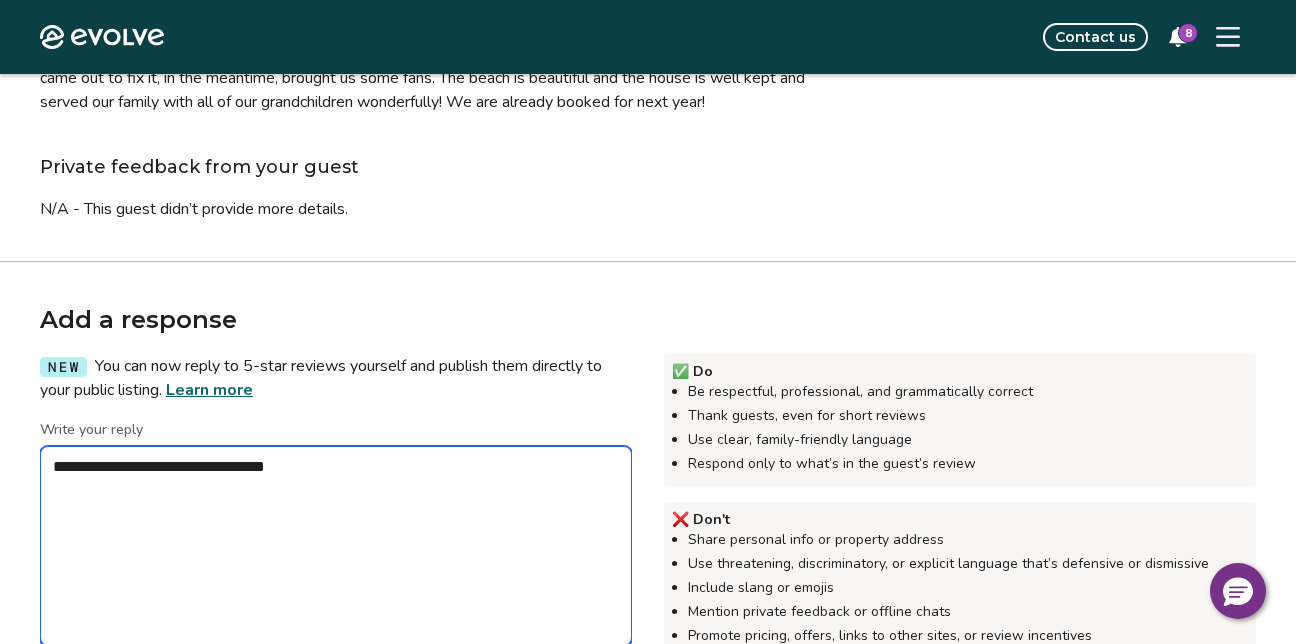 type on "*" 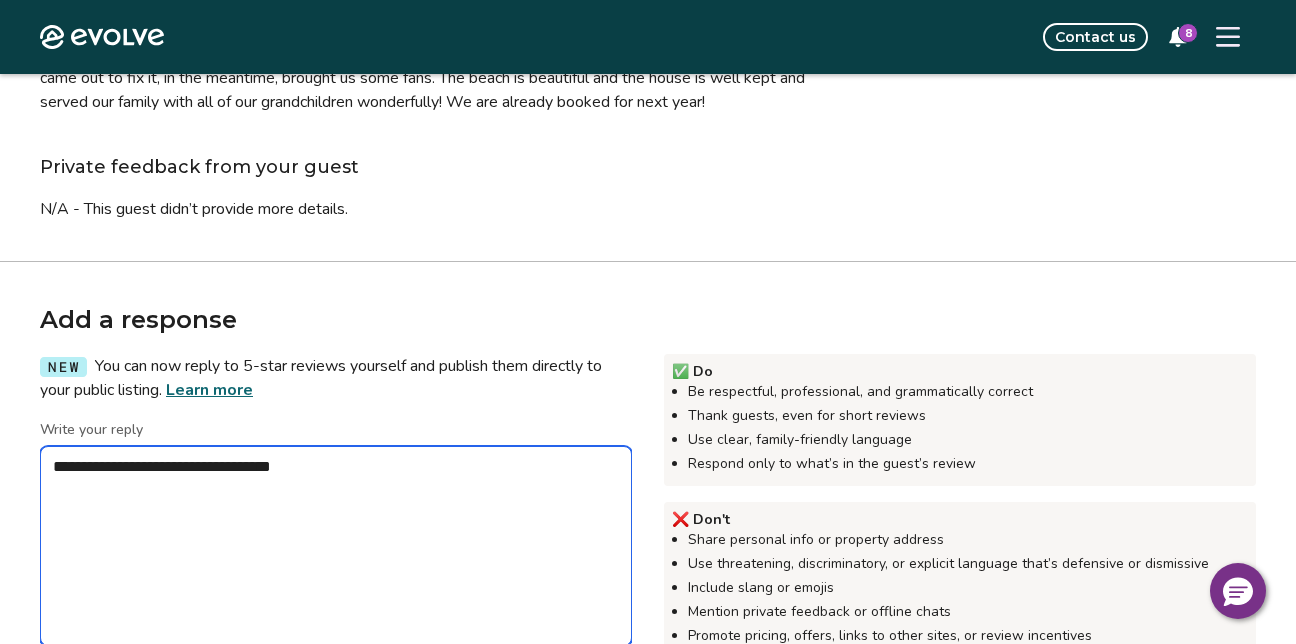 type on "*" 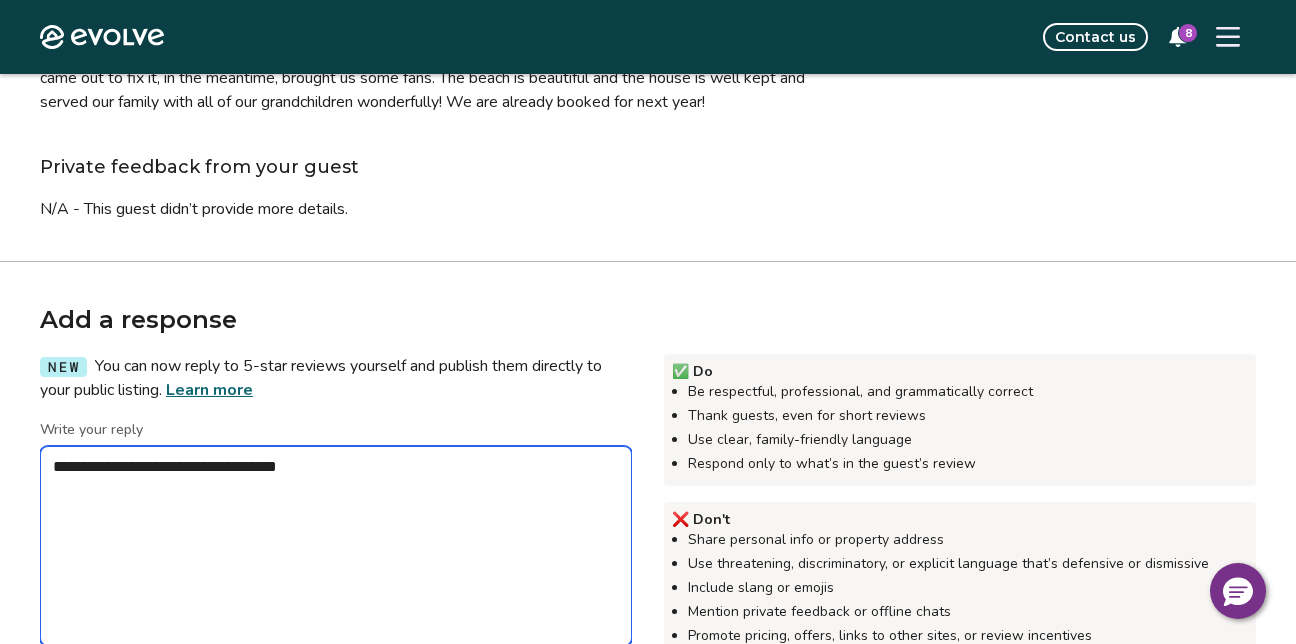 type on "*" 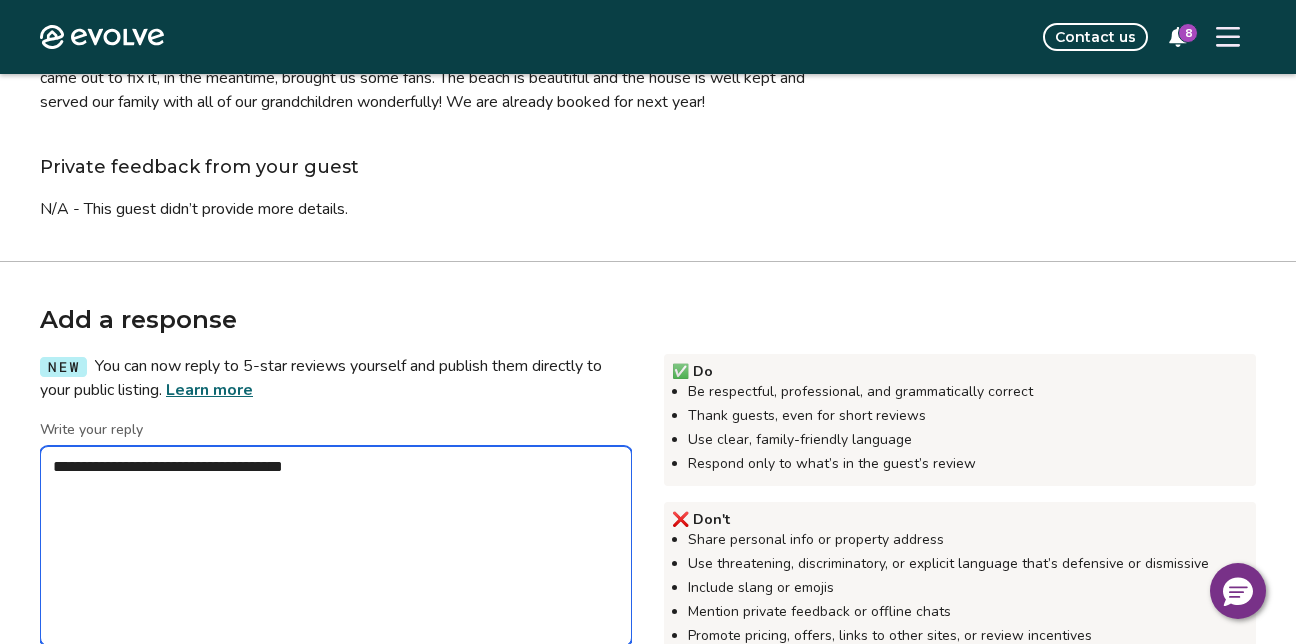 type on "*" 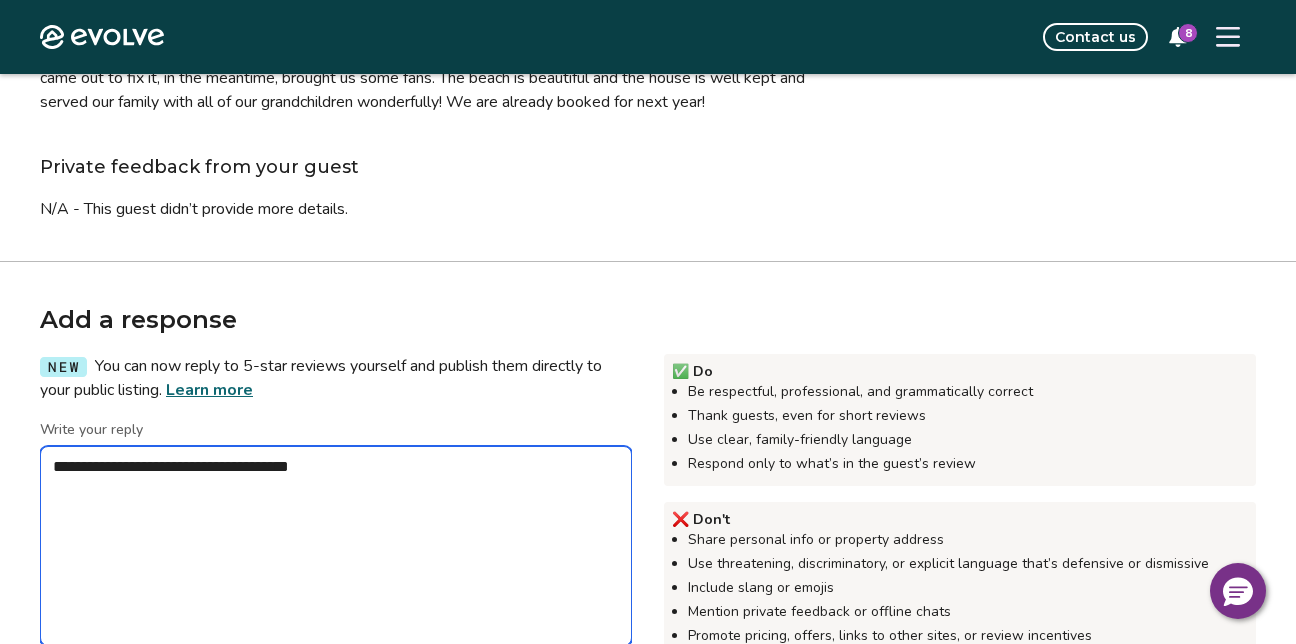 type on "*" 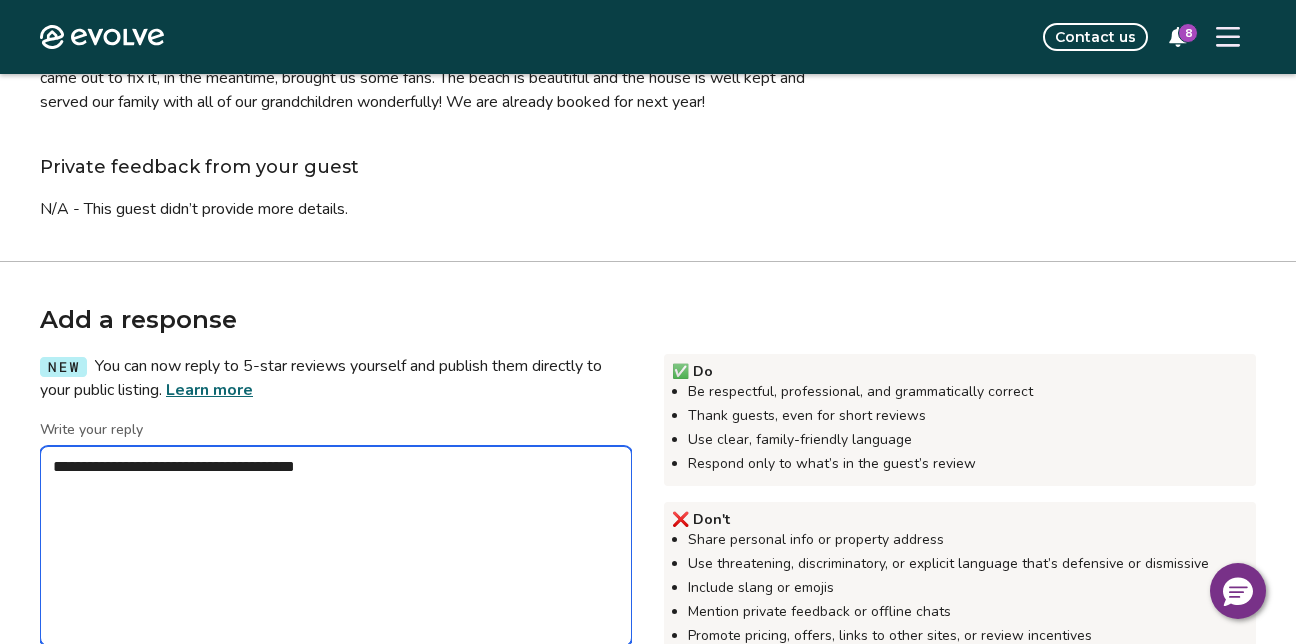 type on "*" 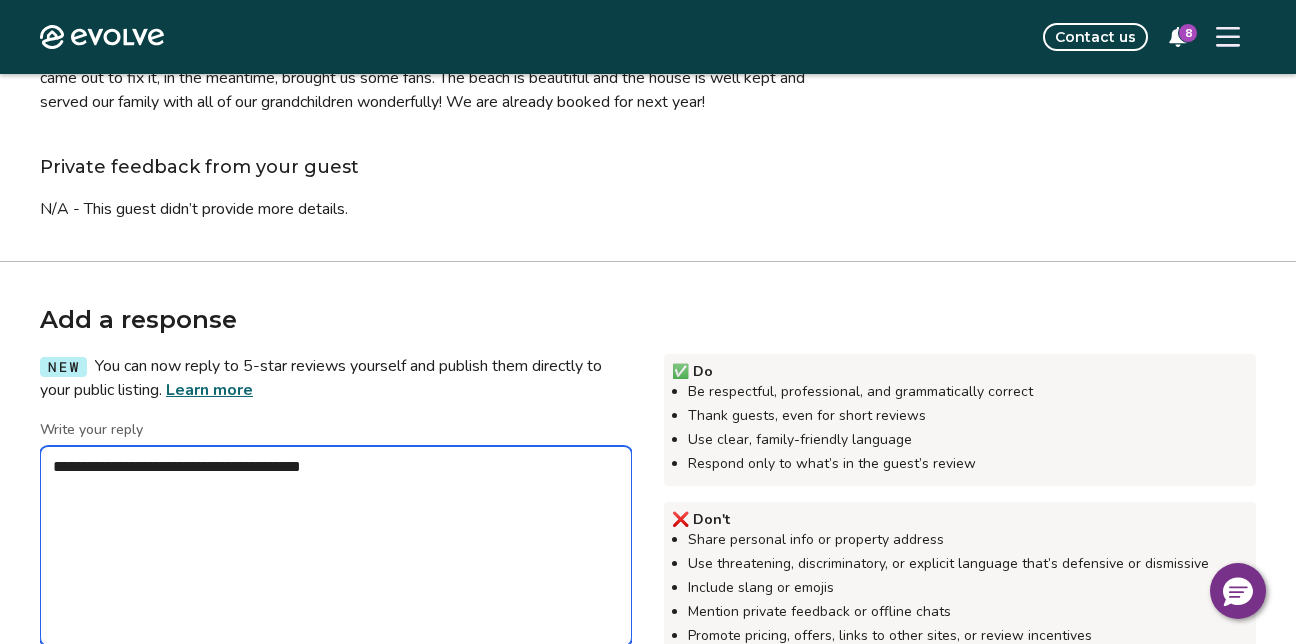 type on "*" 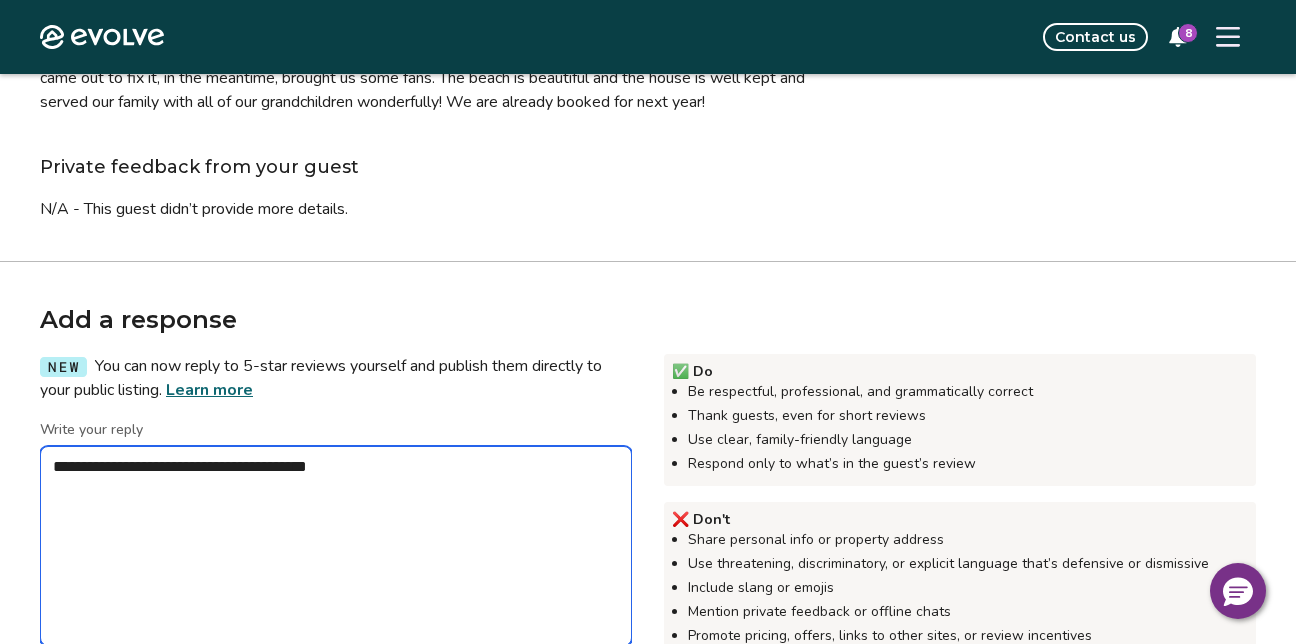 type on "*" 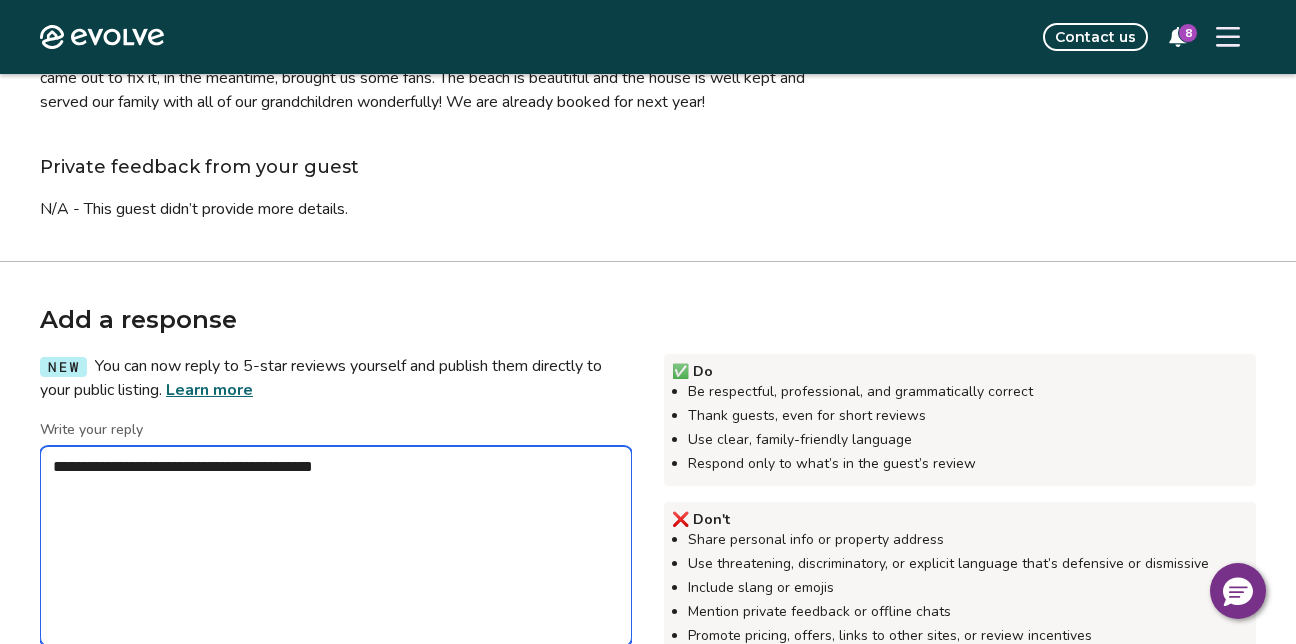 type on "*" 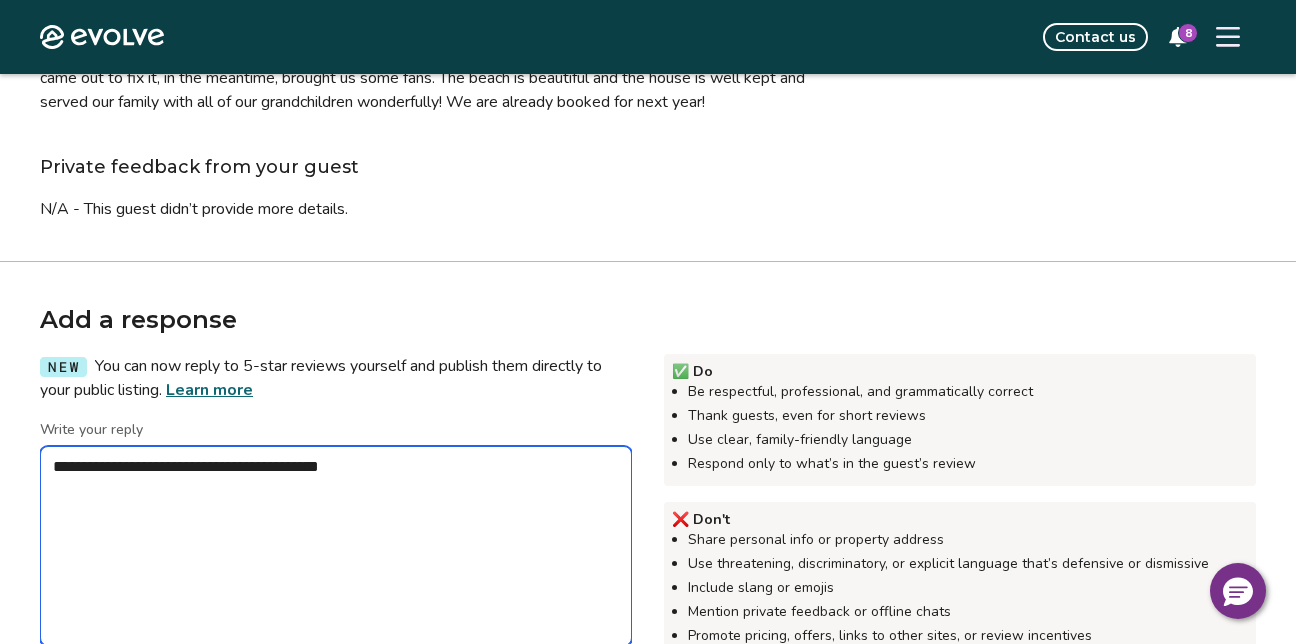 type on "*" 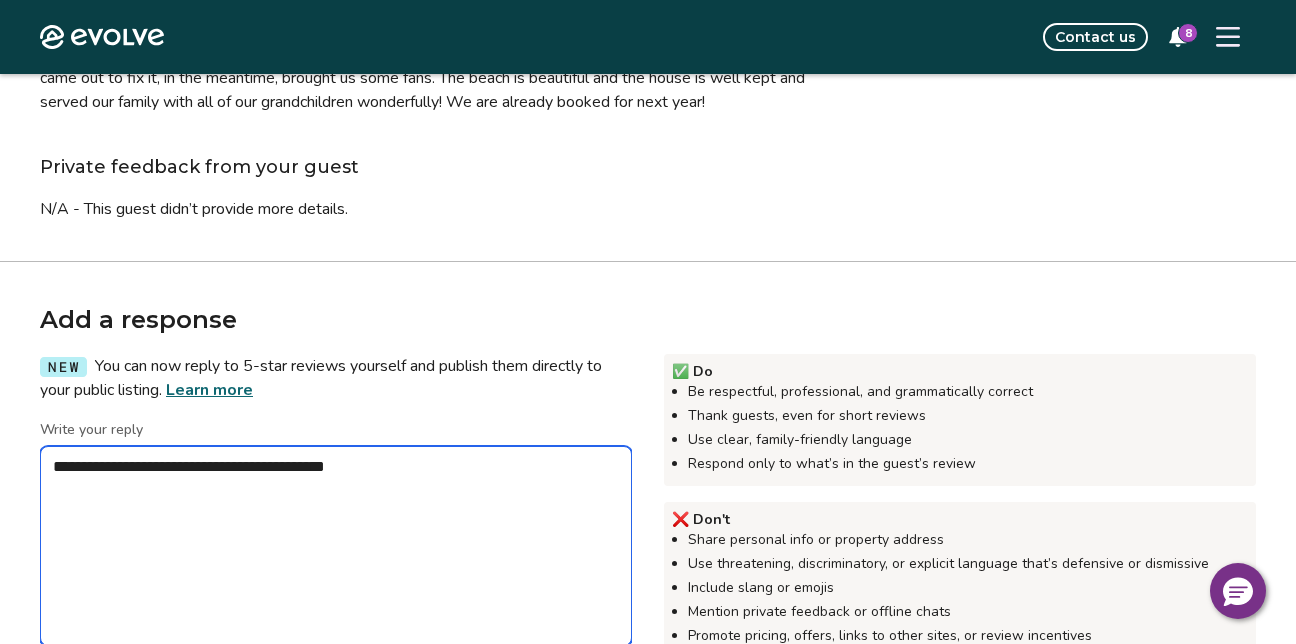 type on "*" 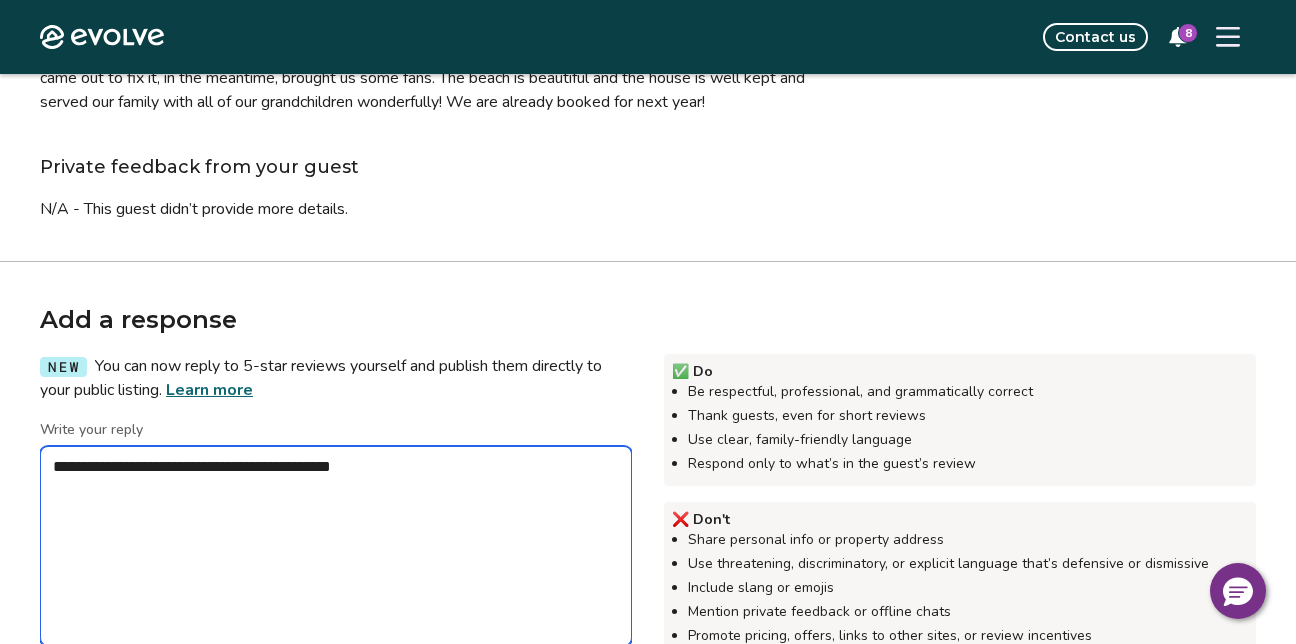 type on "*" 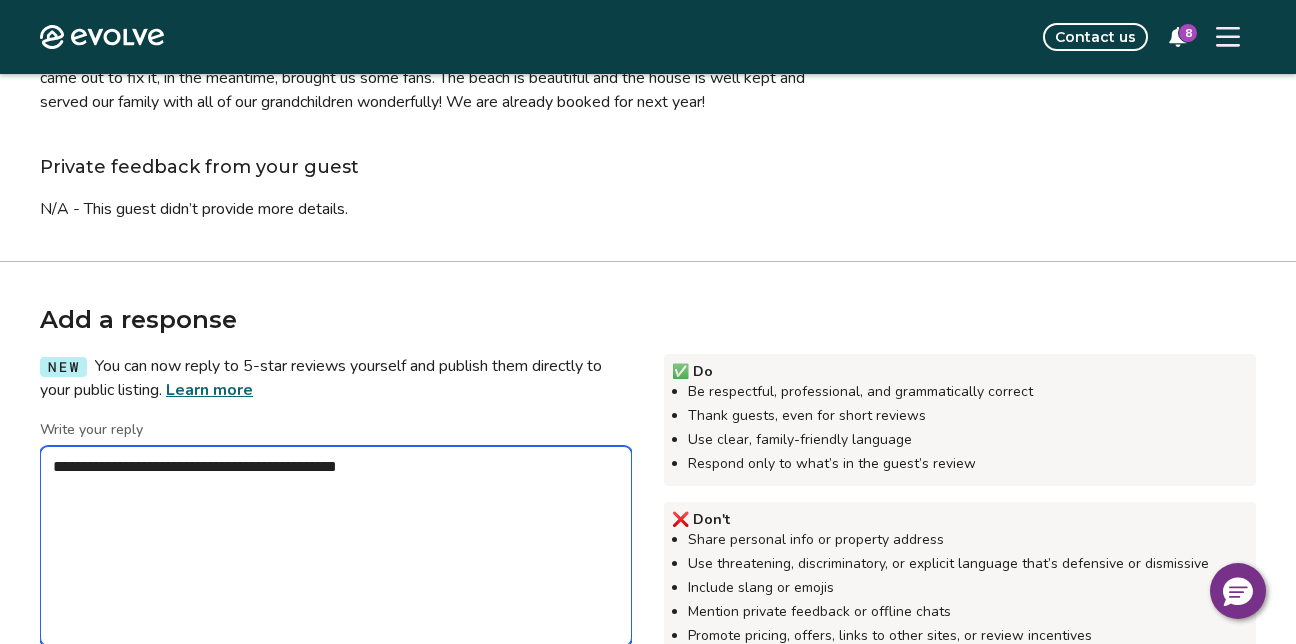 type on "*" 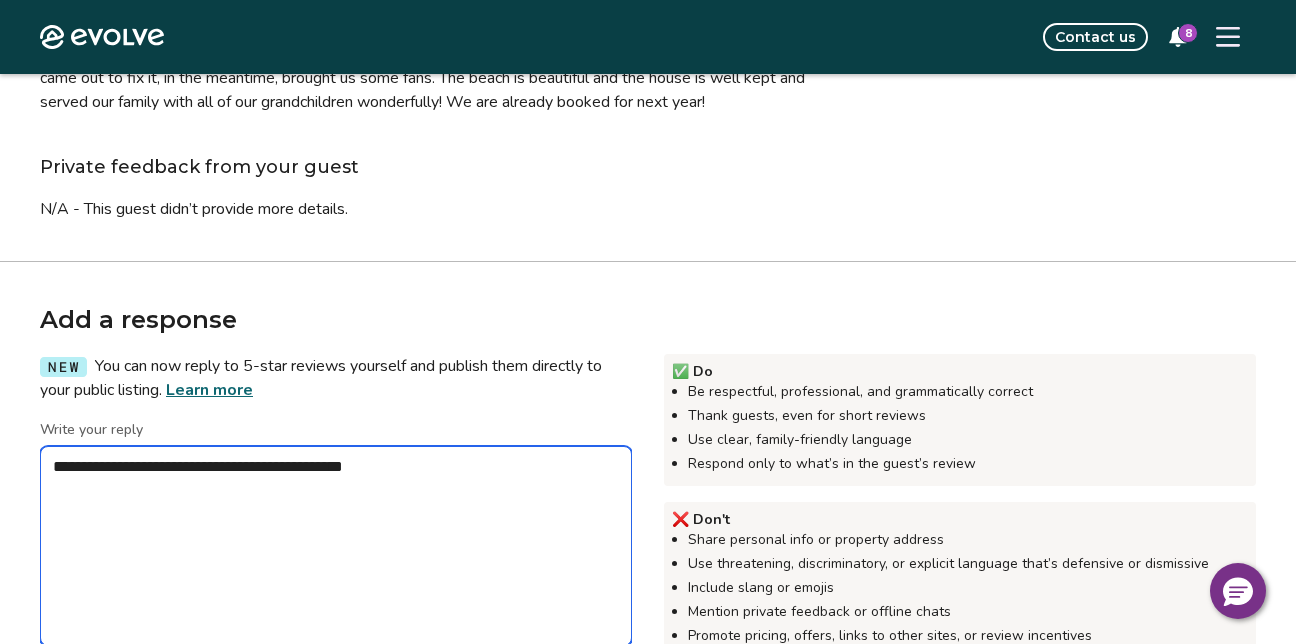 type on "*" 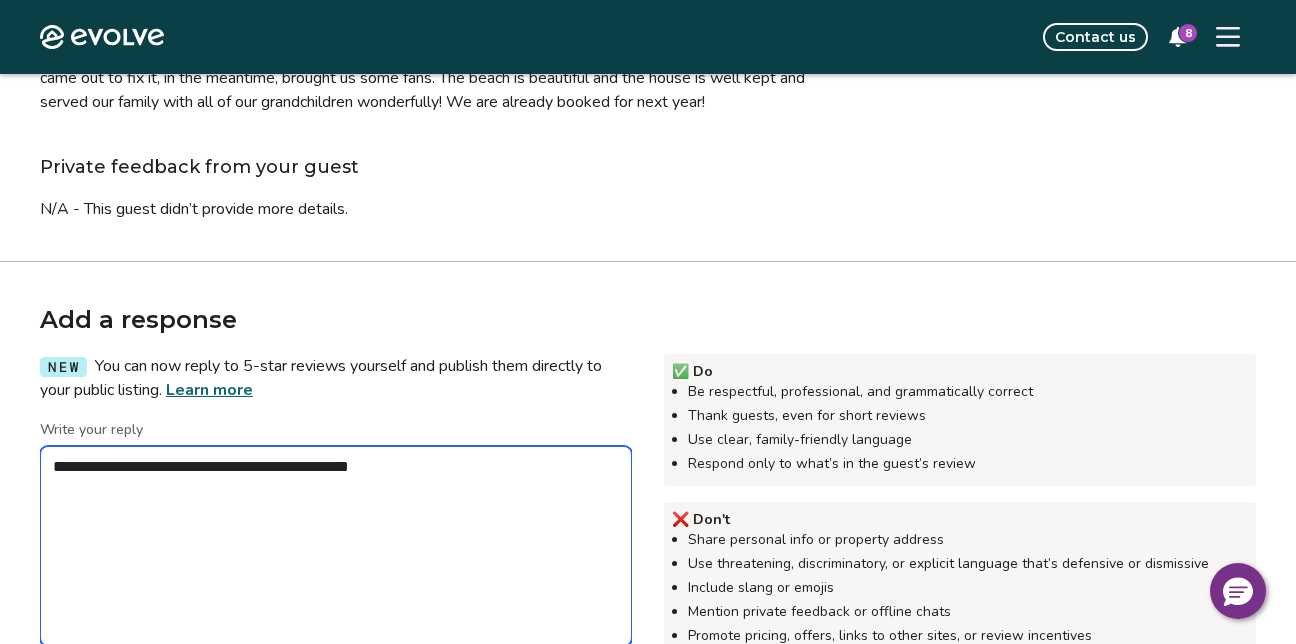 type on "*" 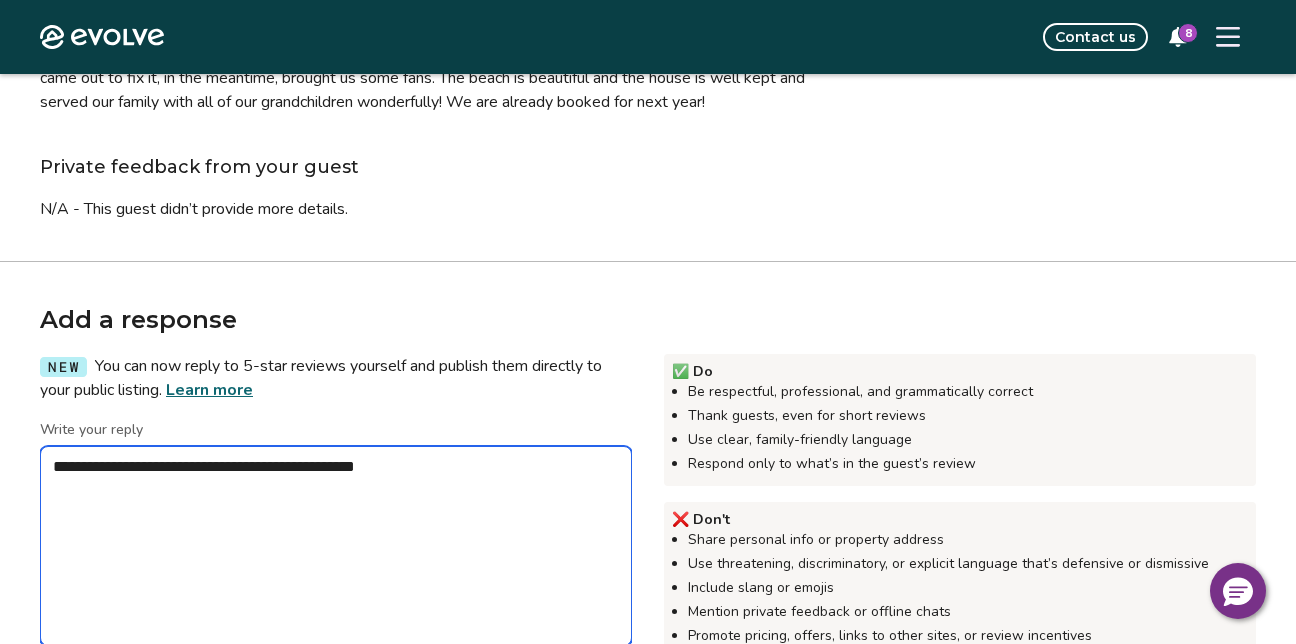 type on "*" 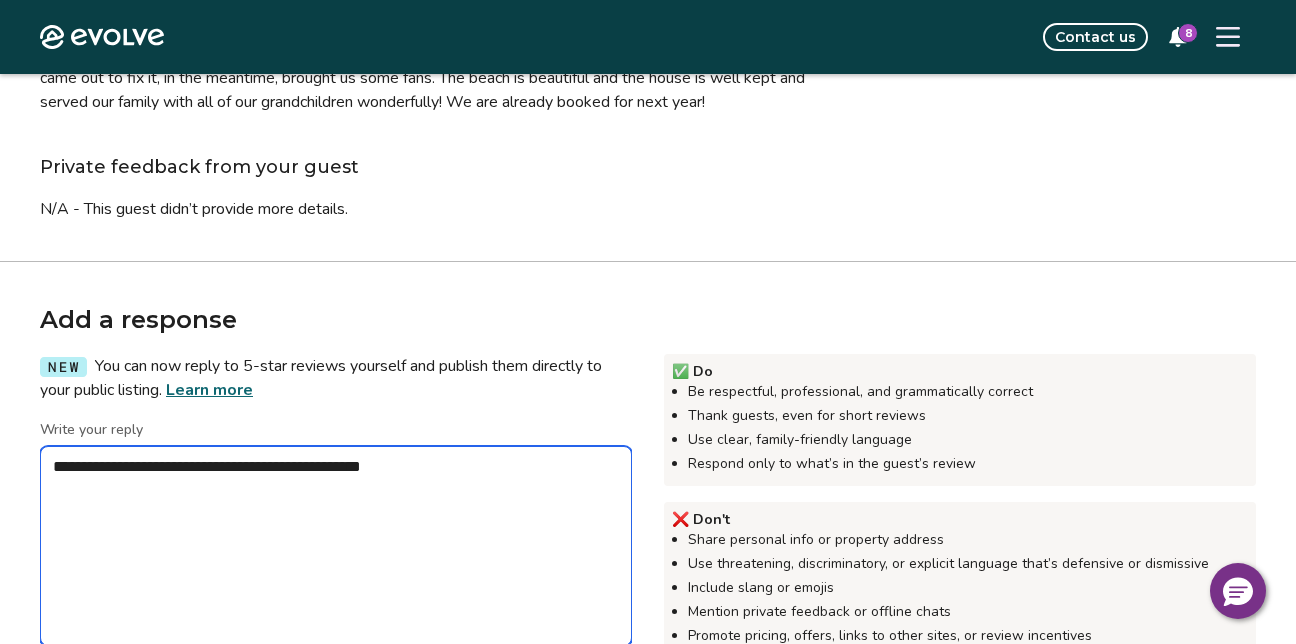 type on "*" 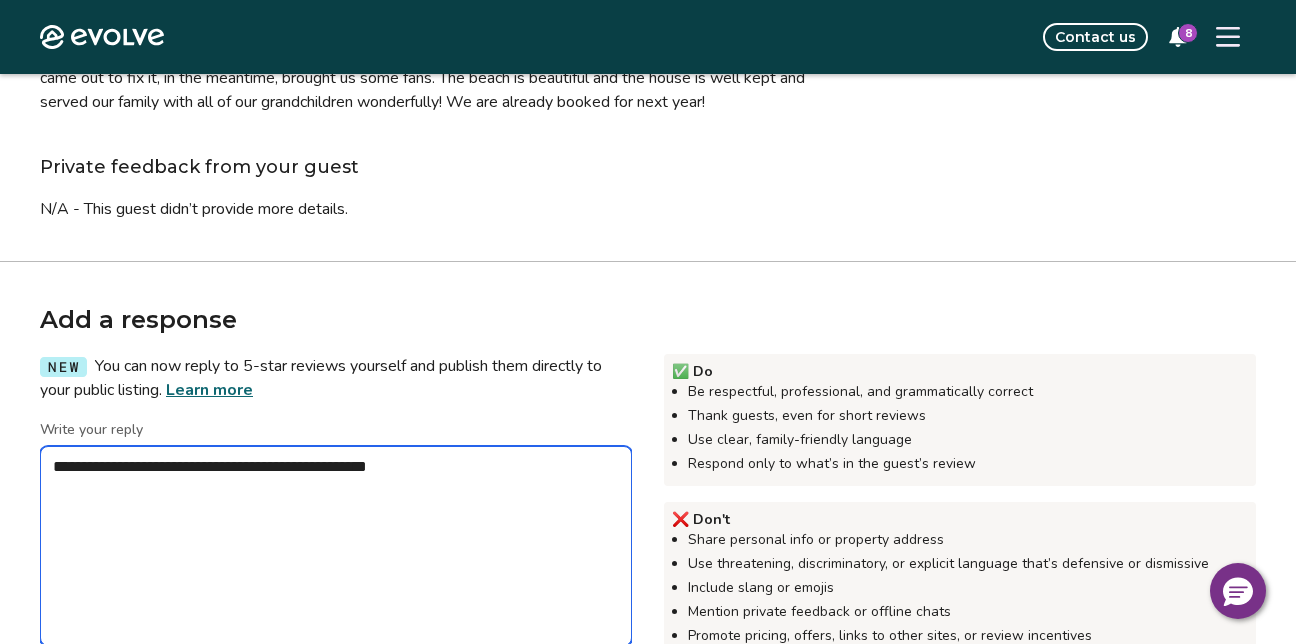 type on "*" 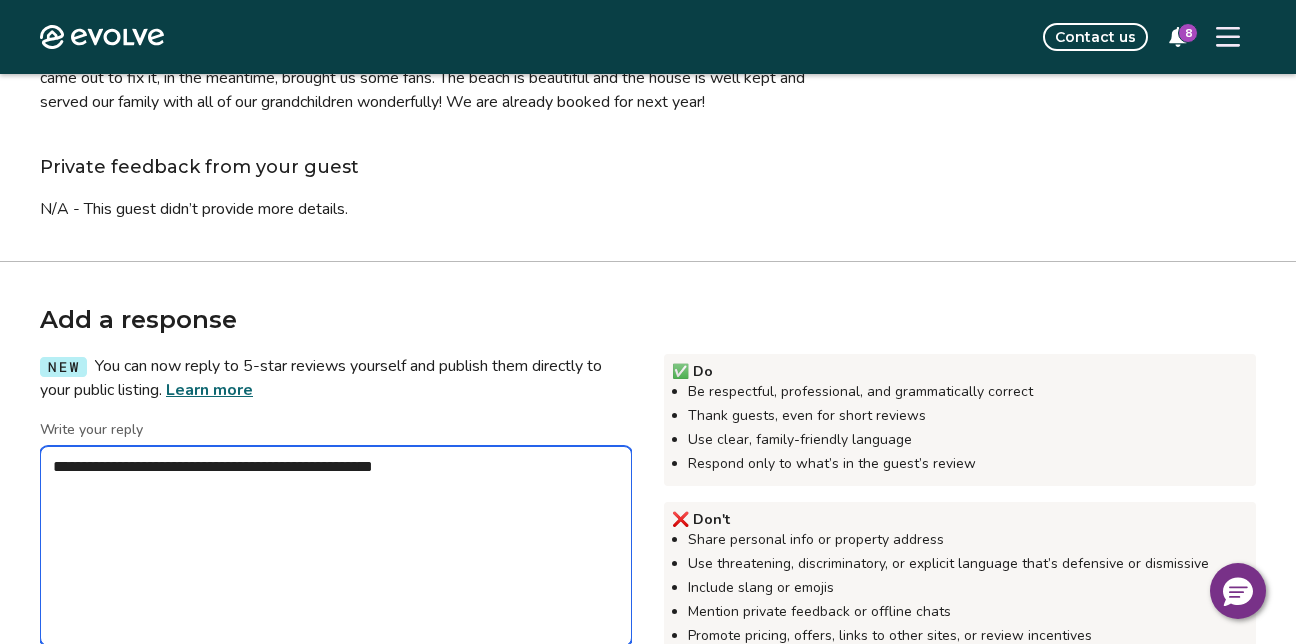 type on "*" 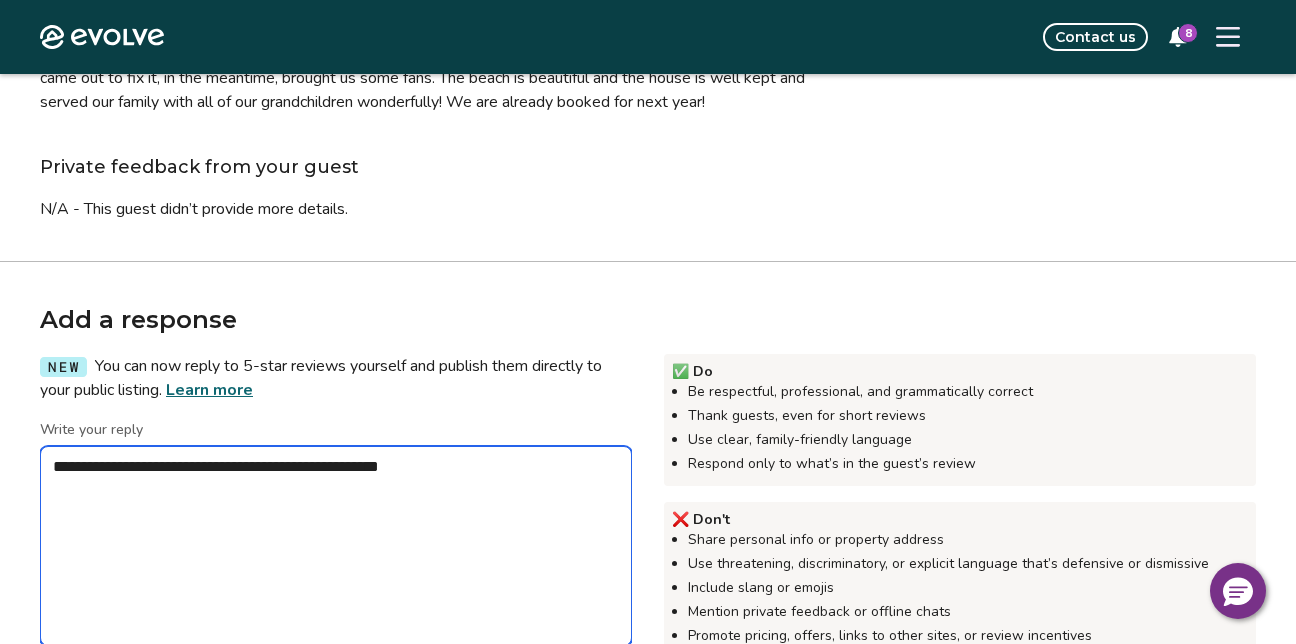 type on "*" 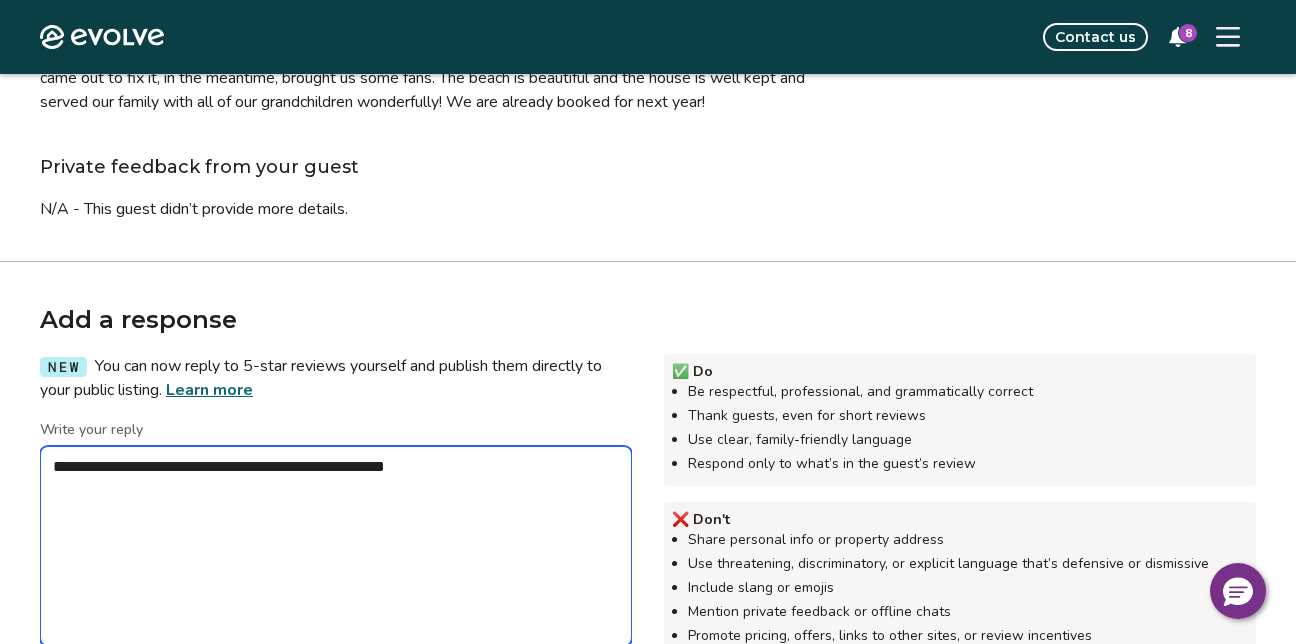 type on "*" 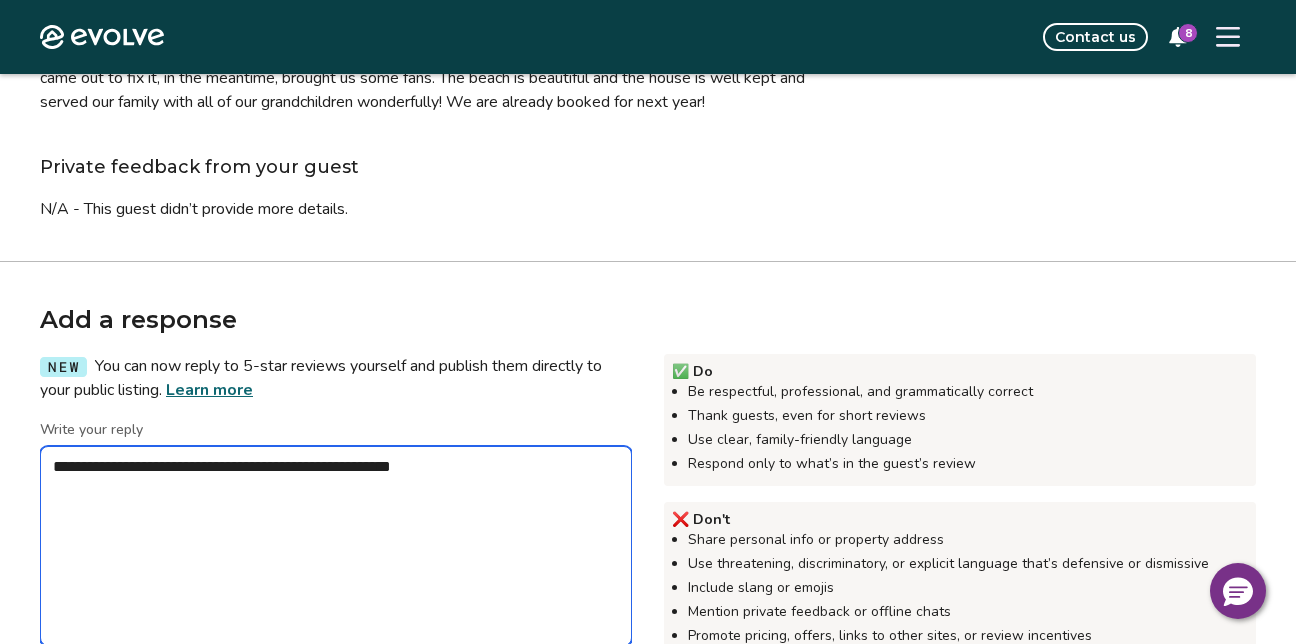type on "*" 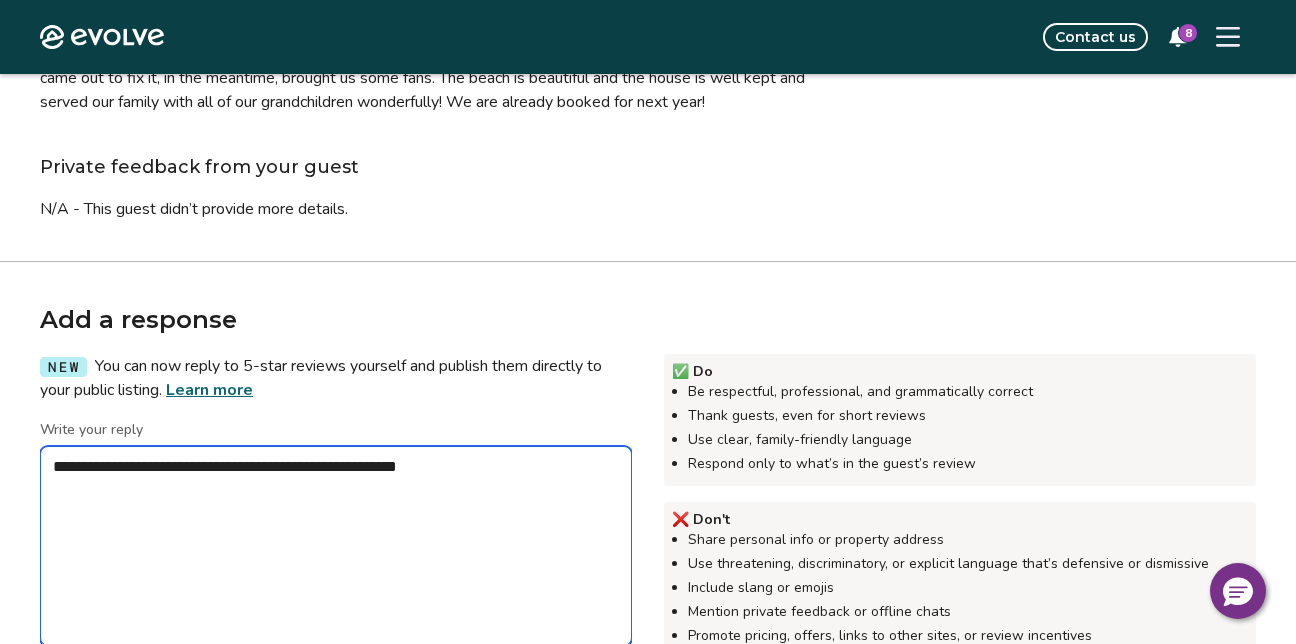 type on "*" 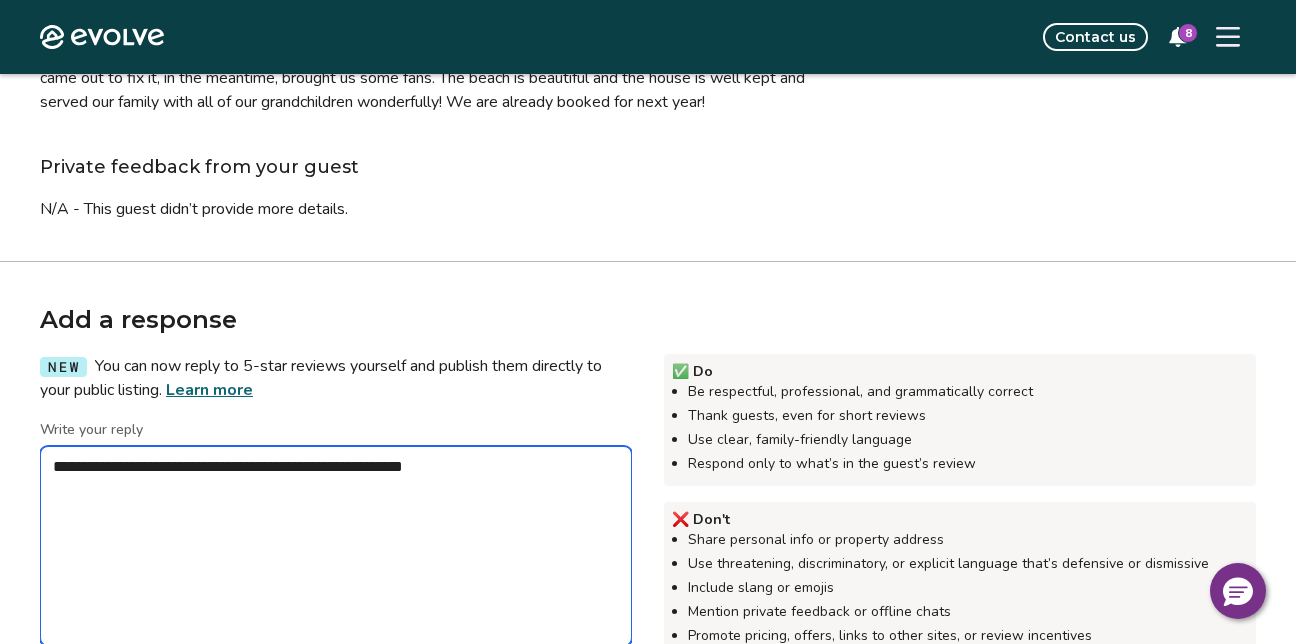 type on "*" 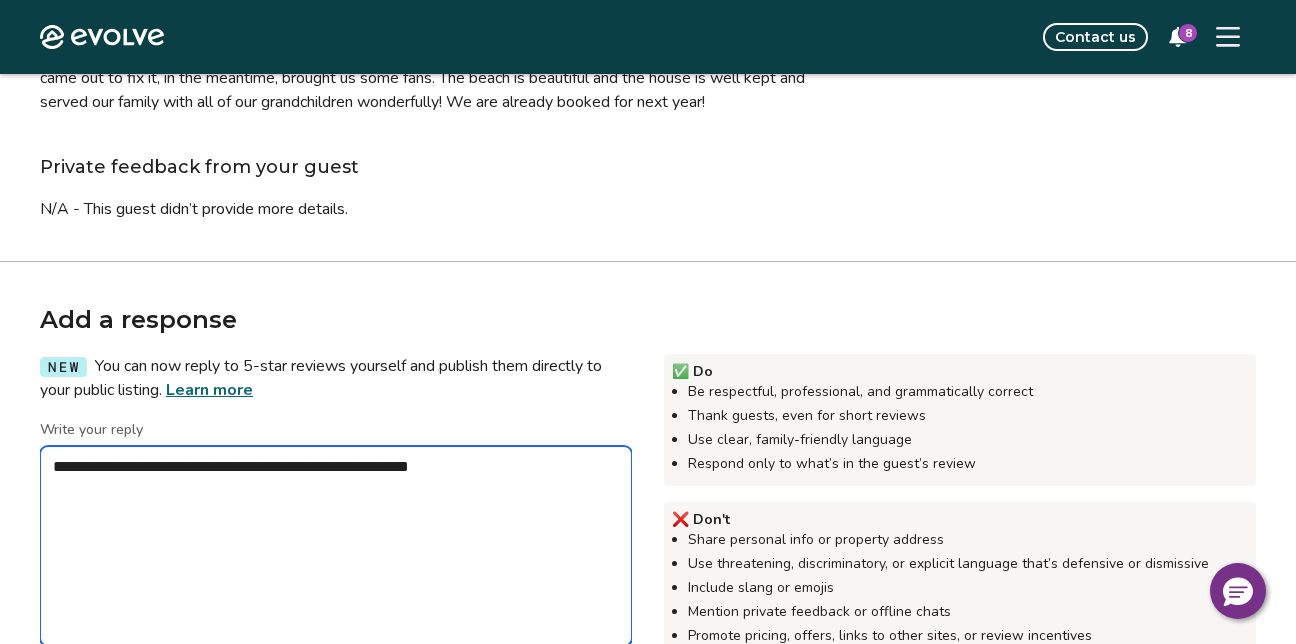 type on "*" 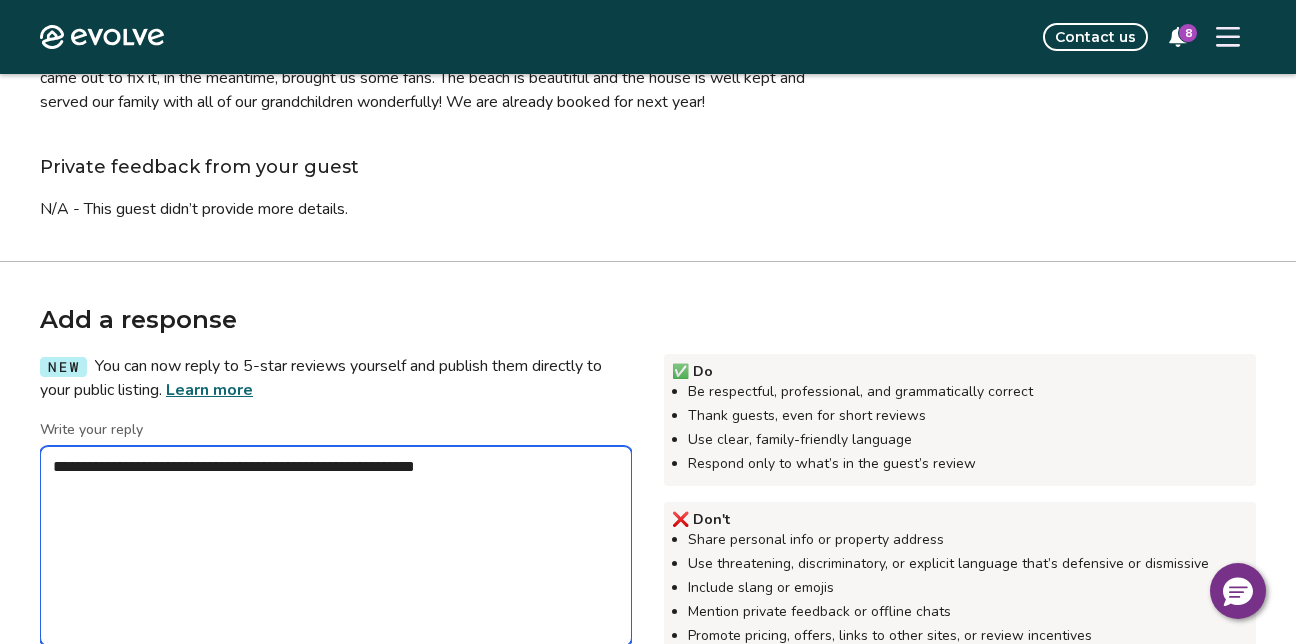 type on "*" 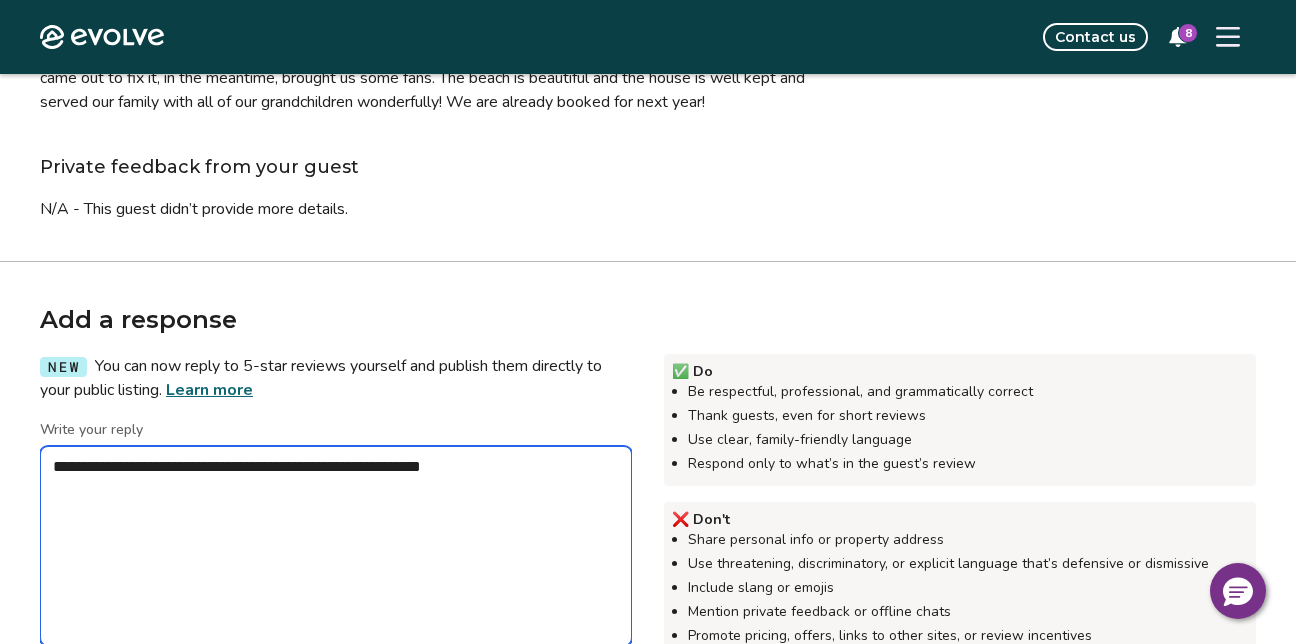 type on "*" 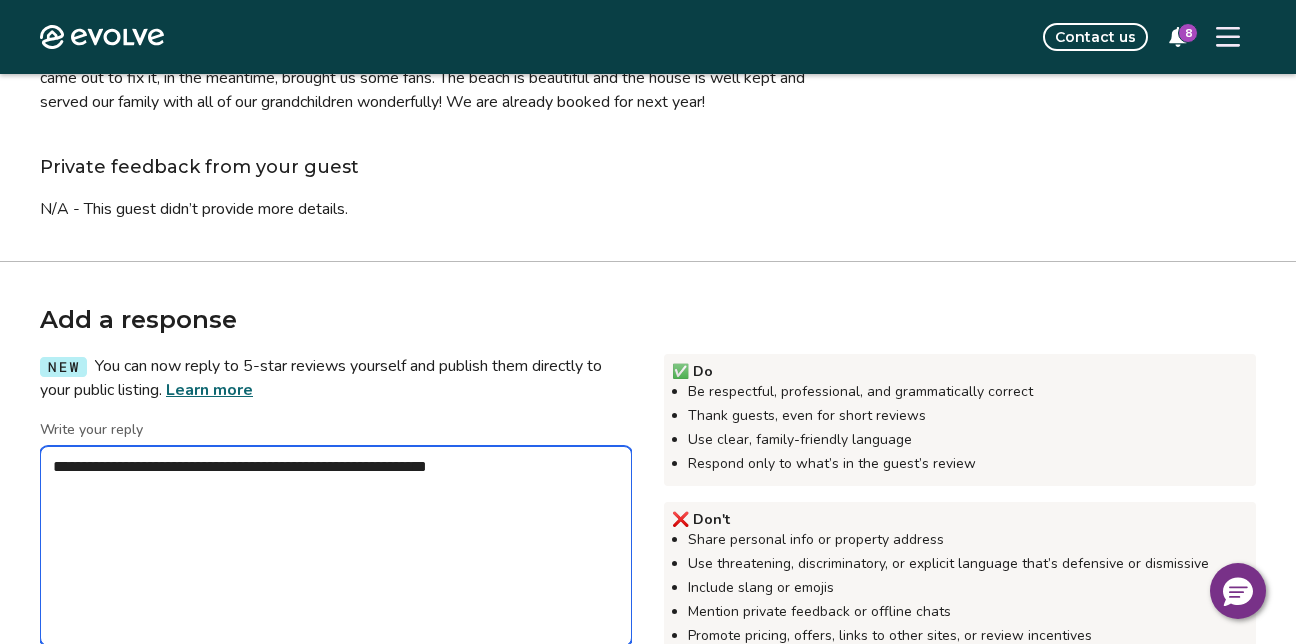 type on "*" 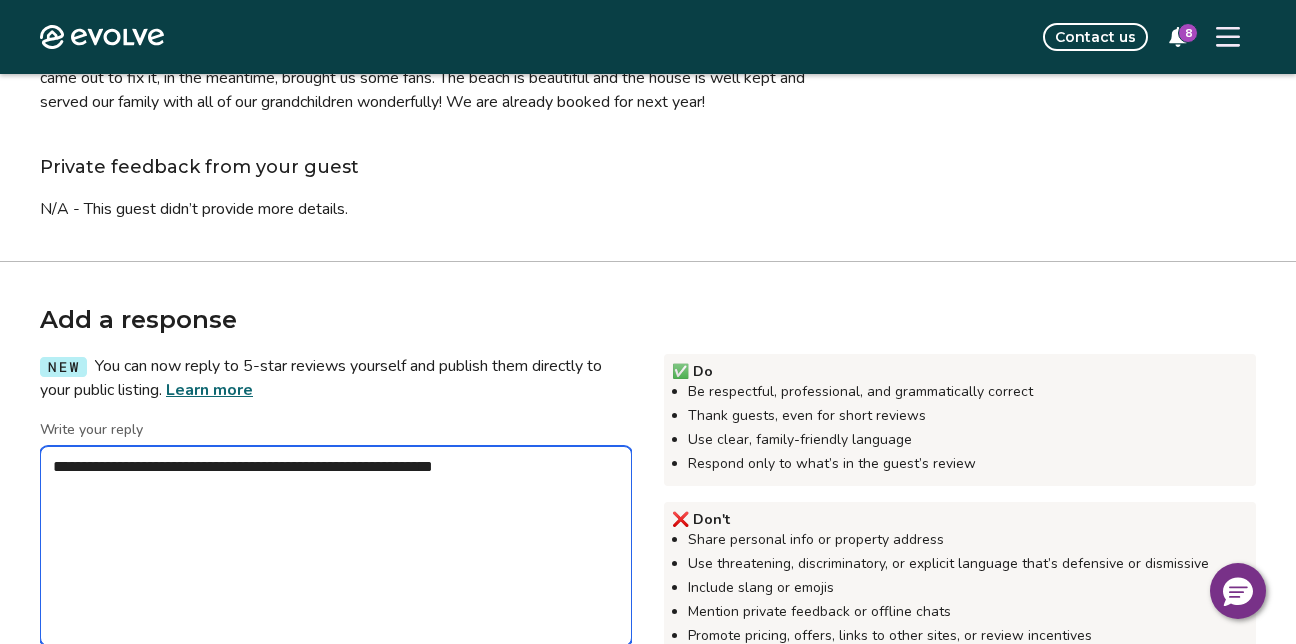 type on "*" 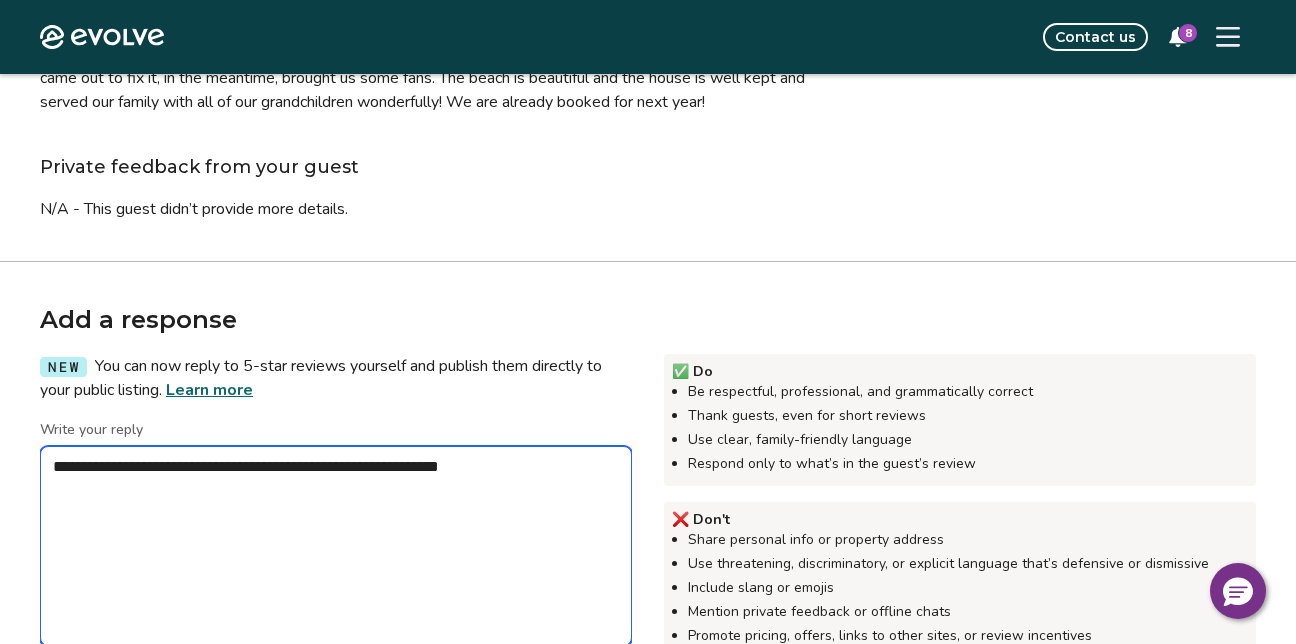 type on "*" 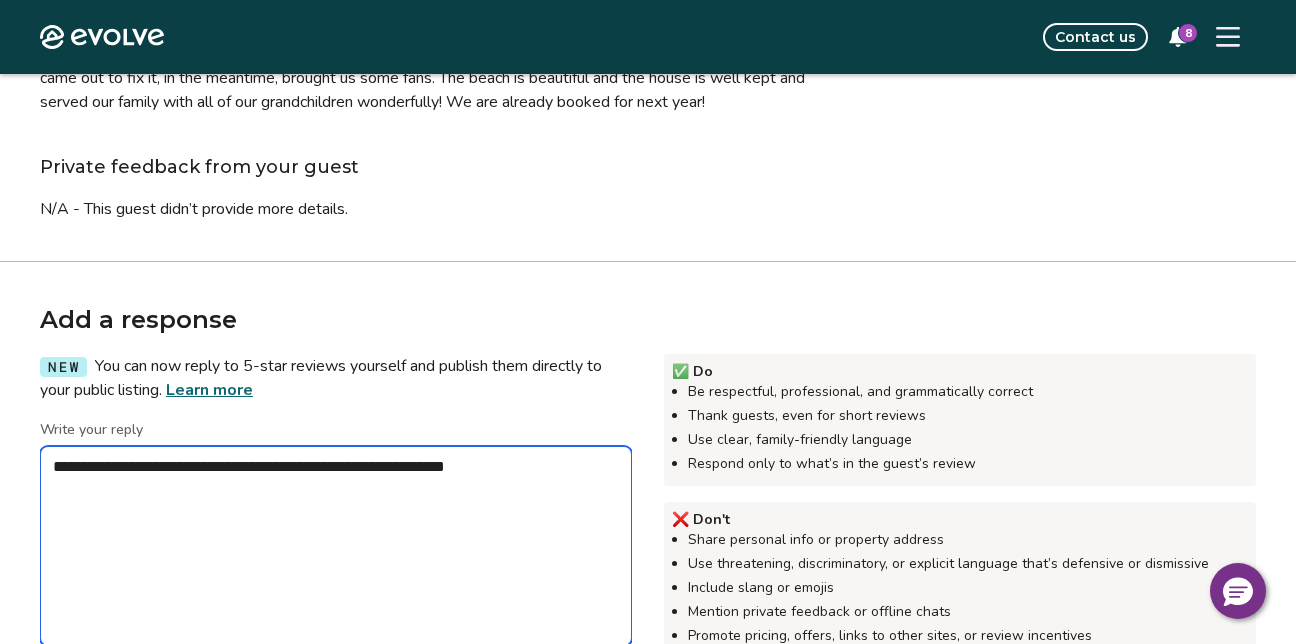 type on "*" 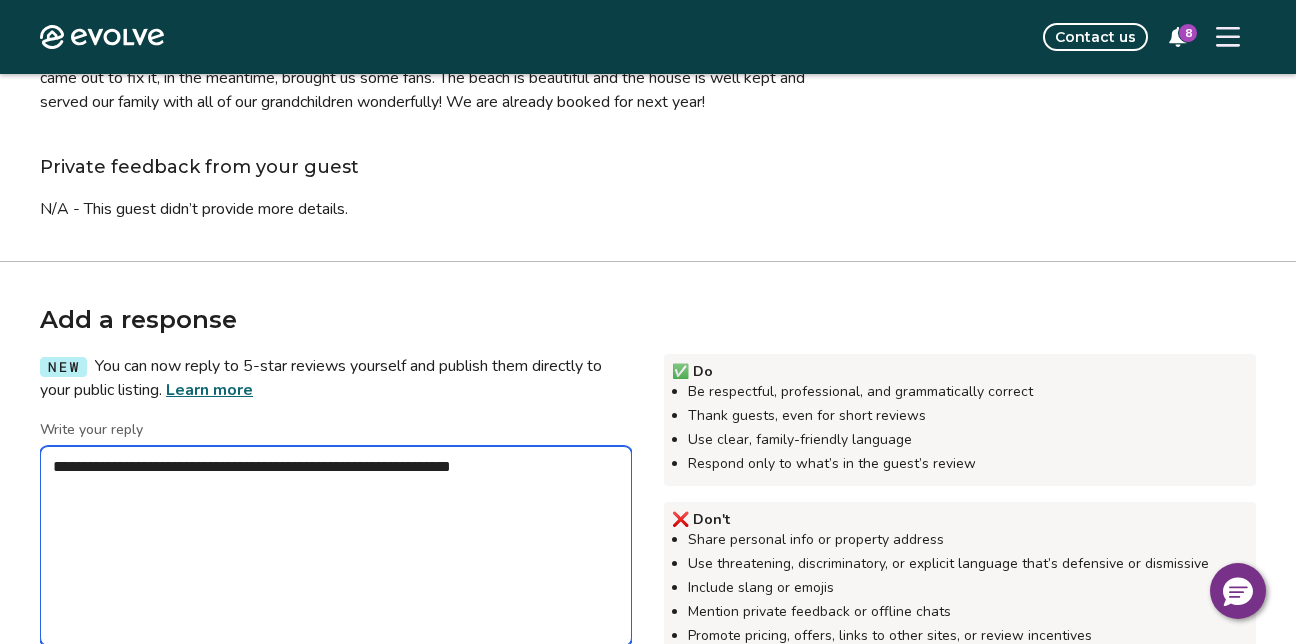 type on "*" 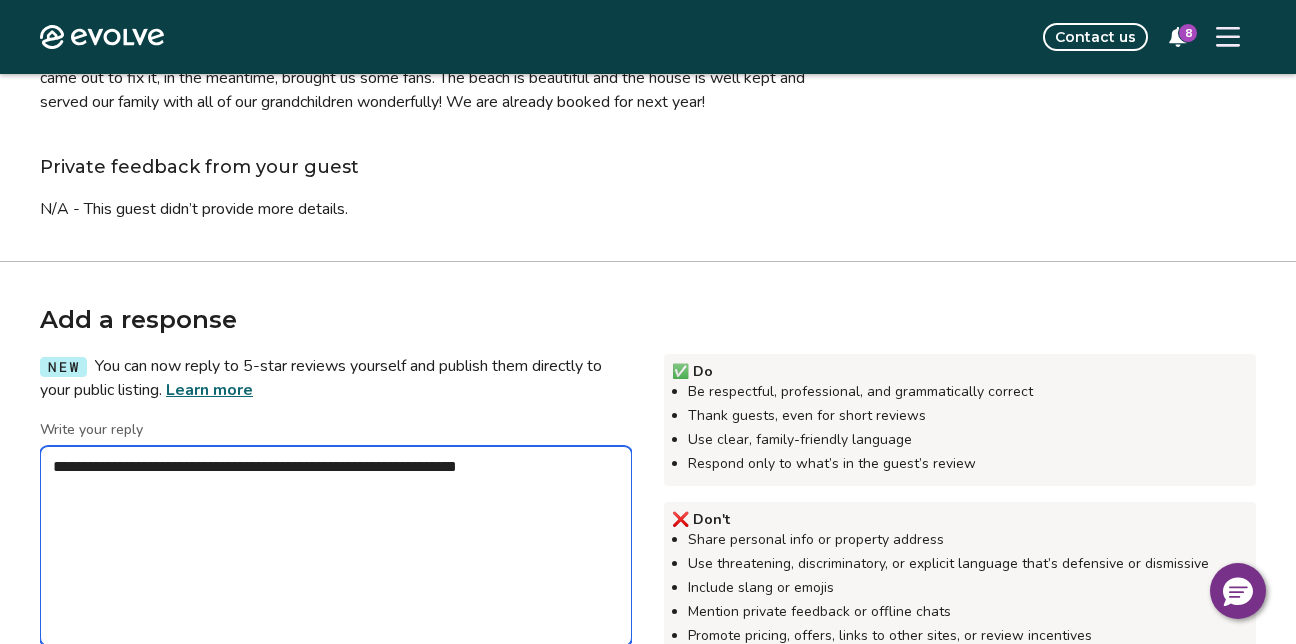 type on "*" 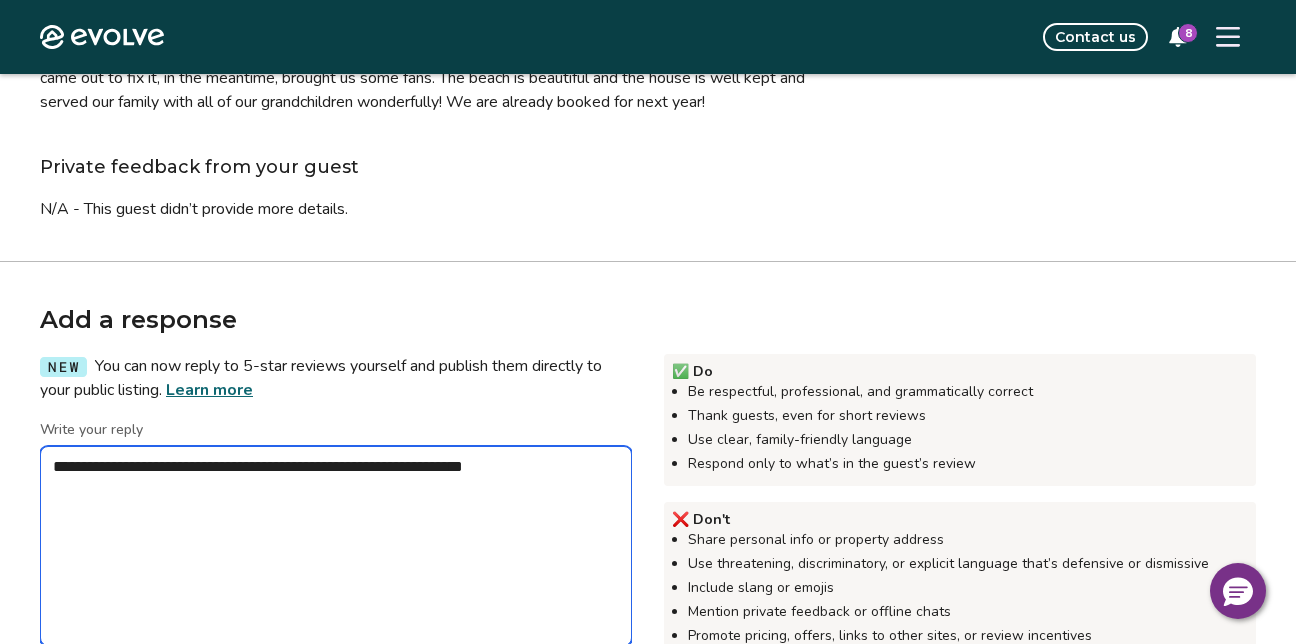 type on "*" 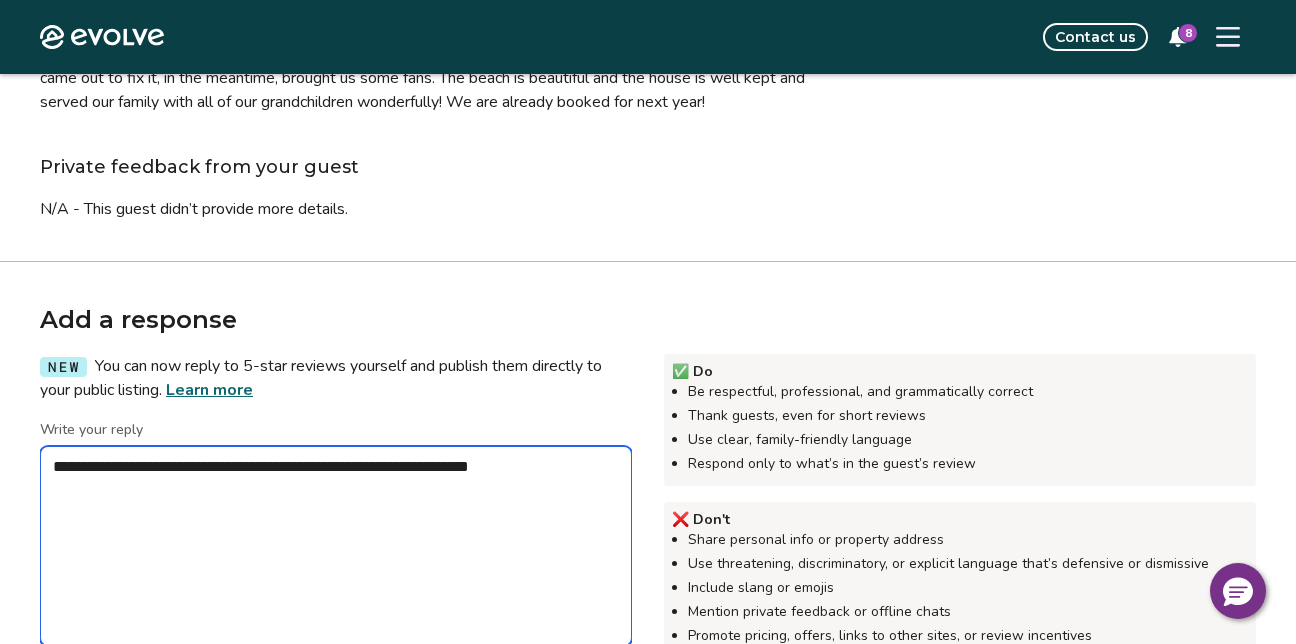 type on "*" 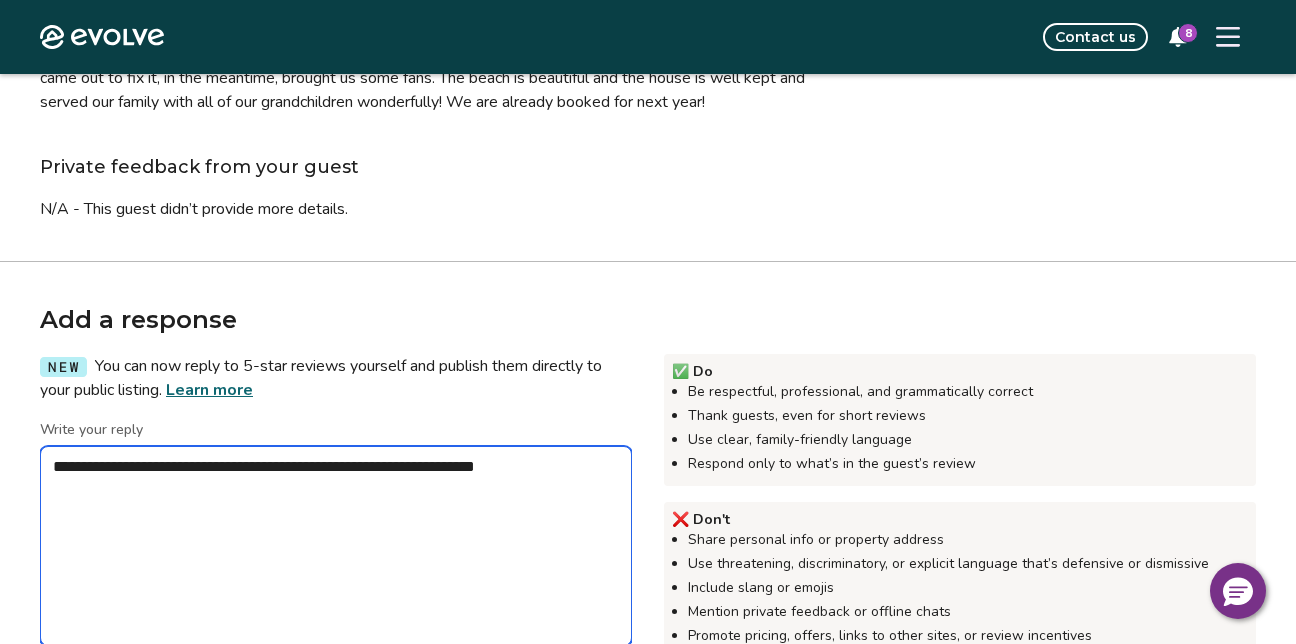 type on "*" 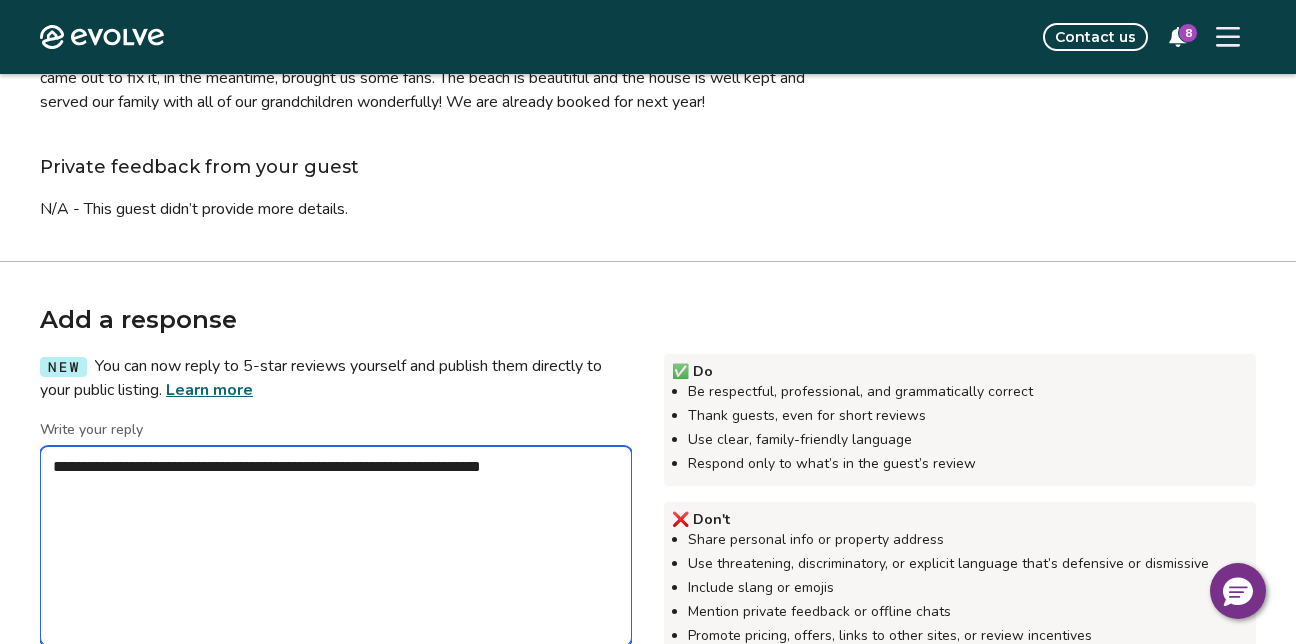 type on "*" 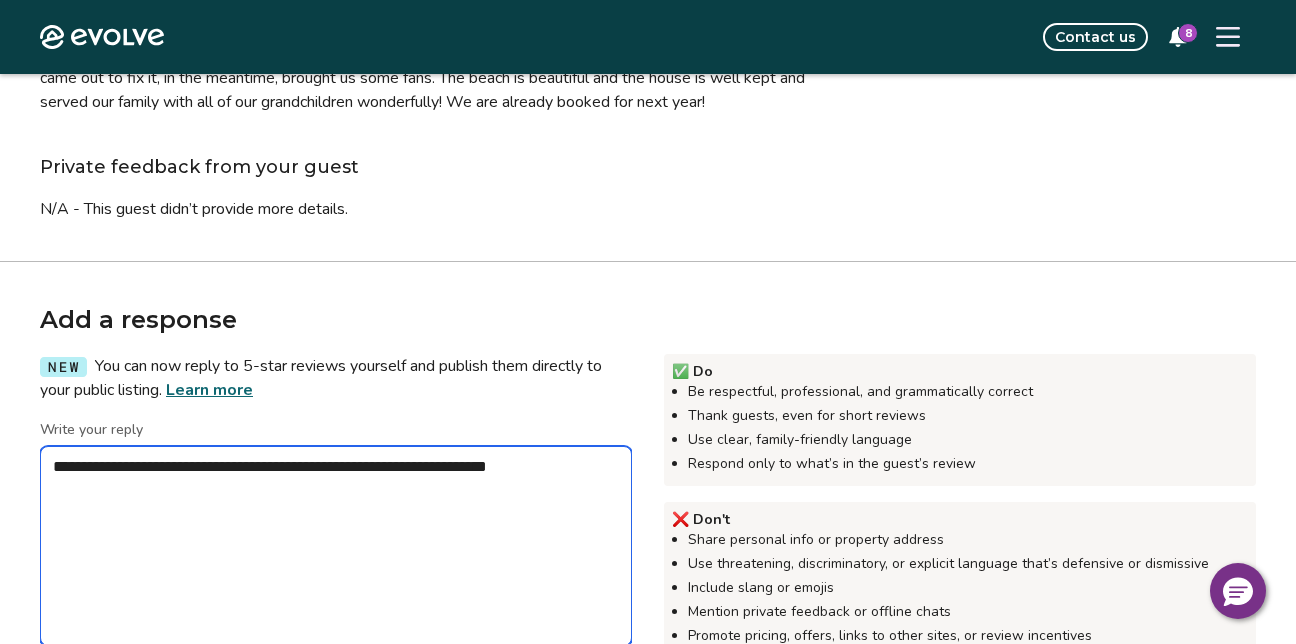 type on "*" 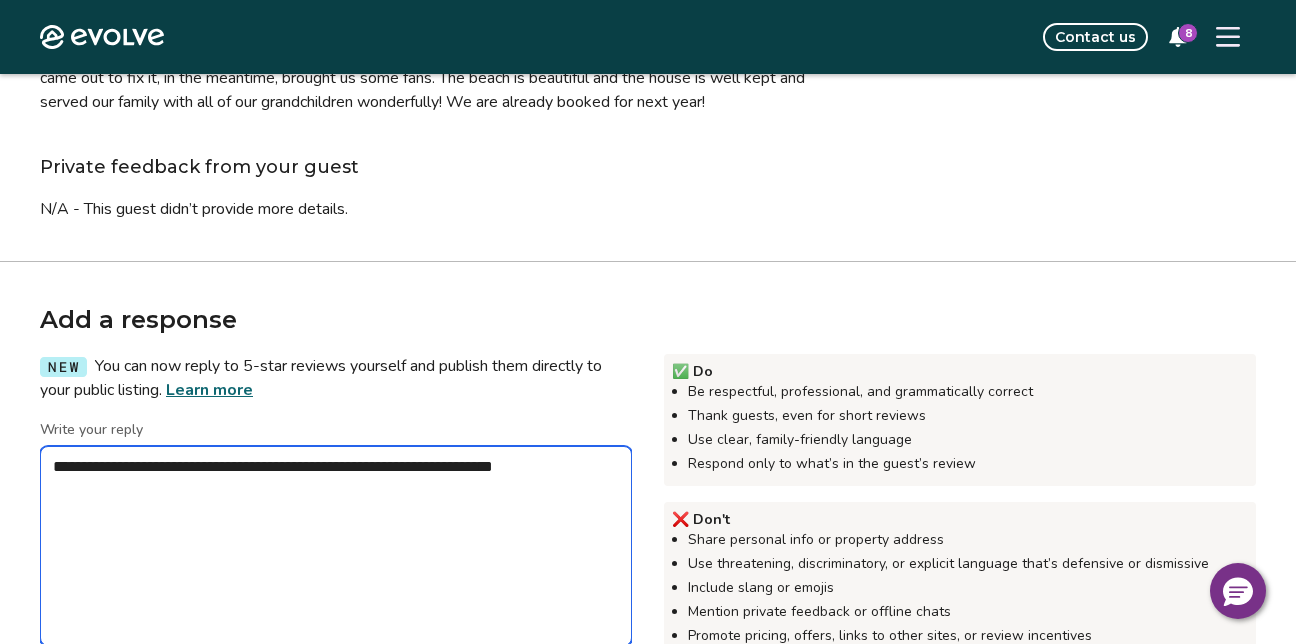 type on "*" 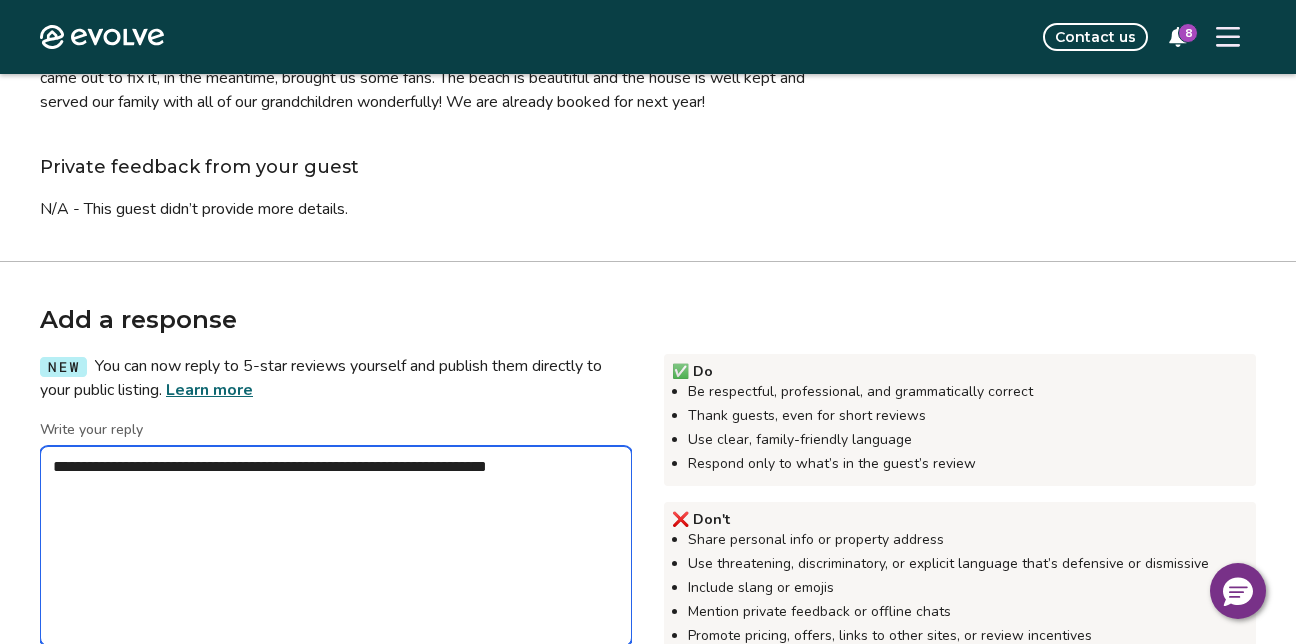 type on "*" 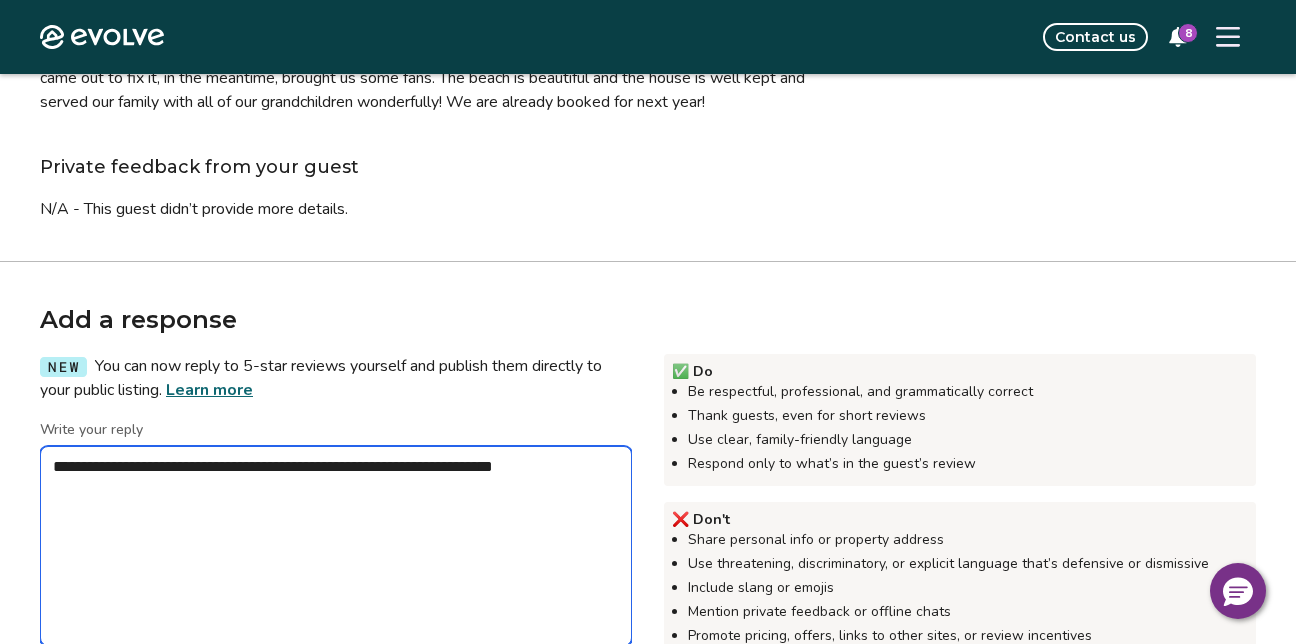 type on "*" 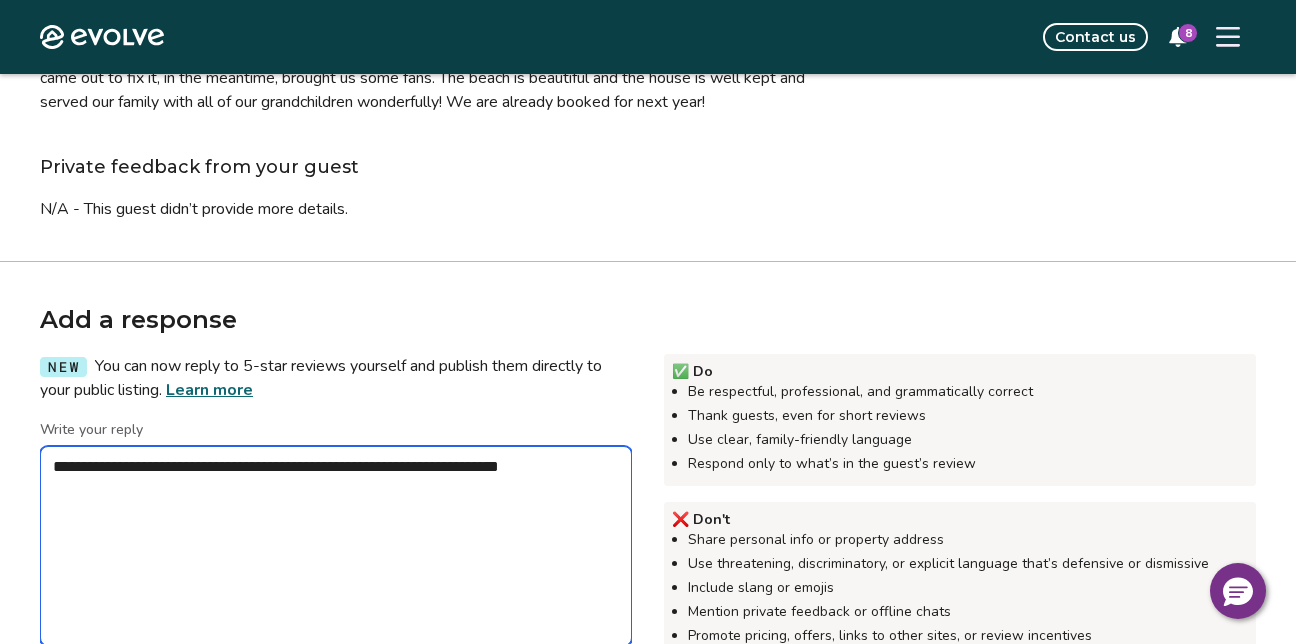 type on "*" 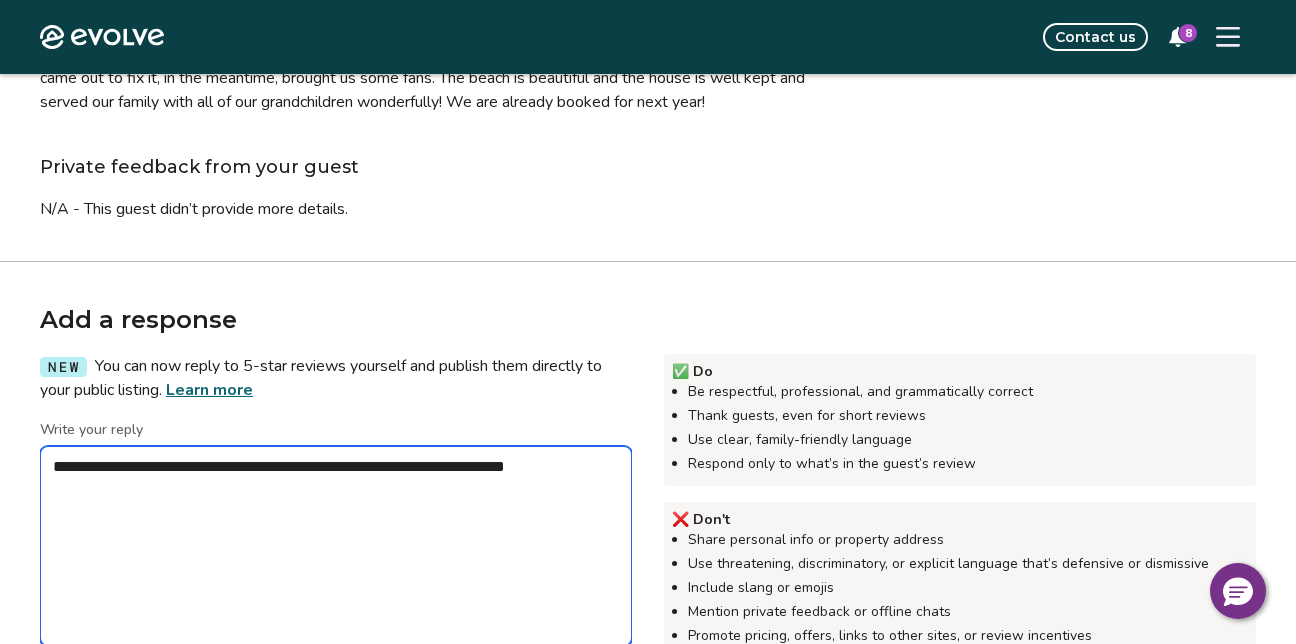 type on "*" 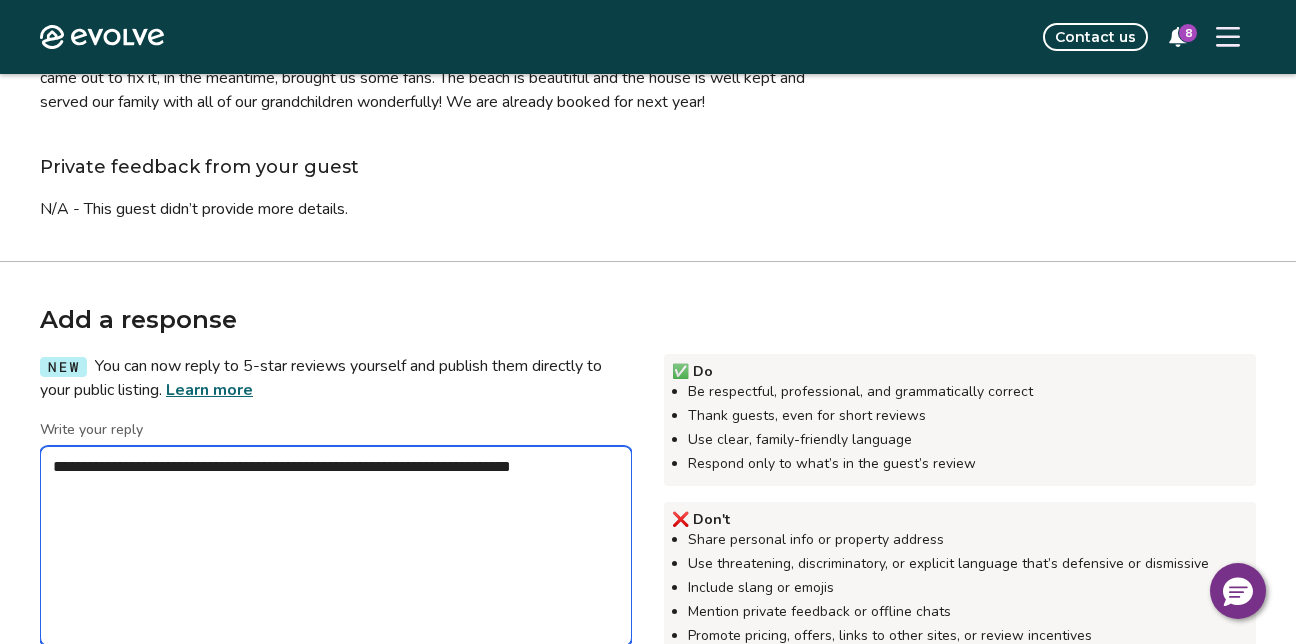 type on "*" 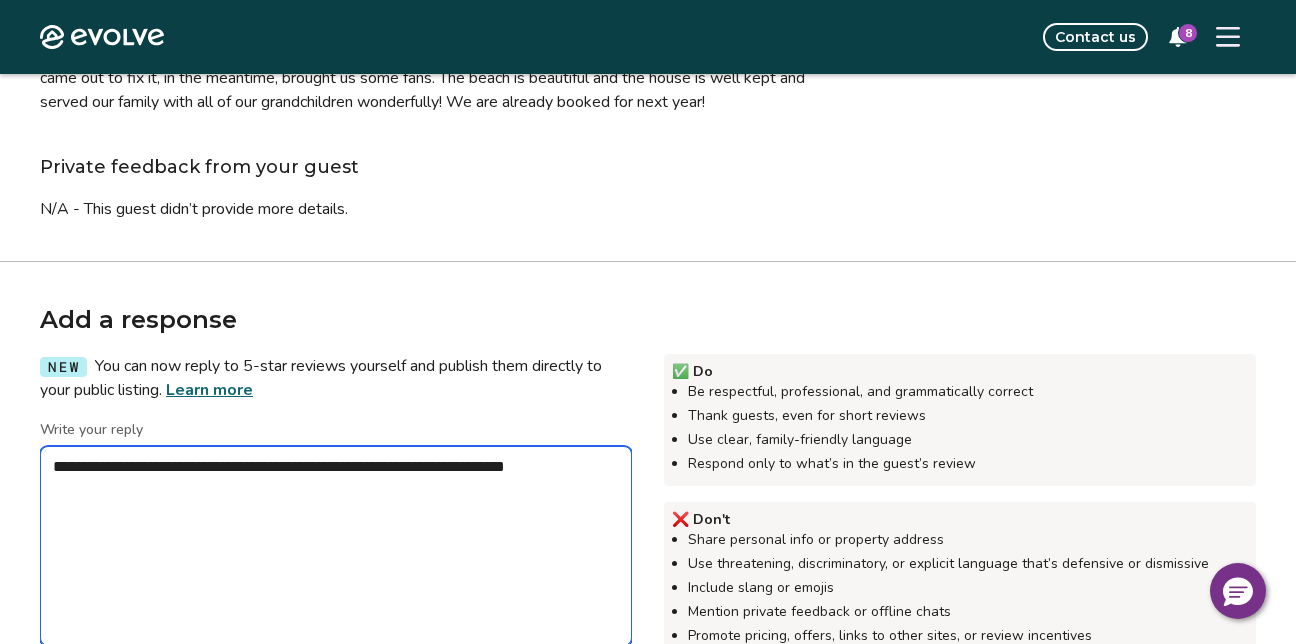 type on "*" 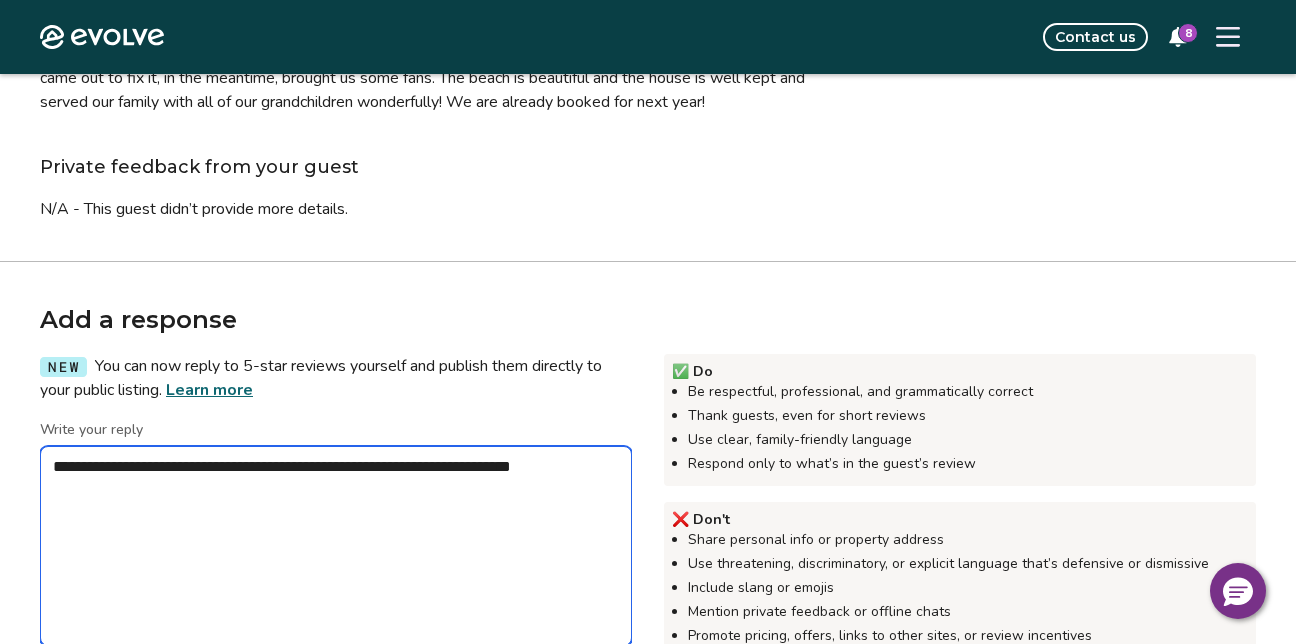 type on "*" 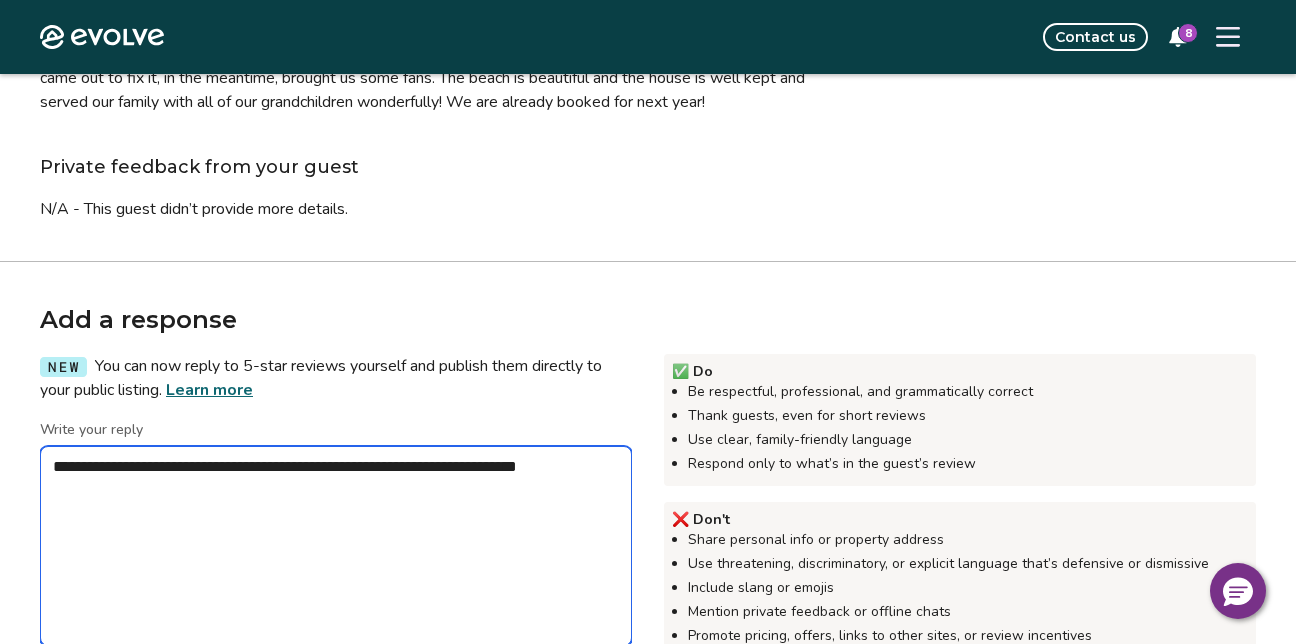type on "*" 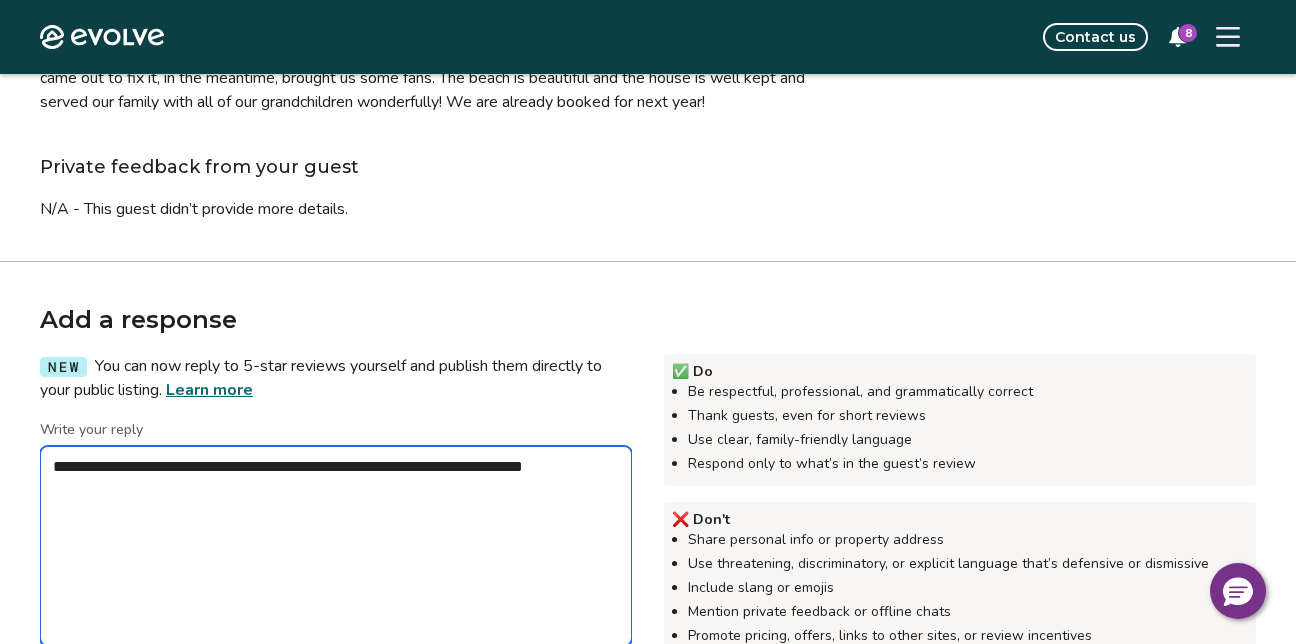 type on "*" 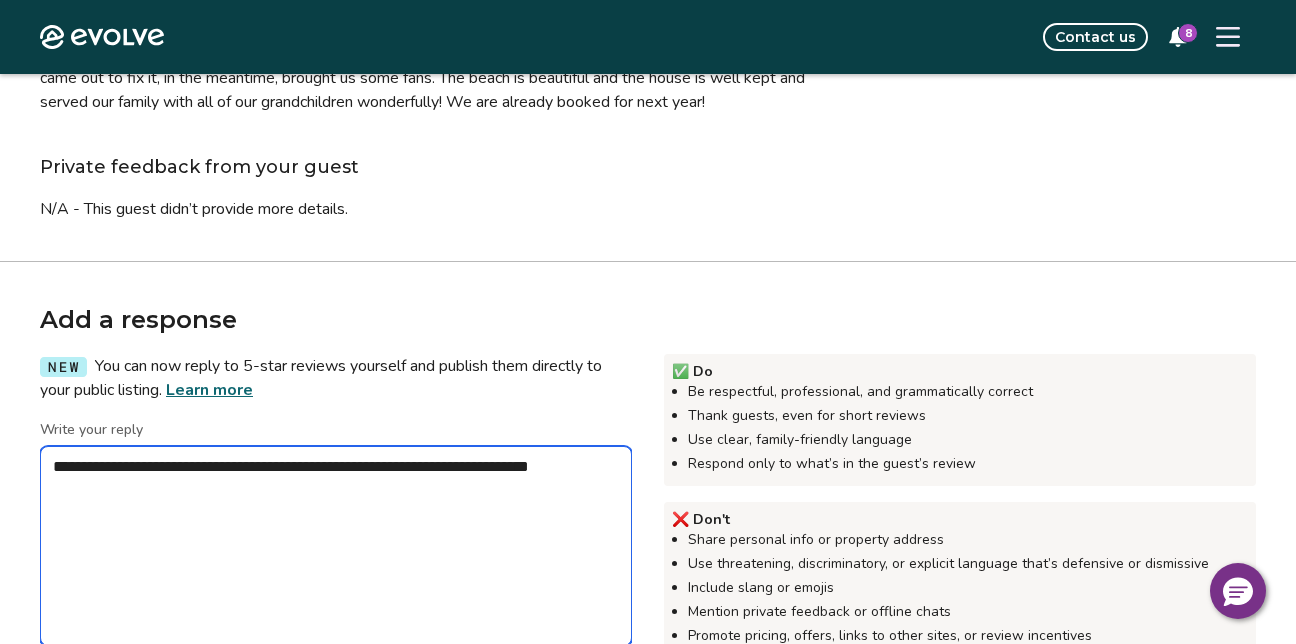 type on "*" 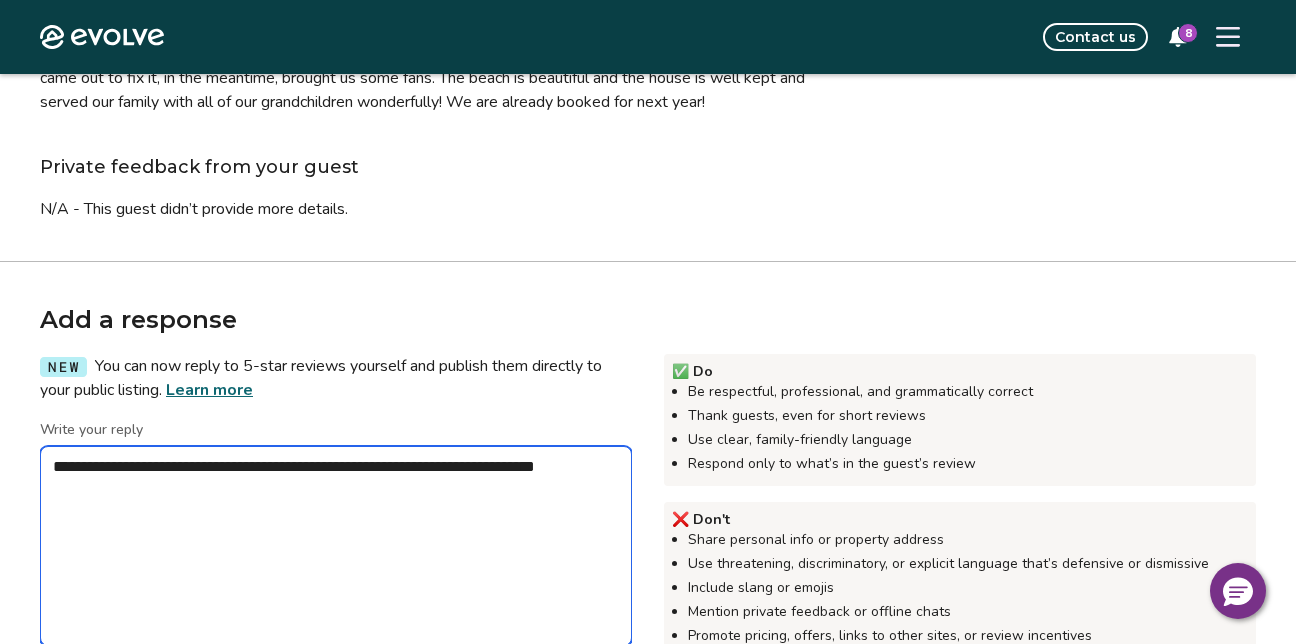 type on "*" 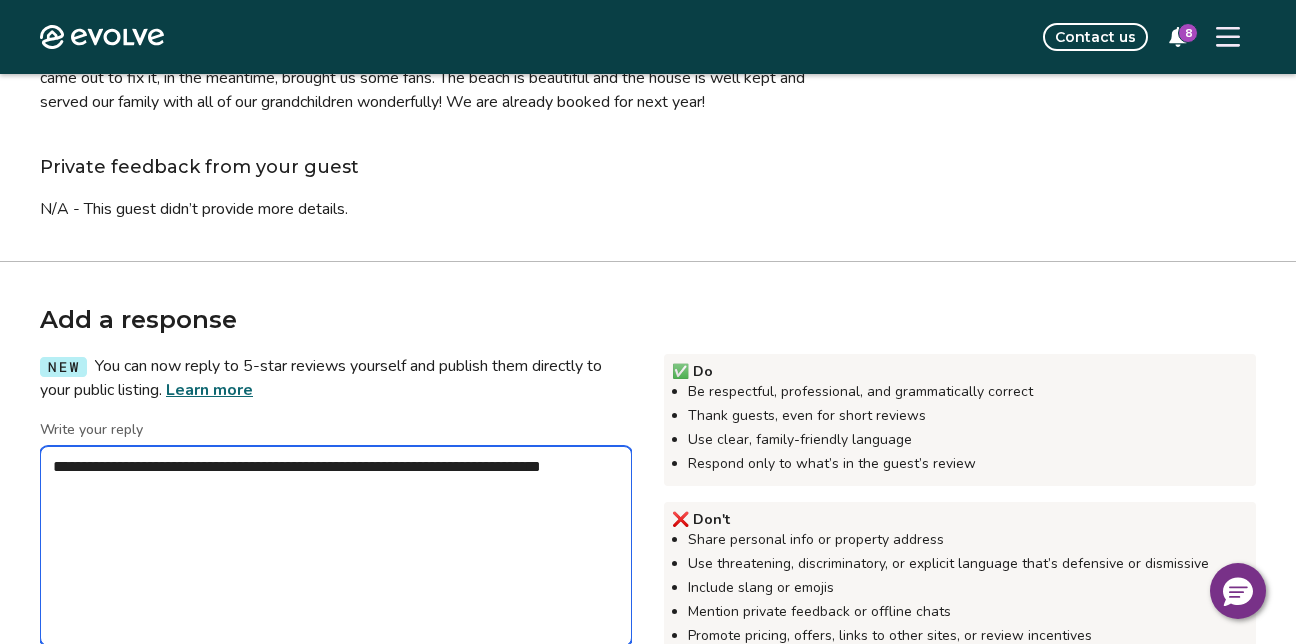 type on "*" 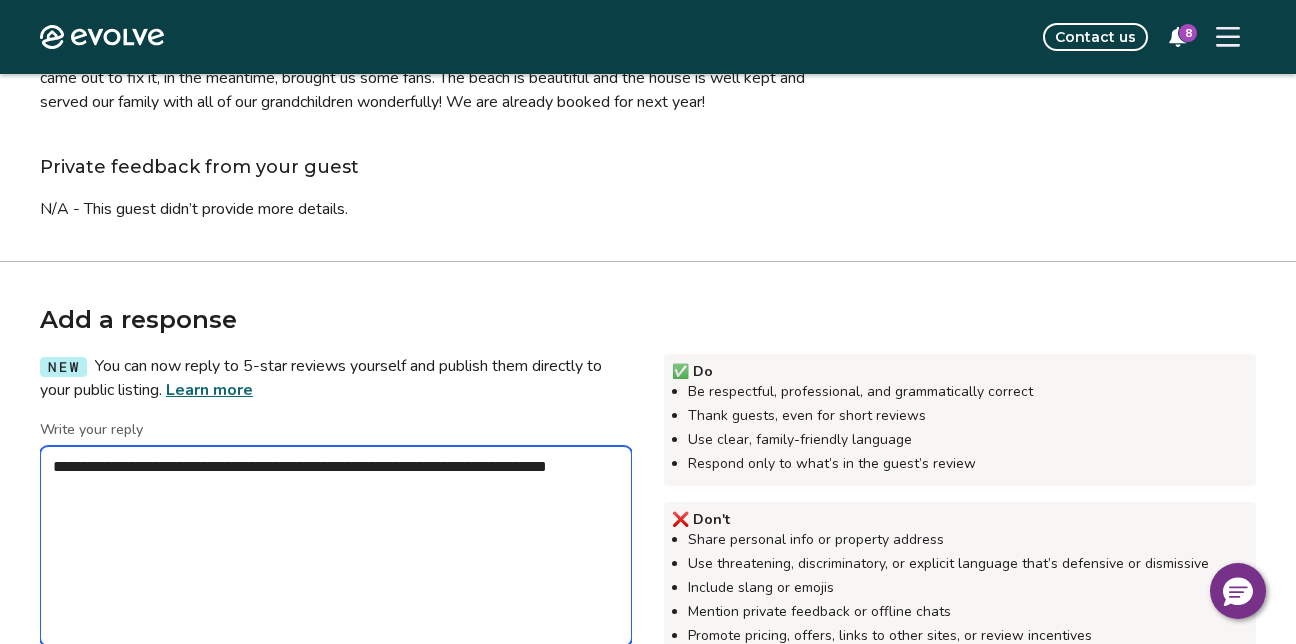 type on "*" 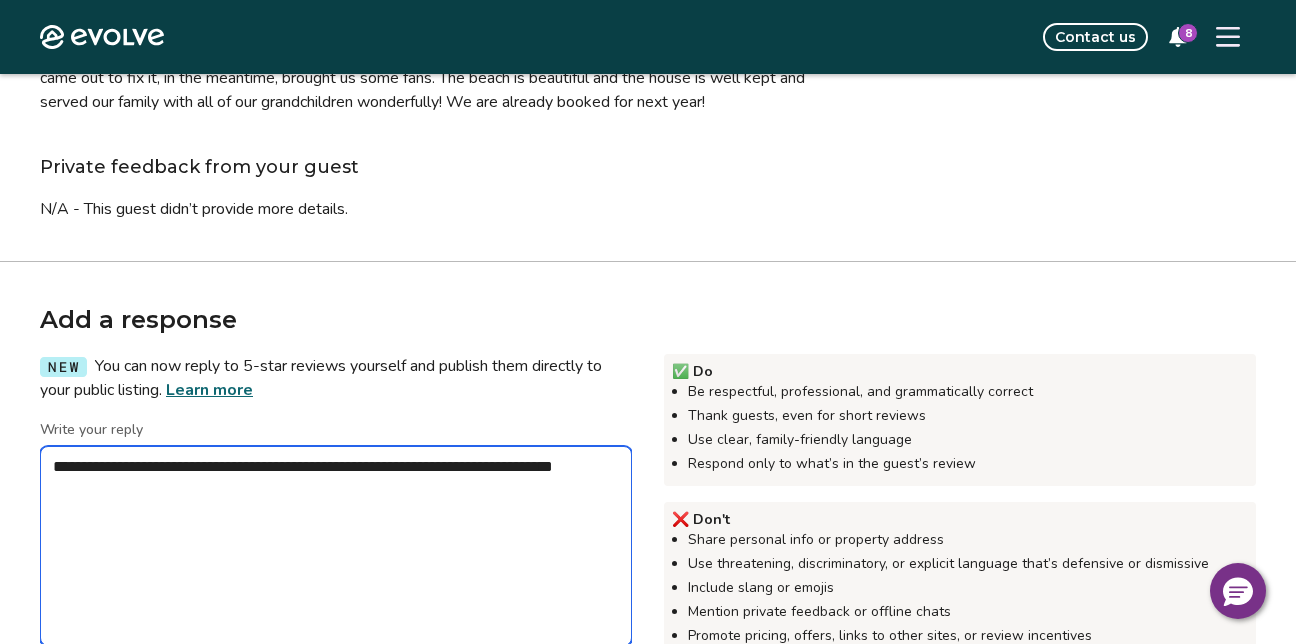 type on "*" 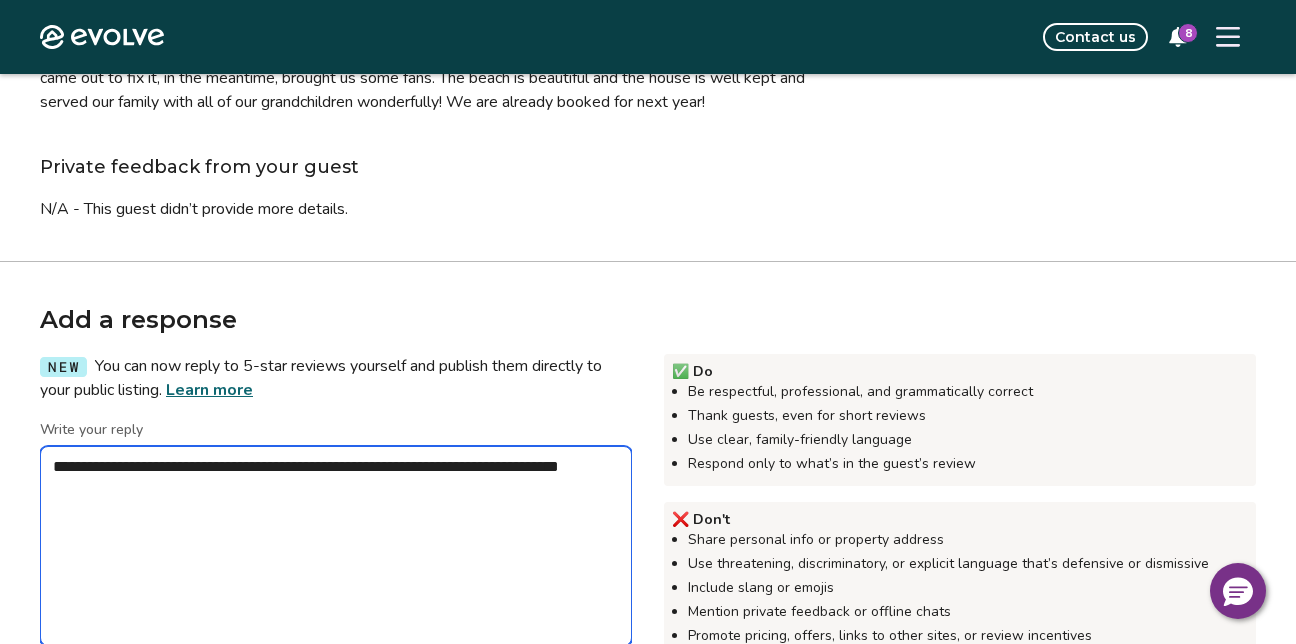 type on "*" 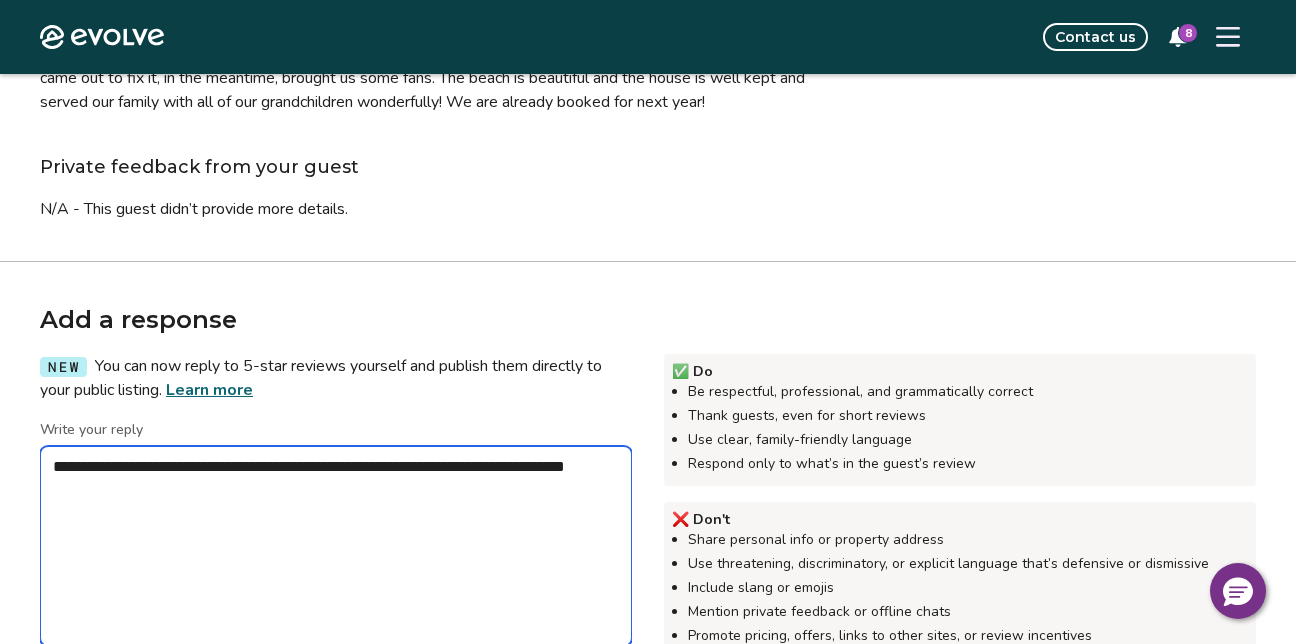 type on "*" 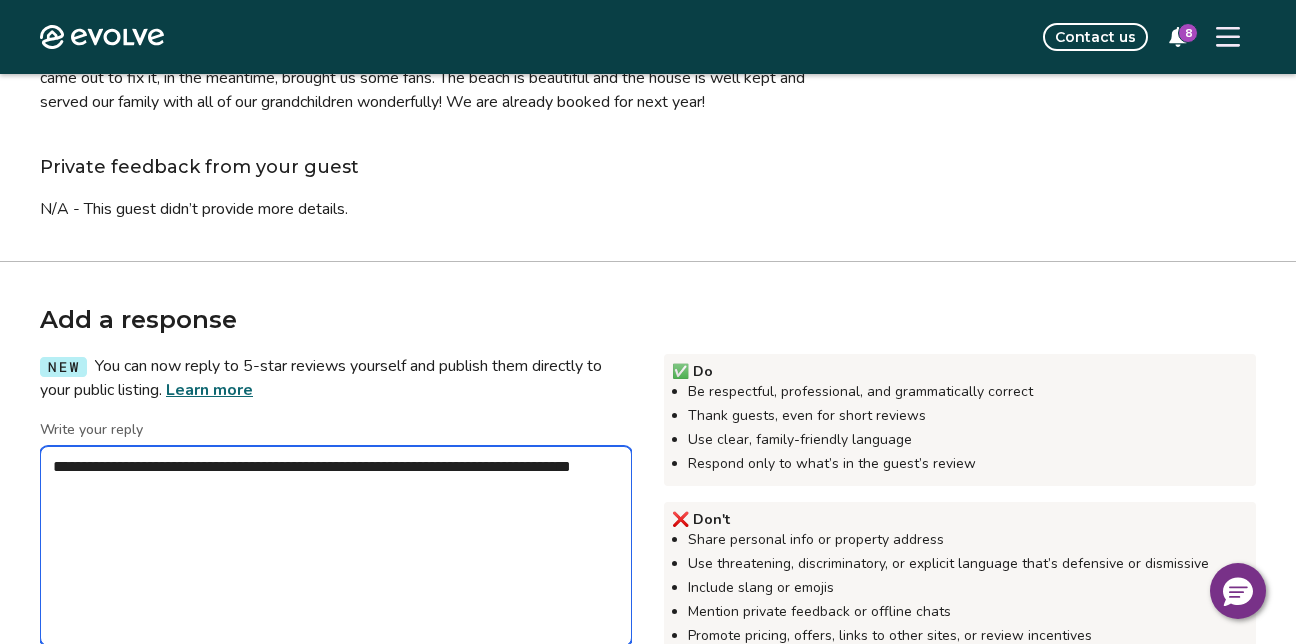 type on "*" 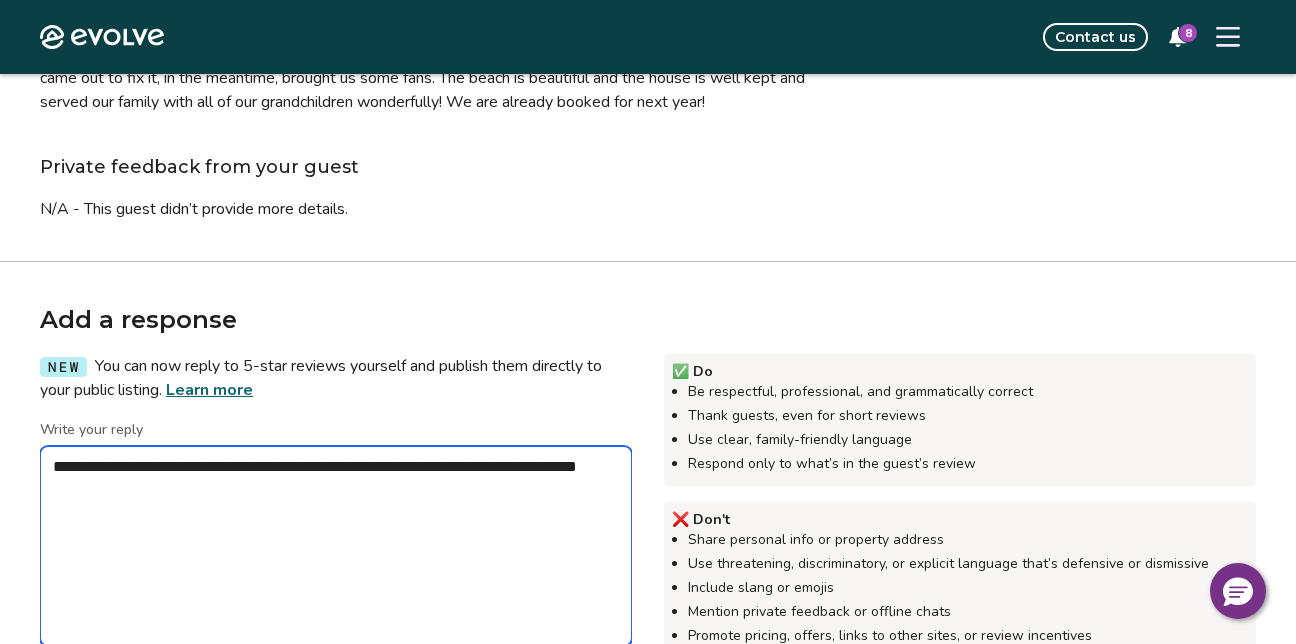 type on "*" 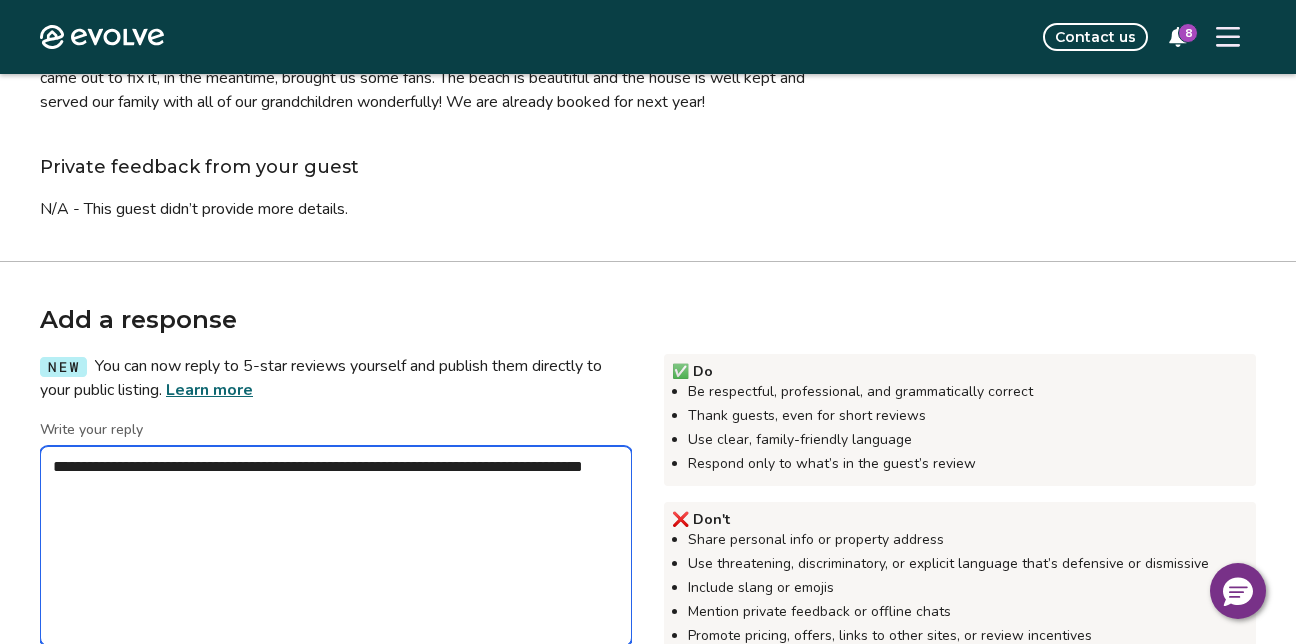 type on "*" 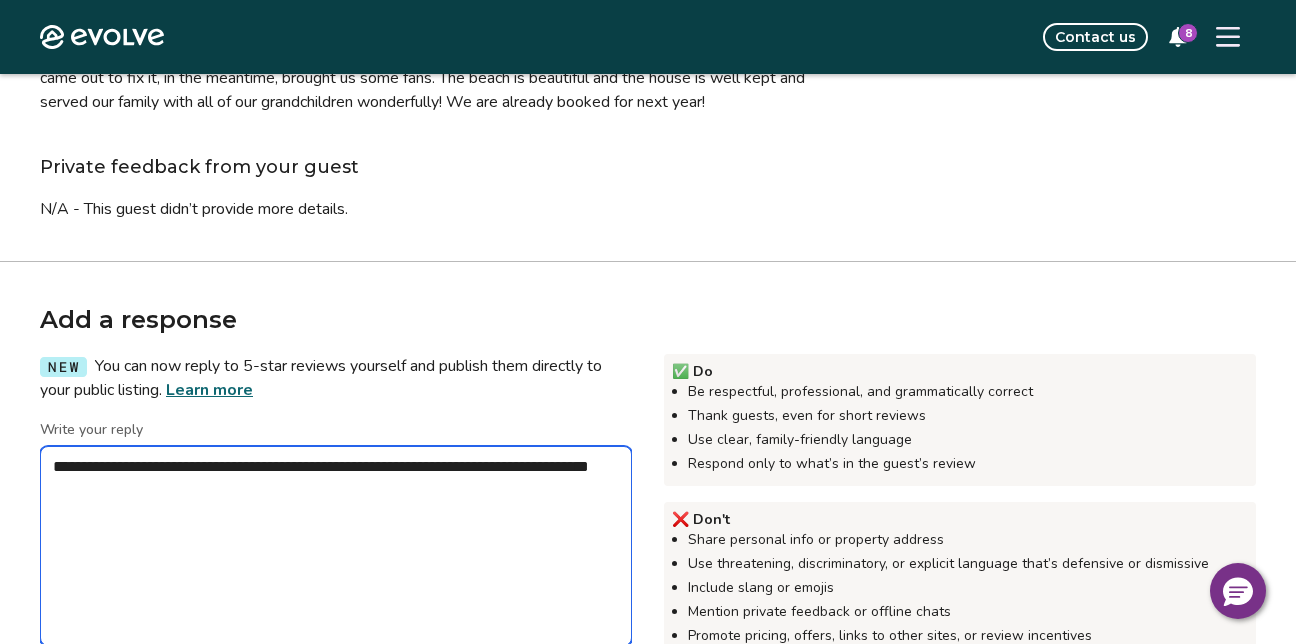 type on "*" 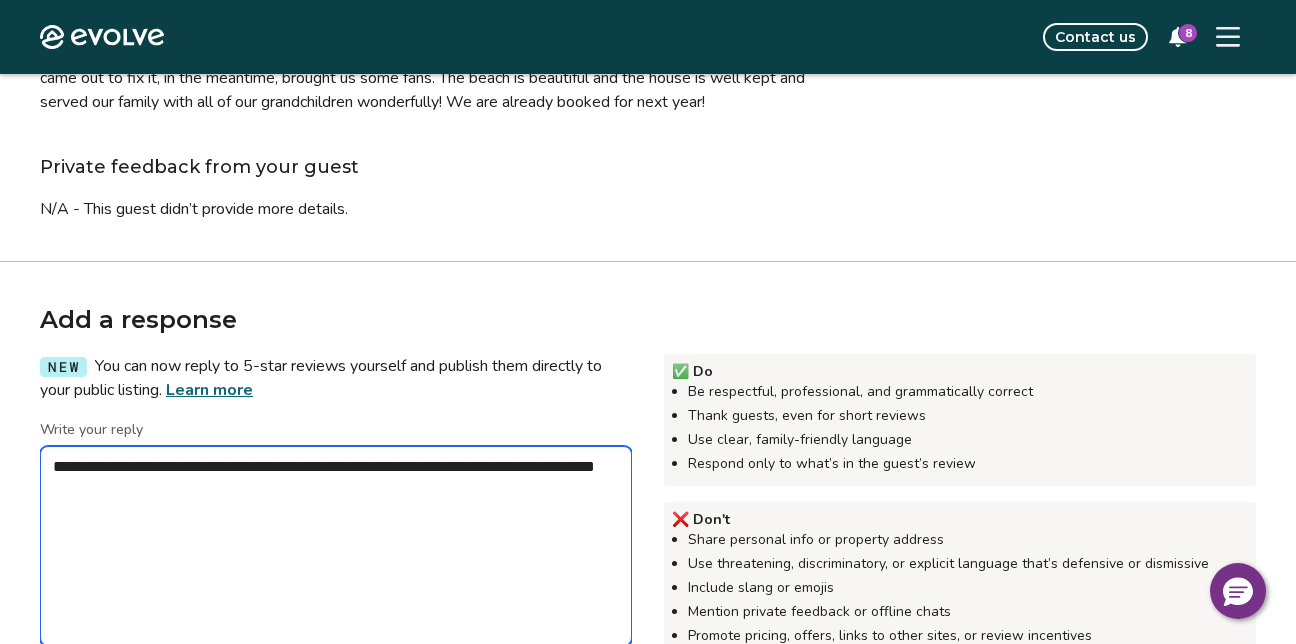 type on "*" 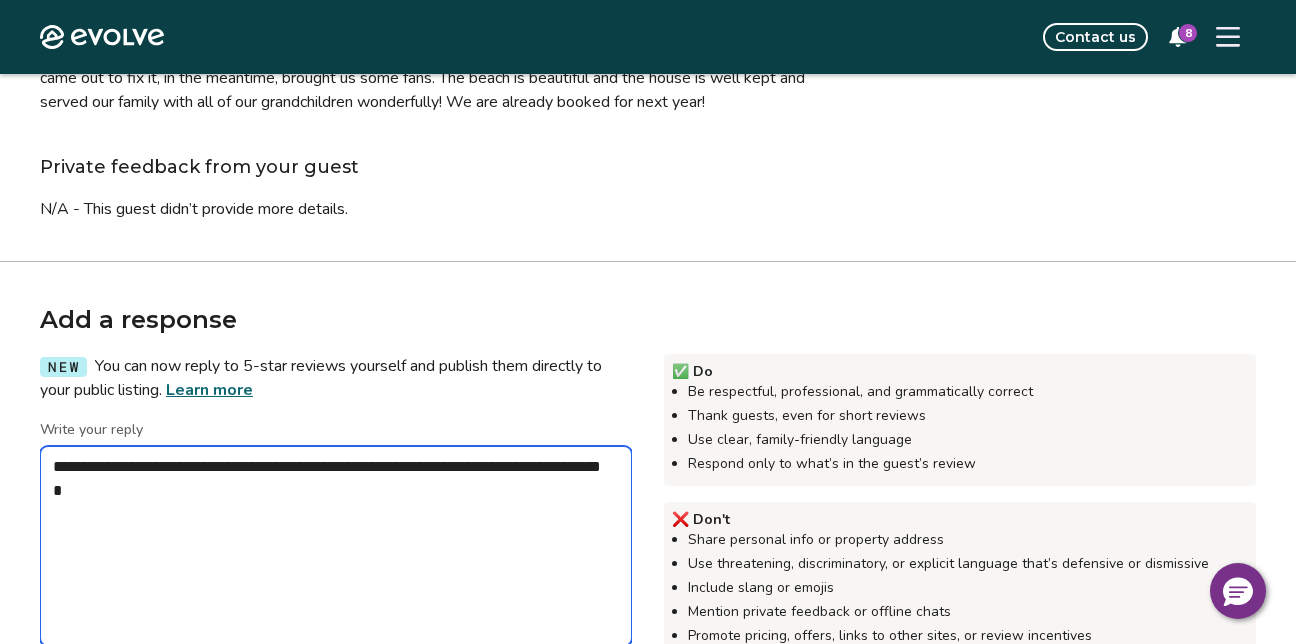 type on "*" 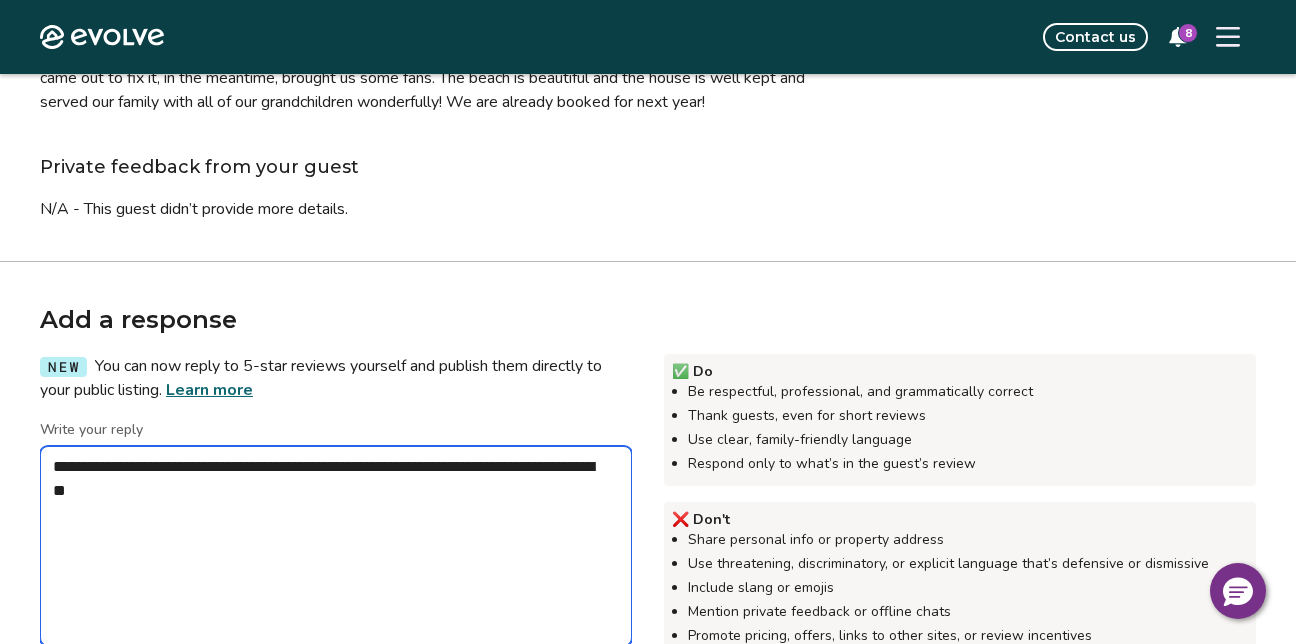 type on "*" 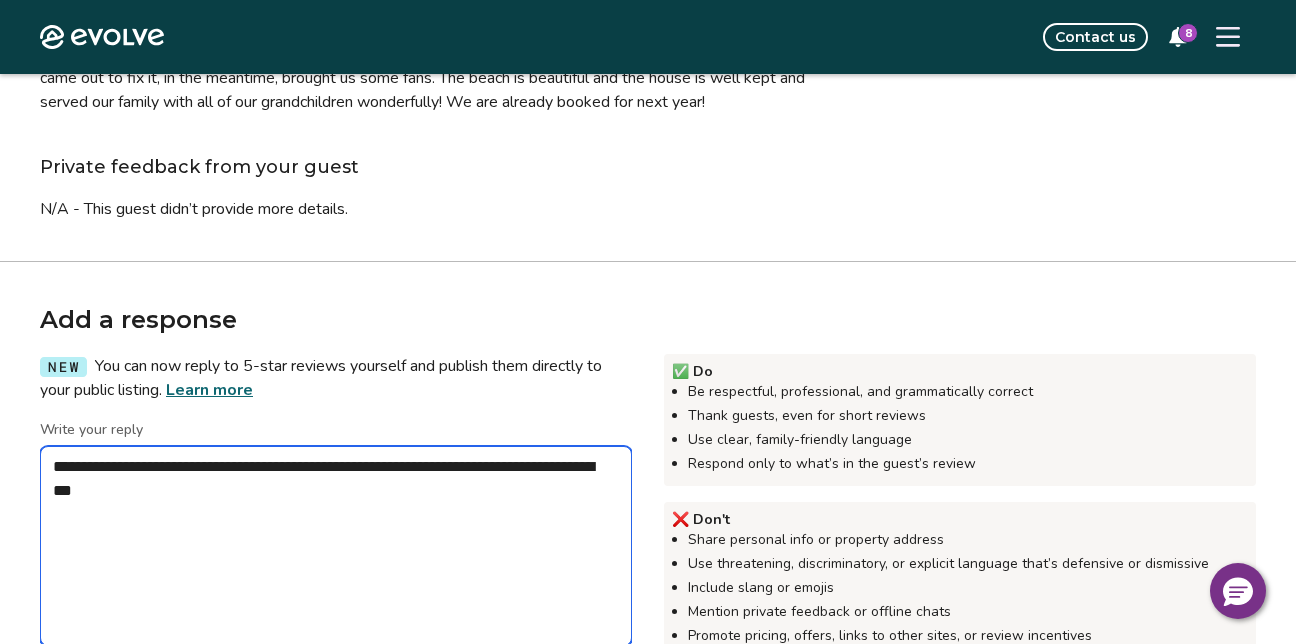type on "*" 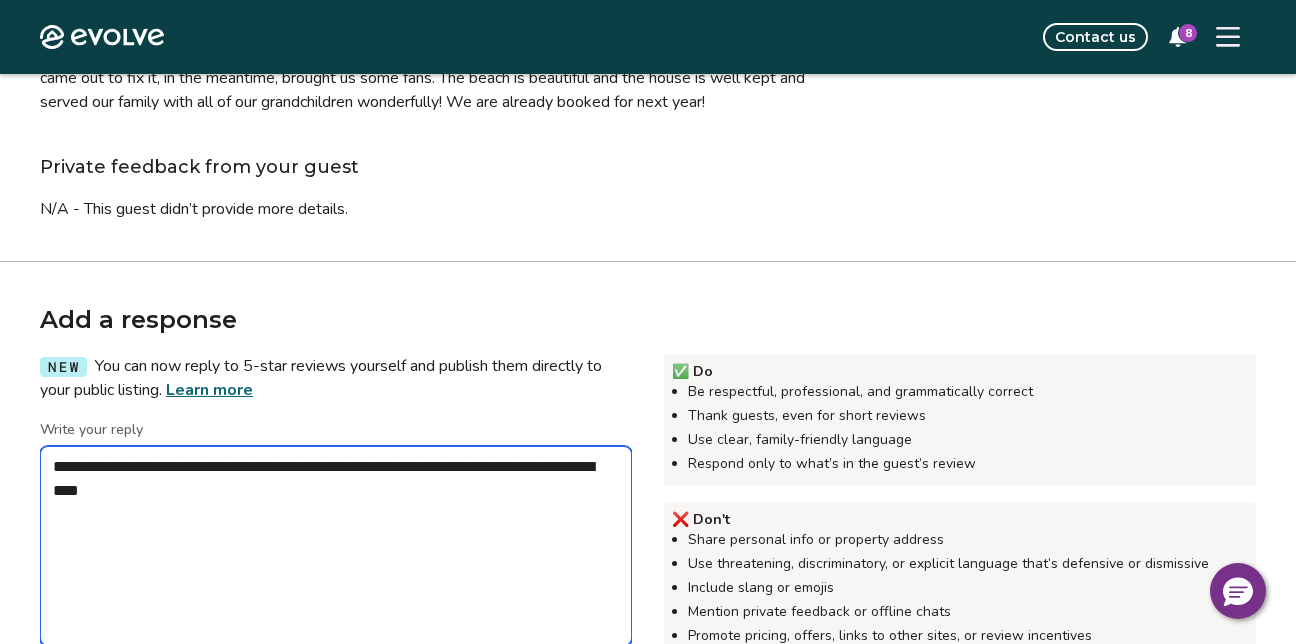 type on "*" 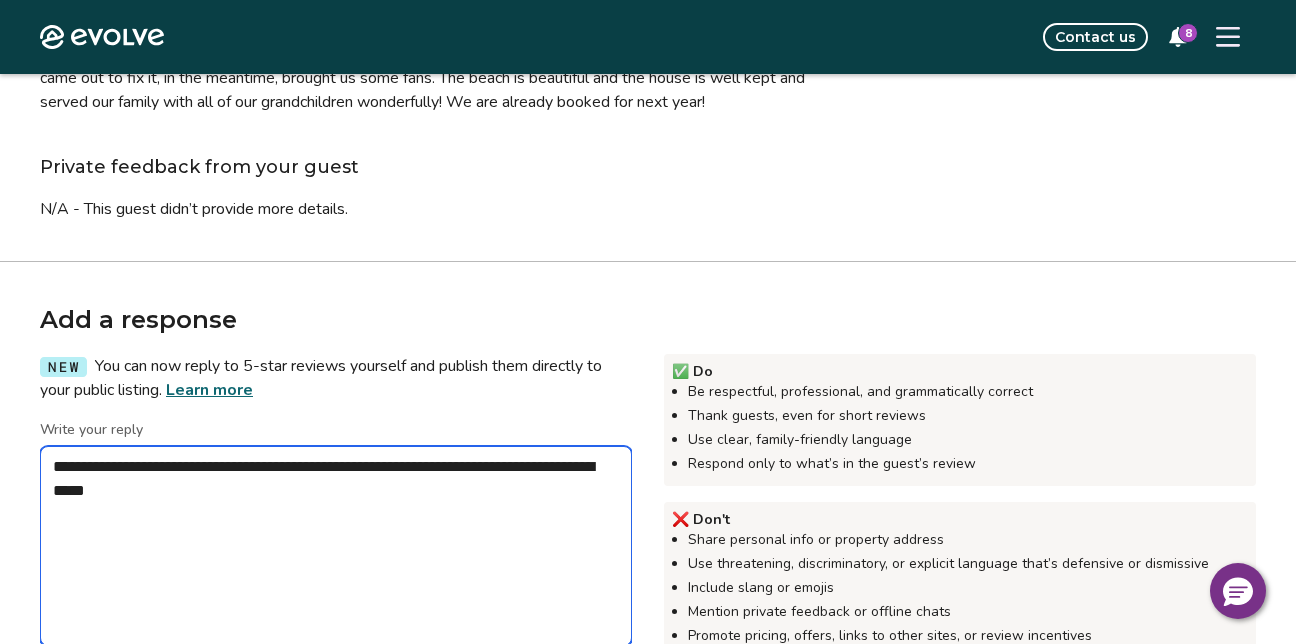 type on "*" 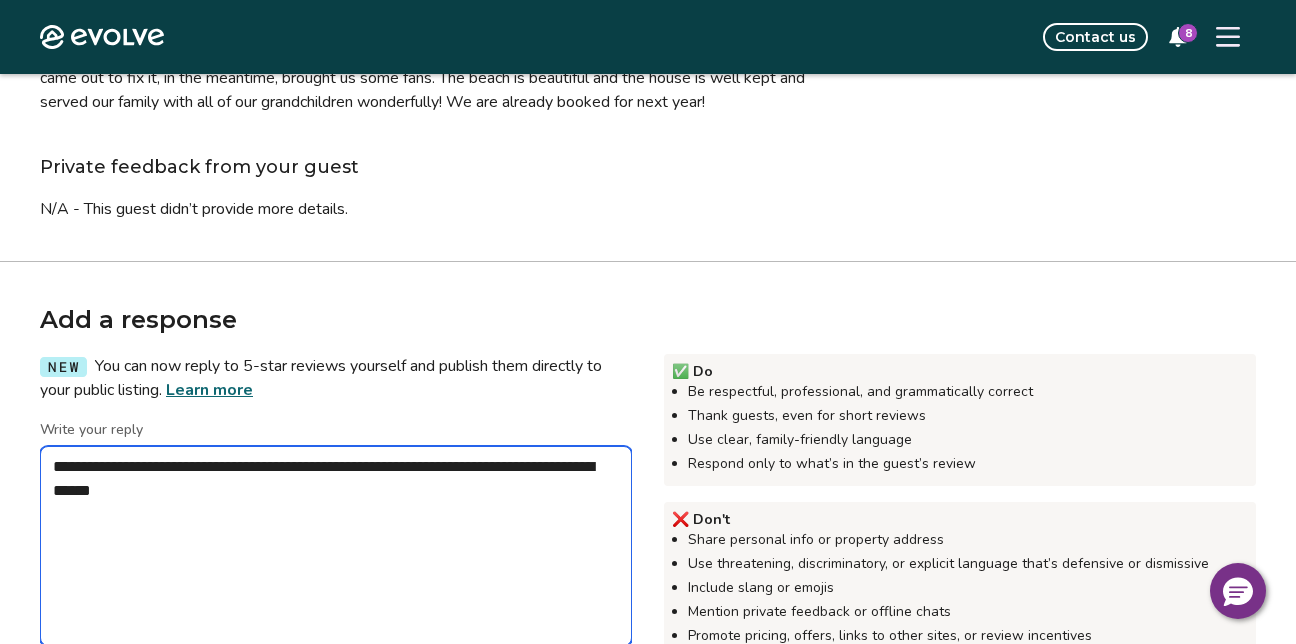 type 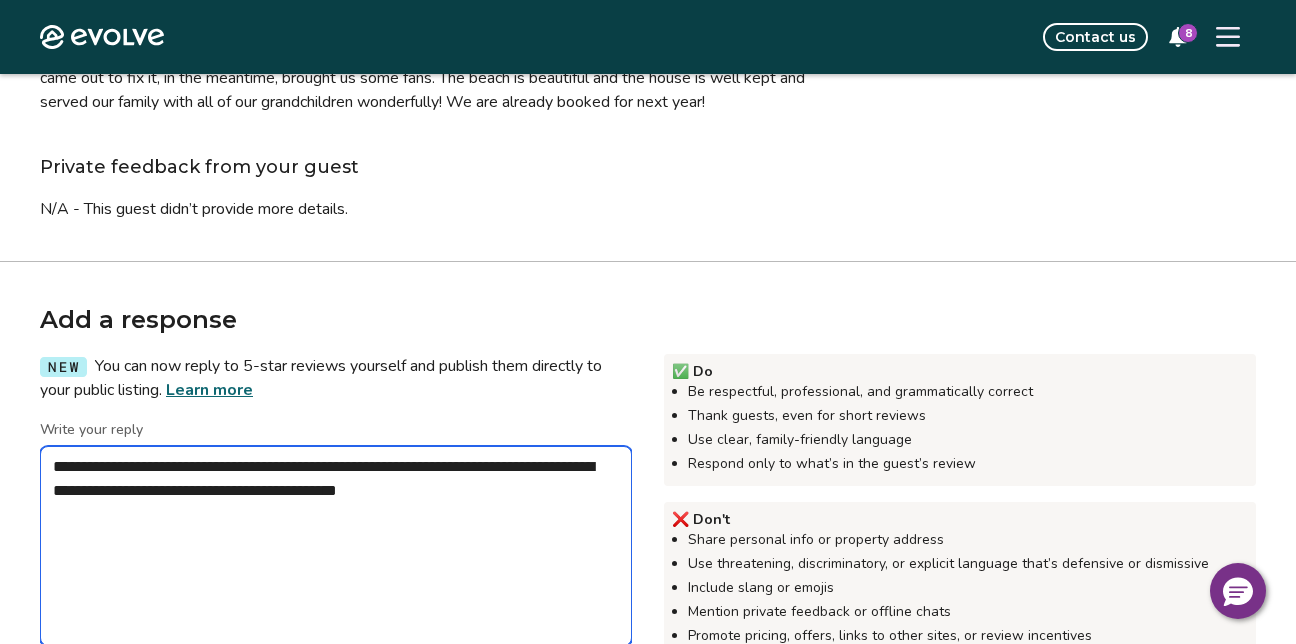 click on "**********" at bounding box center (336, 546) 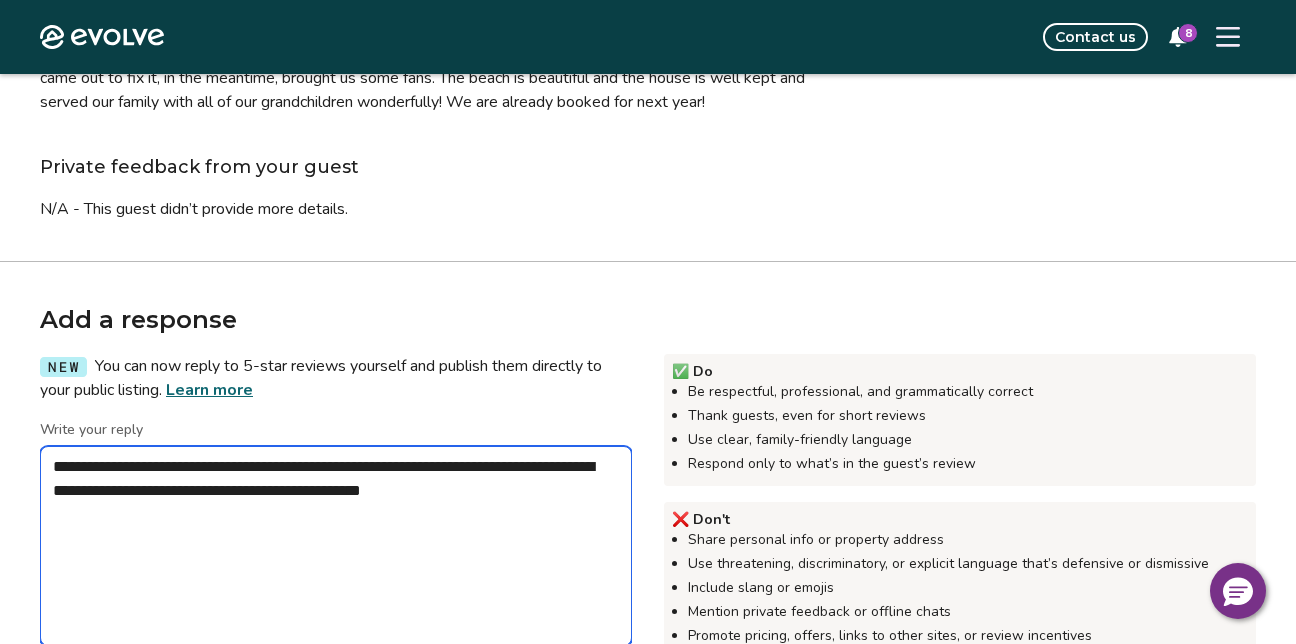 click on "**********" at bounding box center (336, 546) 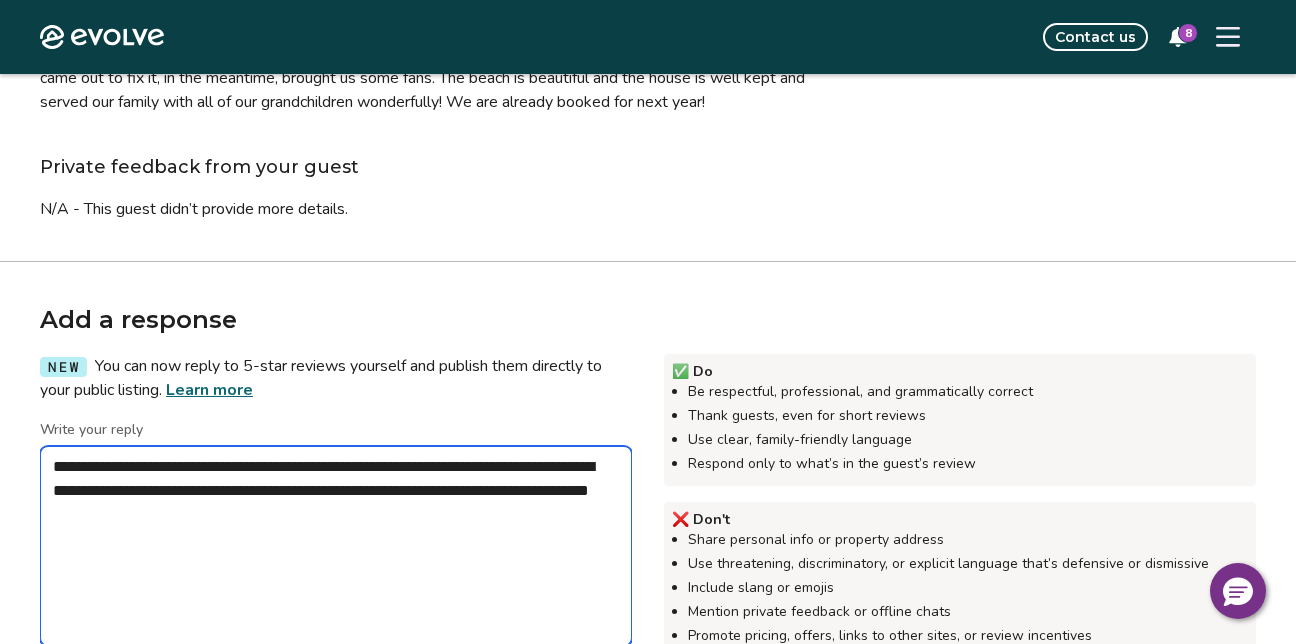 click on "**********" at bounding box center (336, 546) 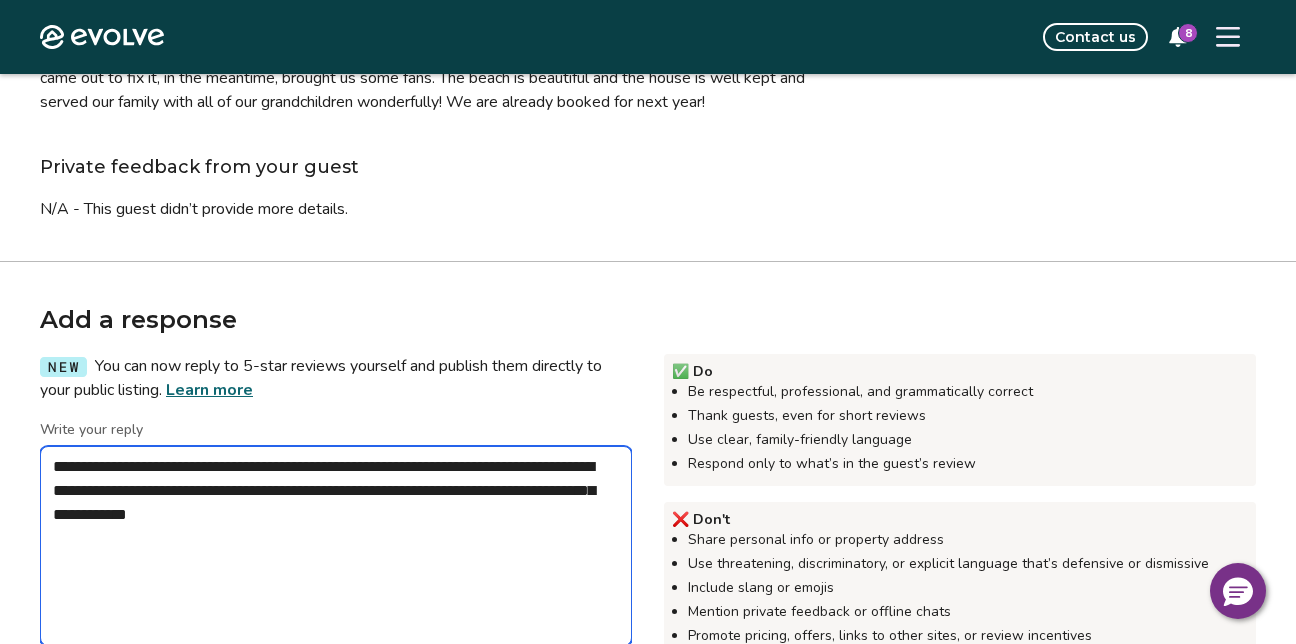 click on "**********" at bounding box center [336, 546] 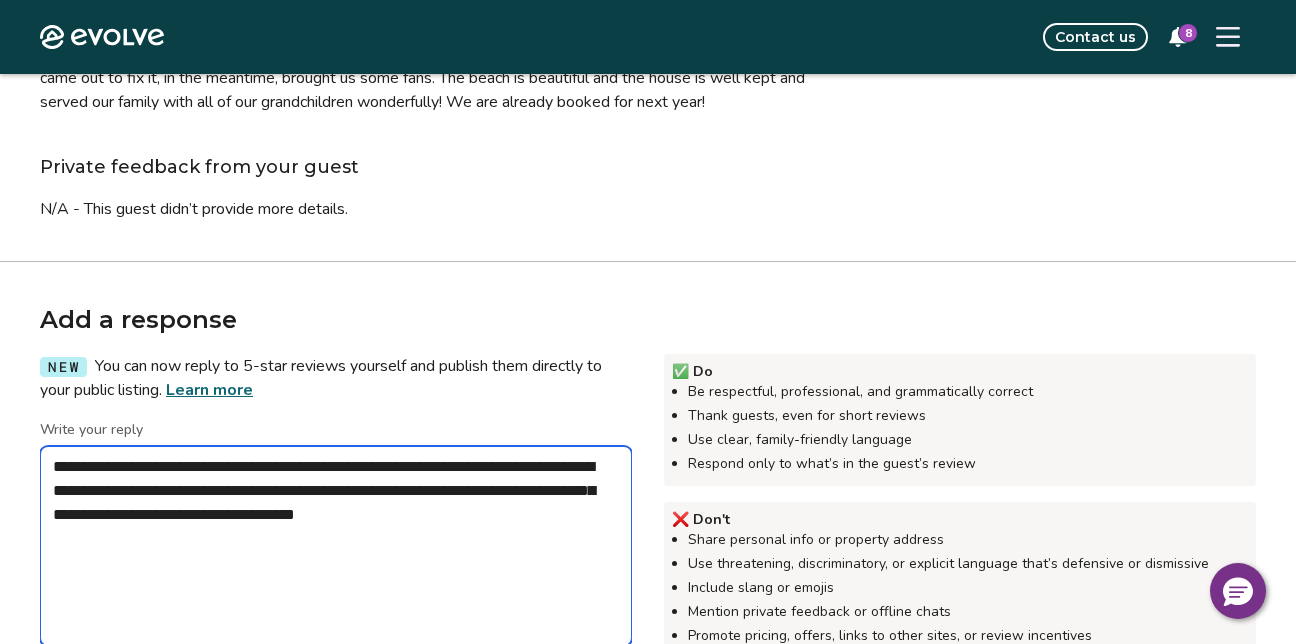 click on "**********" at bounding box center (336, 546) 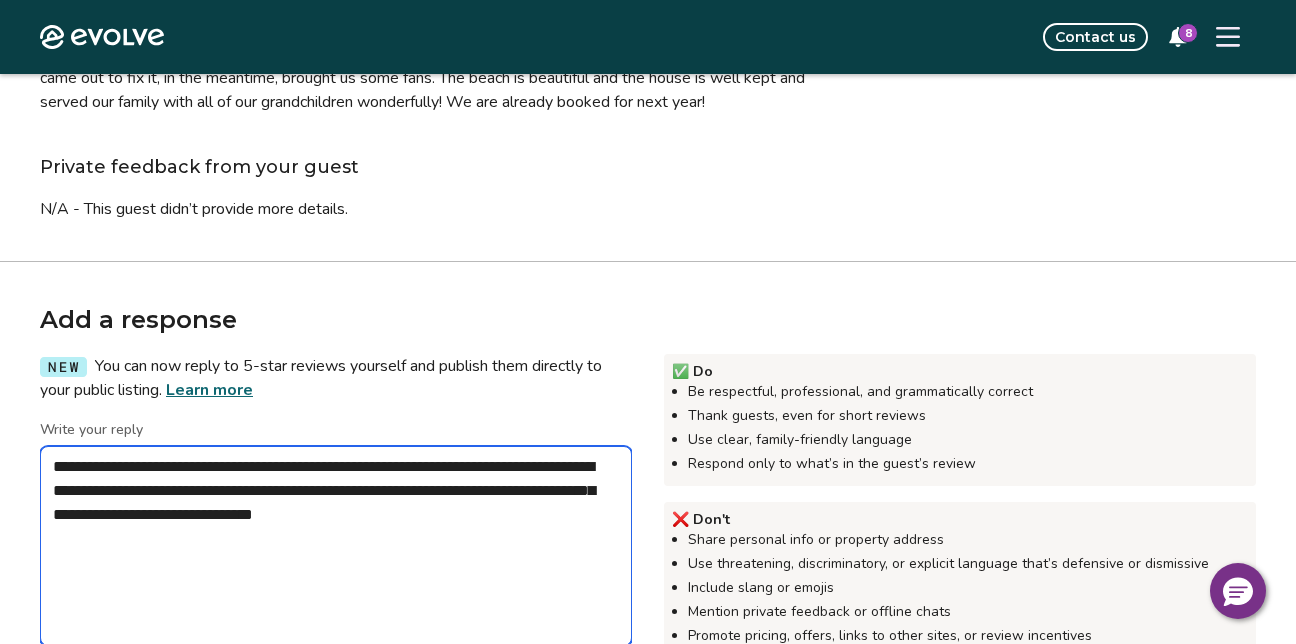 click on "**********" at bounding box center [336, 546] 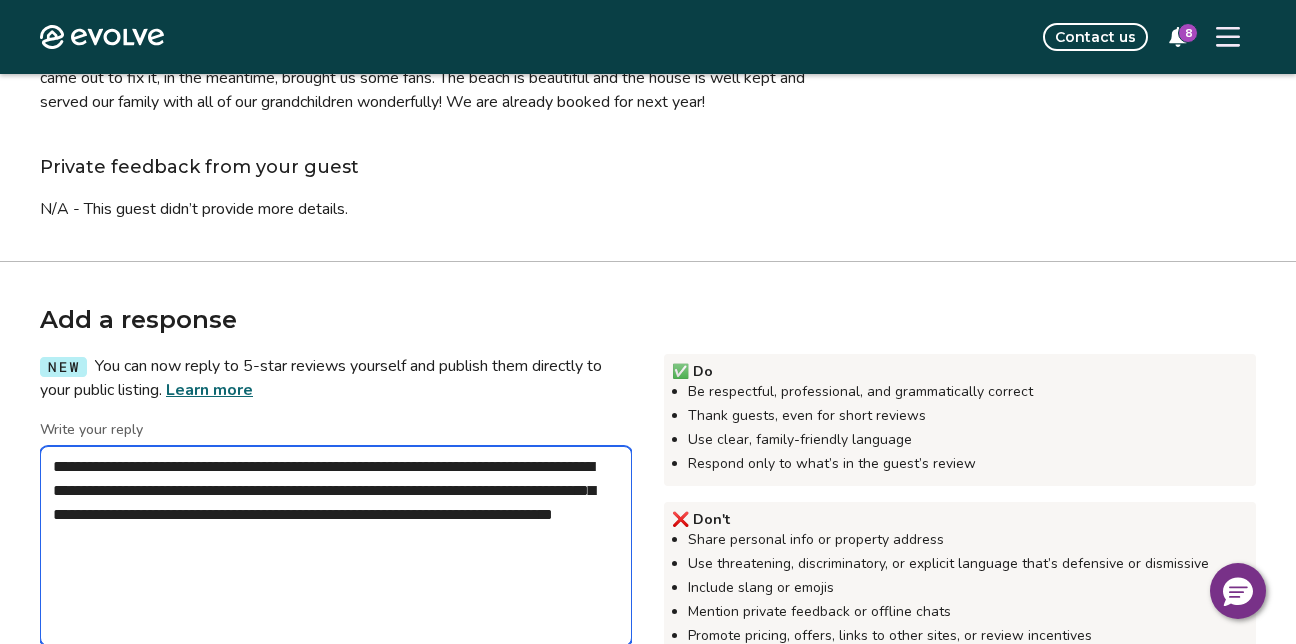 click on "**********" at bounding box center [336, 546] 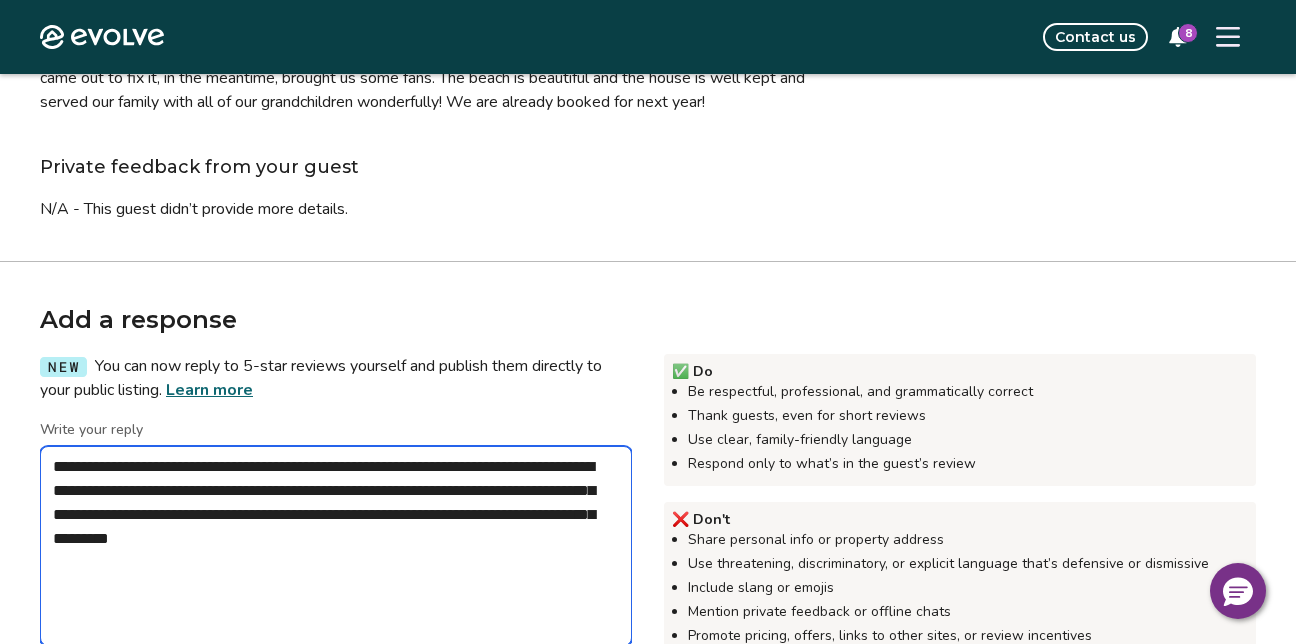 drag, startPoint x: 261, startPoint y: 515, endPoint x: 231, endPoint y: 498, distance: 34.48188 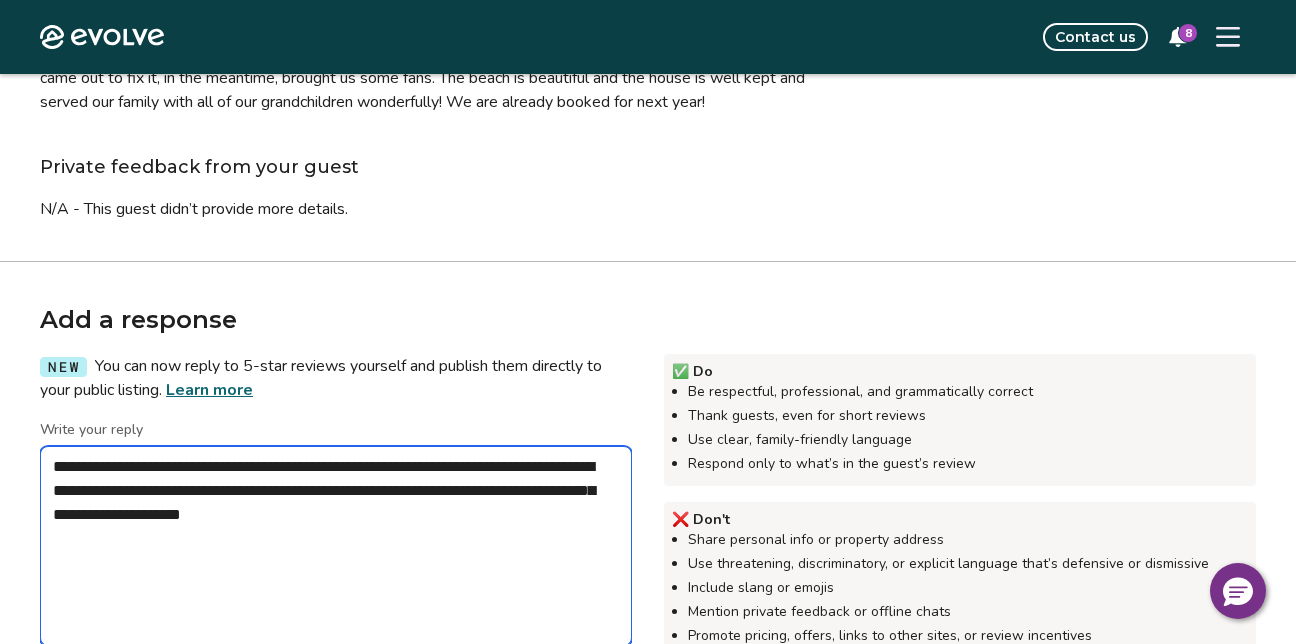 click on "**********" at bounding box center (336, 546) 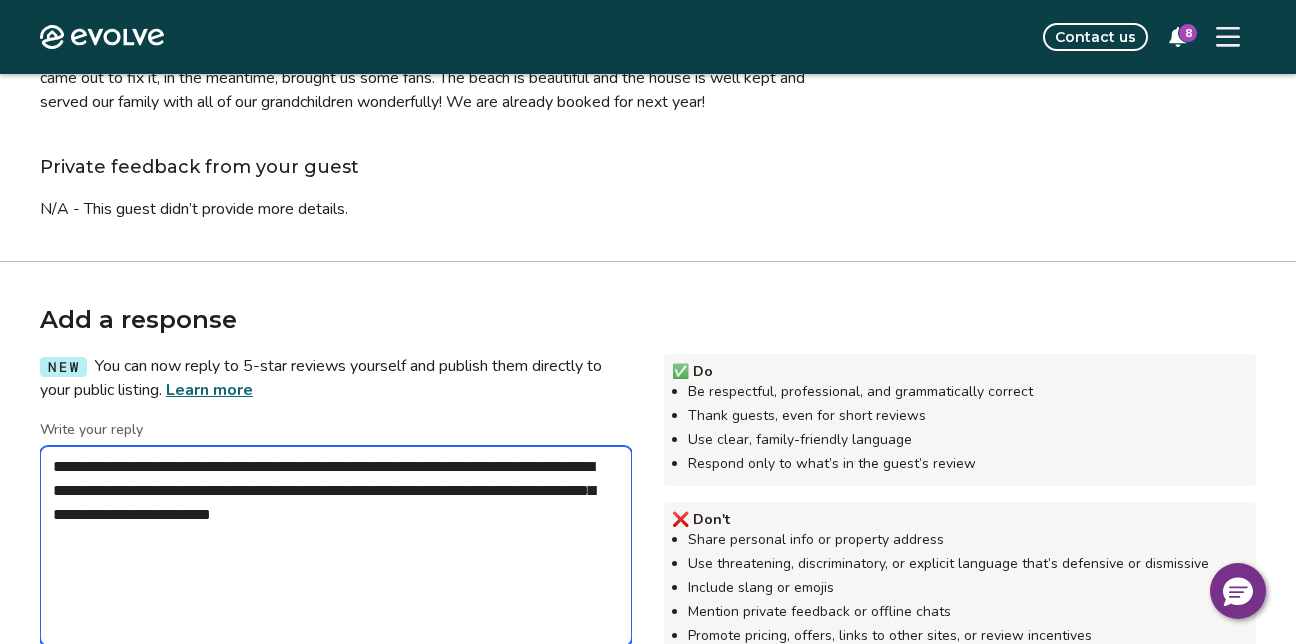 click on "**********" at bounding box center [336, 546] 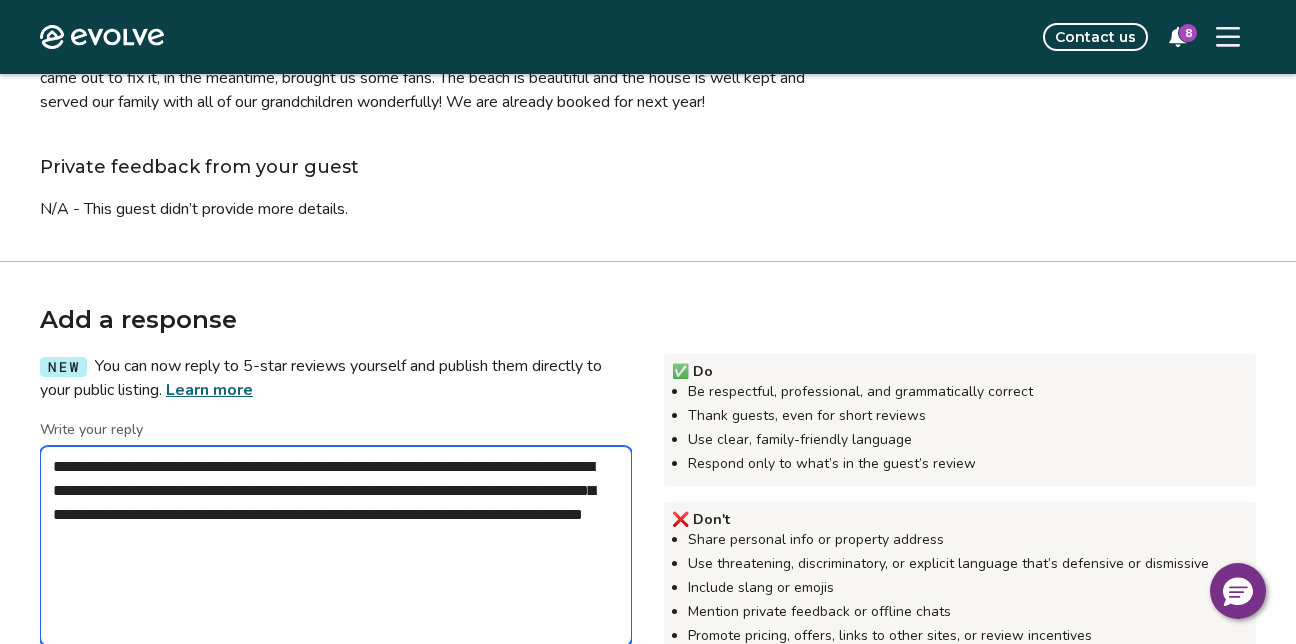 click on "**********" at bounding box center (336, 546) 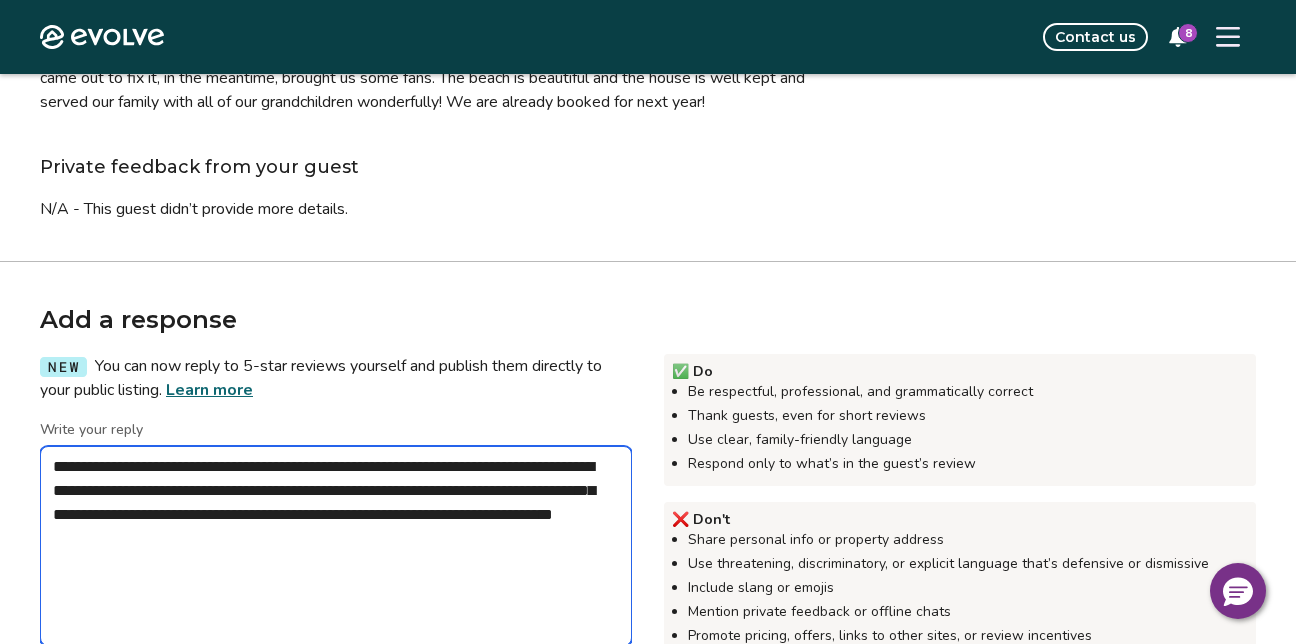 drag, startPoint x: 308, startPoint y: 540, endPoint x: 346, endPoint y: 542, distance: 38.052597 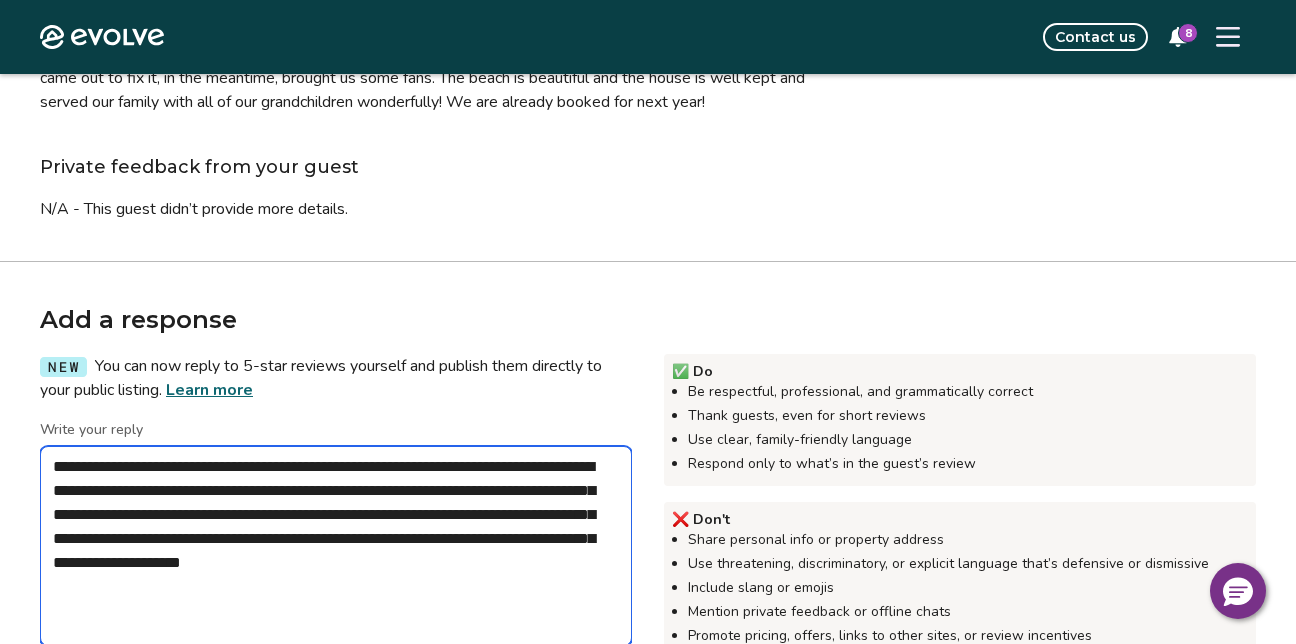 click on "**********" at bounding box center [336, 546] 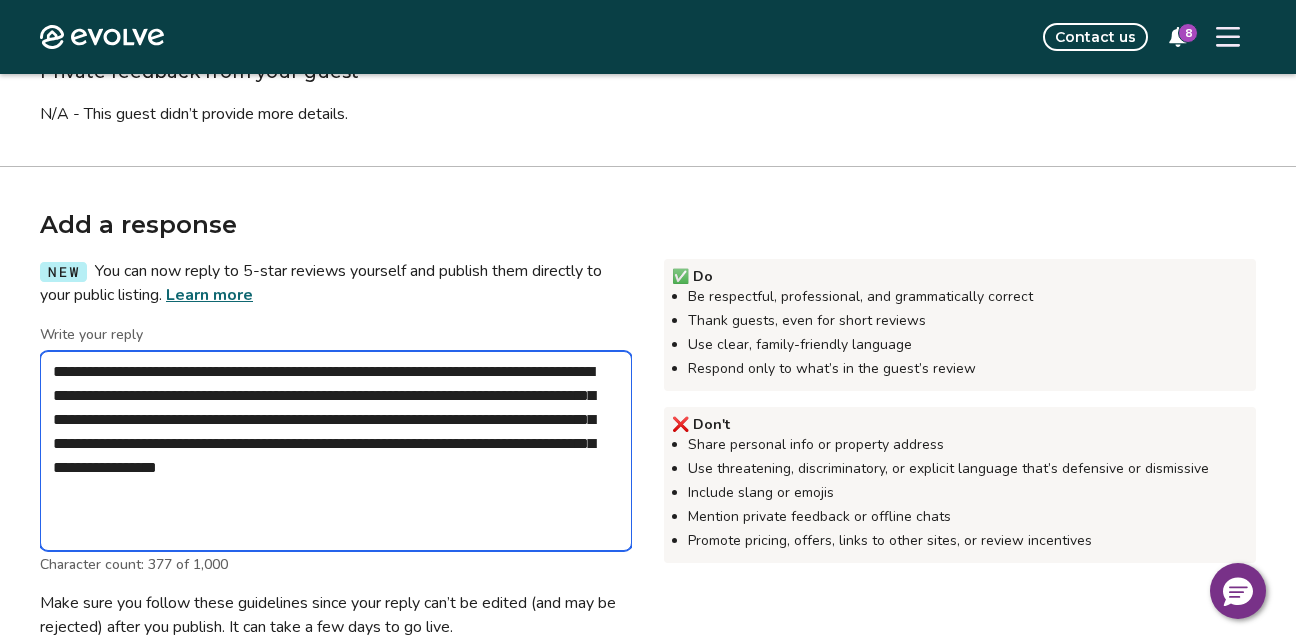 scroll, scrollTop: 400, scrollLeft: 0, axis: vertical 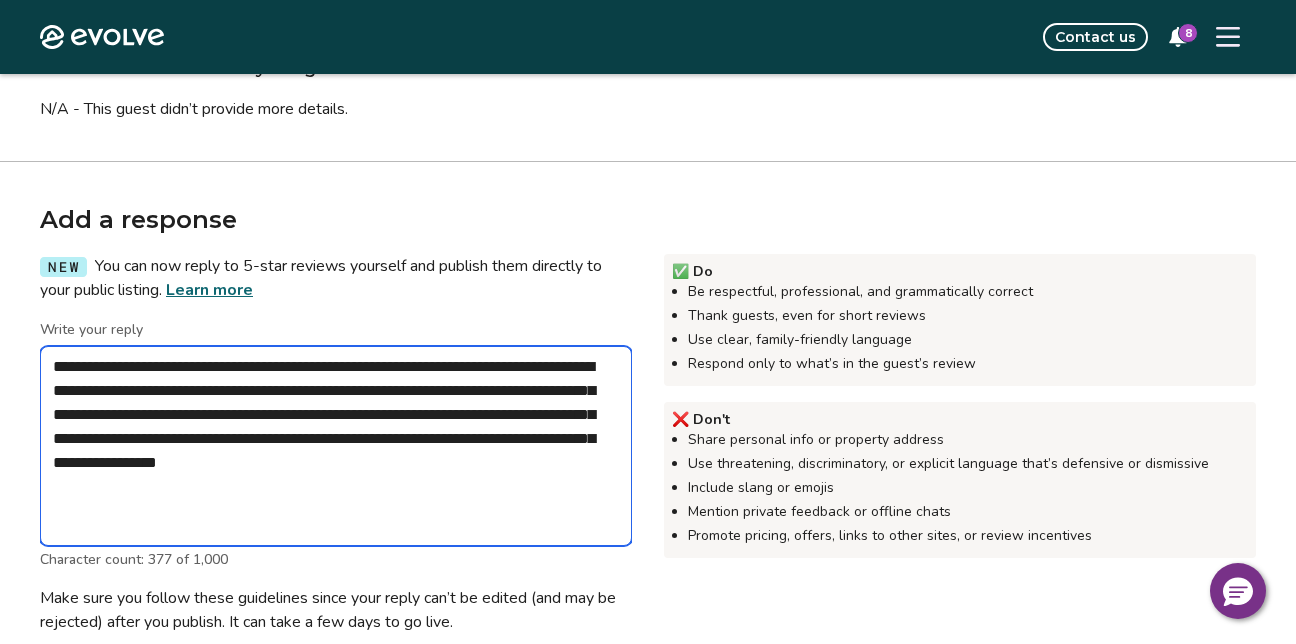 click on "**********" at bounding box center [336, 446] 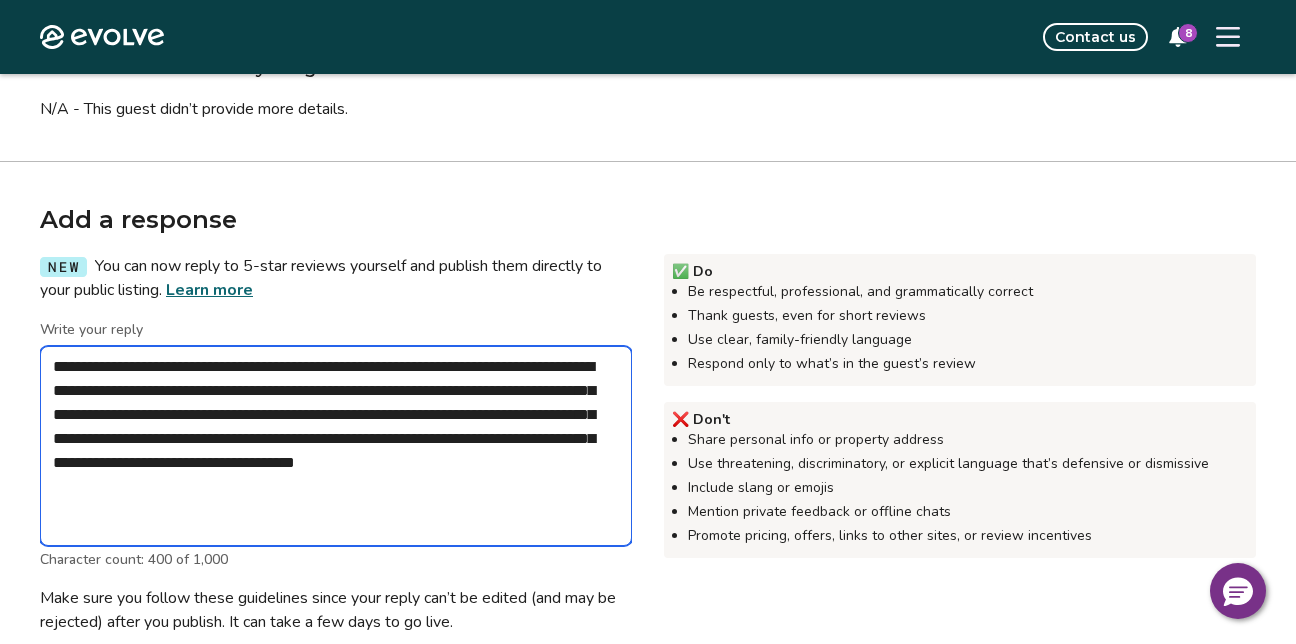 click on "**********" at bounding box center (336, 446) 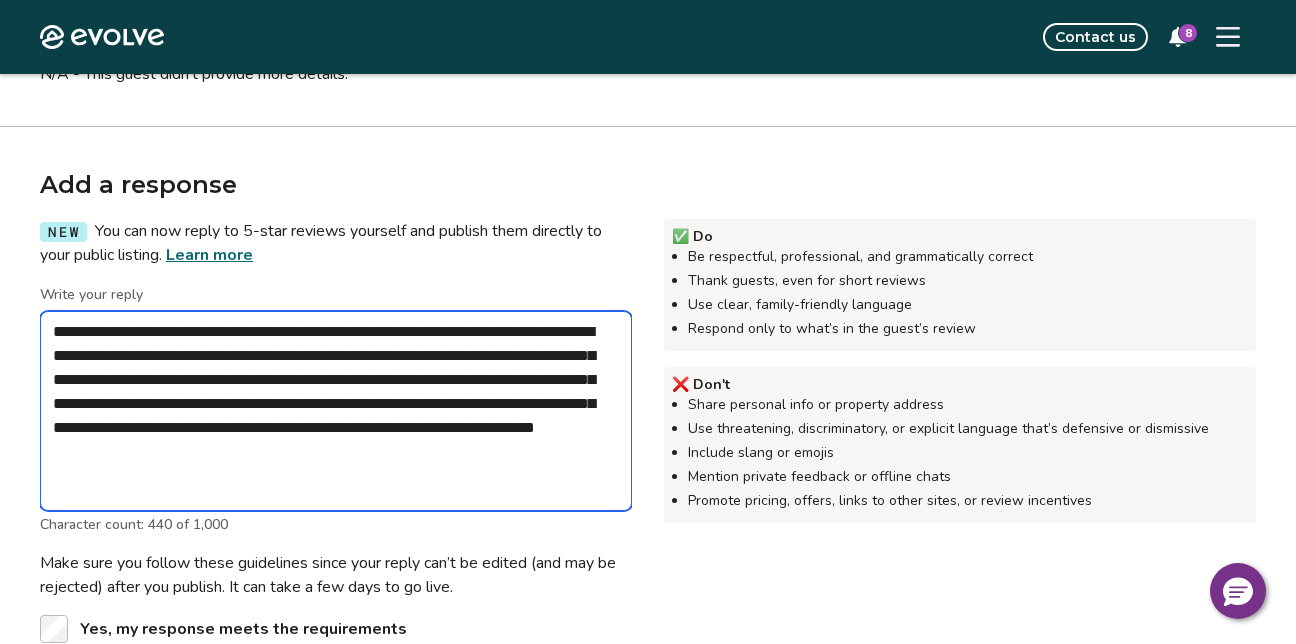scroll, scrollTop: 400, scrollLeft: 0, axis: vertical 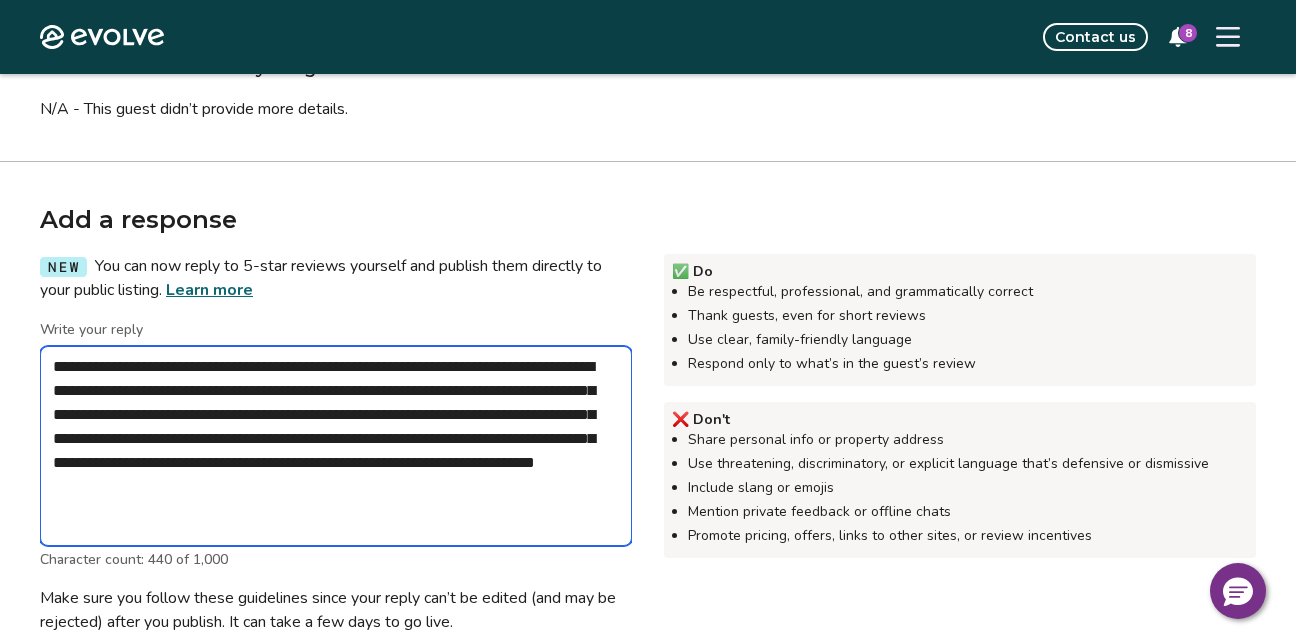 click on "**********" at bounding box center [336, 446] 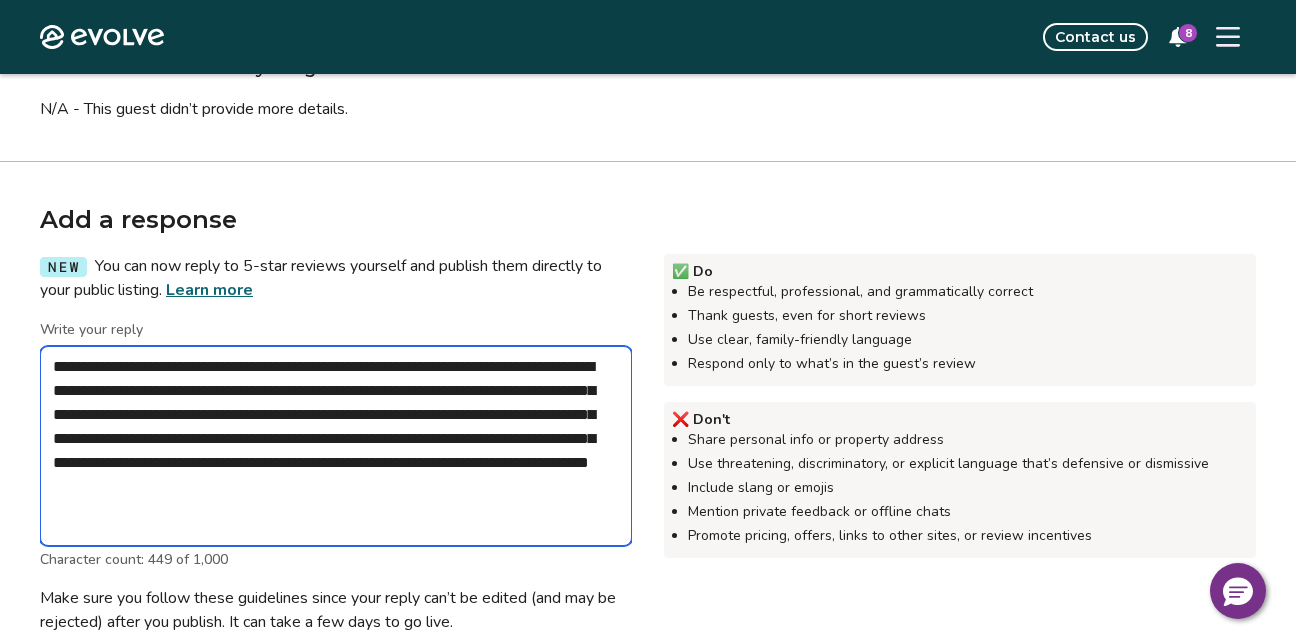 click on "**********" at bounding box center (336, 446) 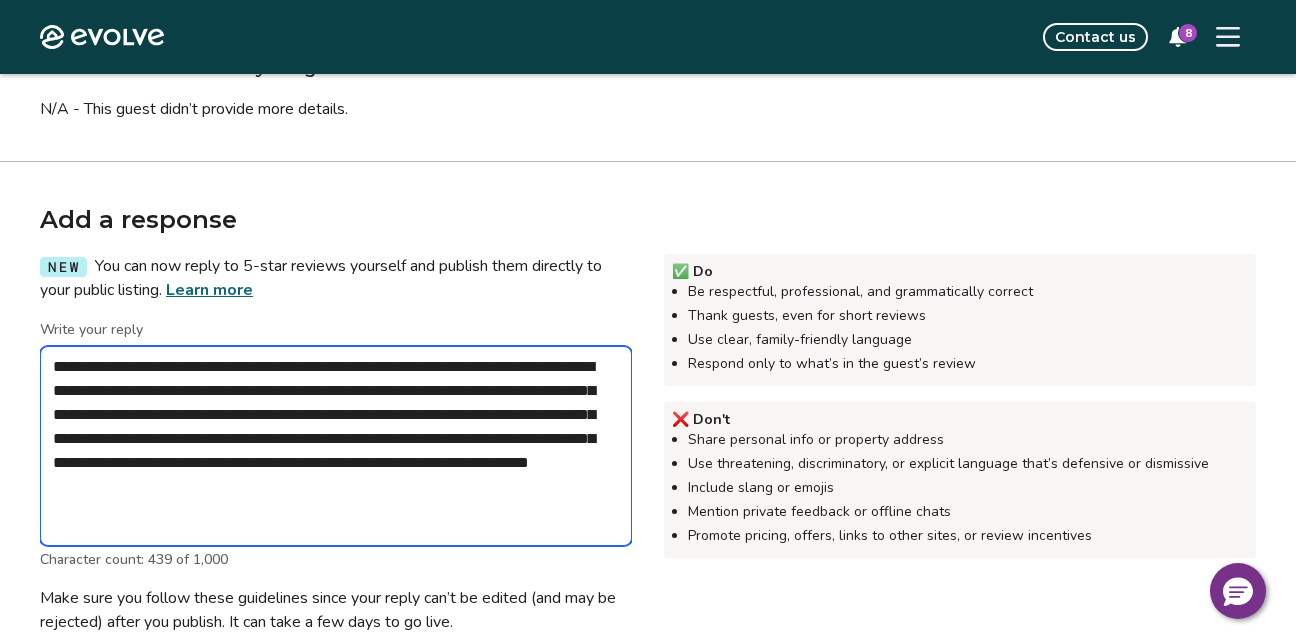 click on "**********" at bounding box center [336, 446] 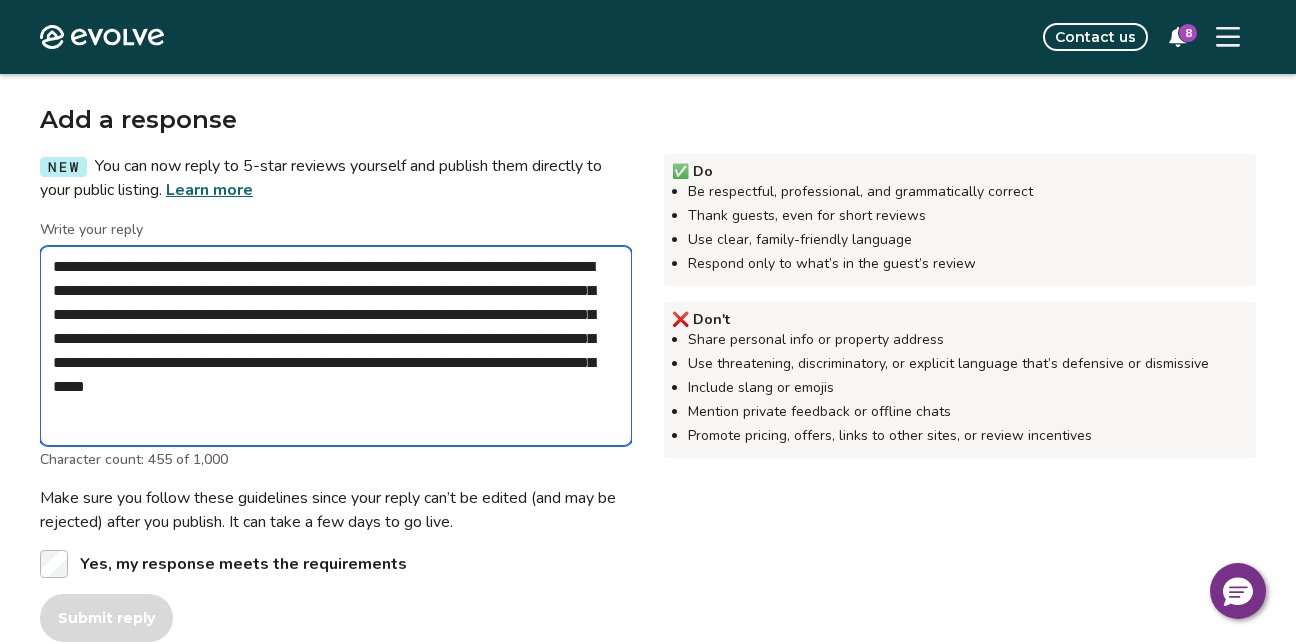 scroll, scrollTop: 658, scrollLeft: 0, axis: vertical 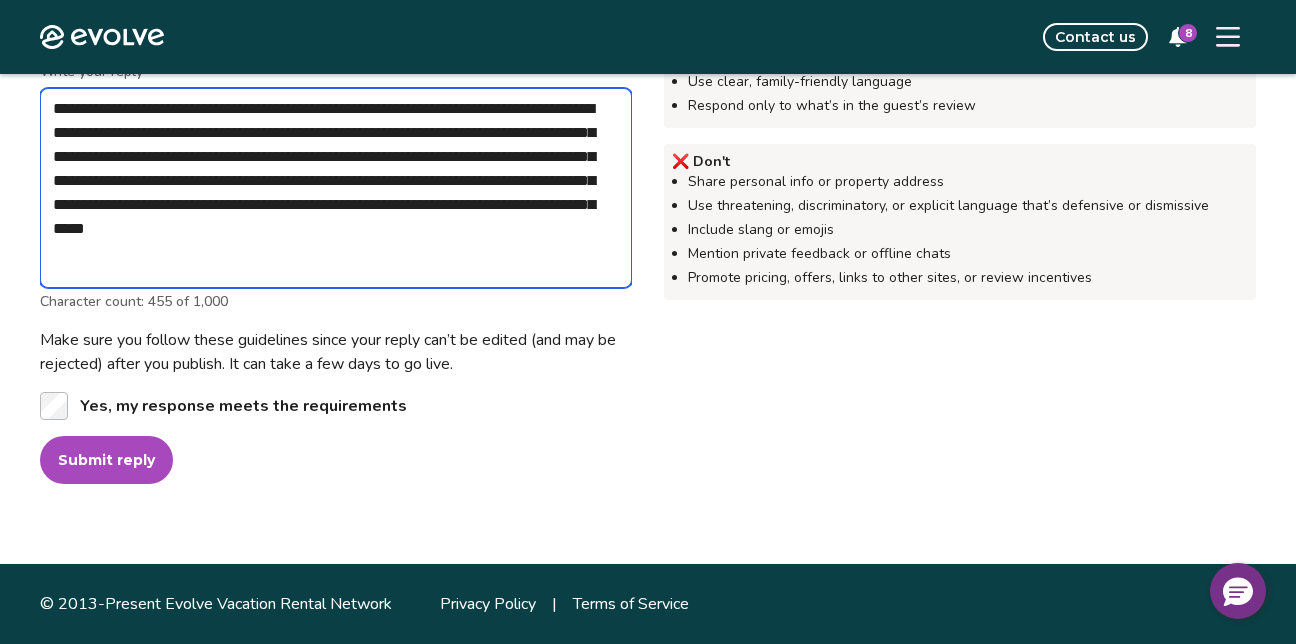 click on "**********" at bounding box center (336, 188) 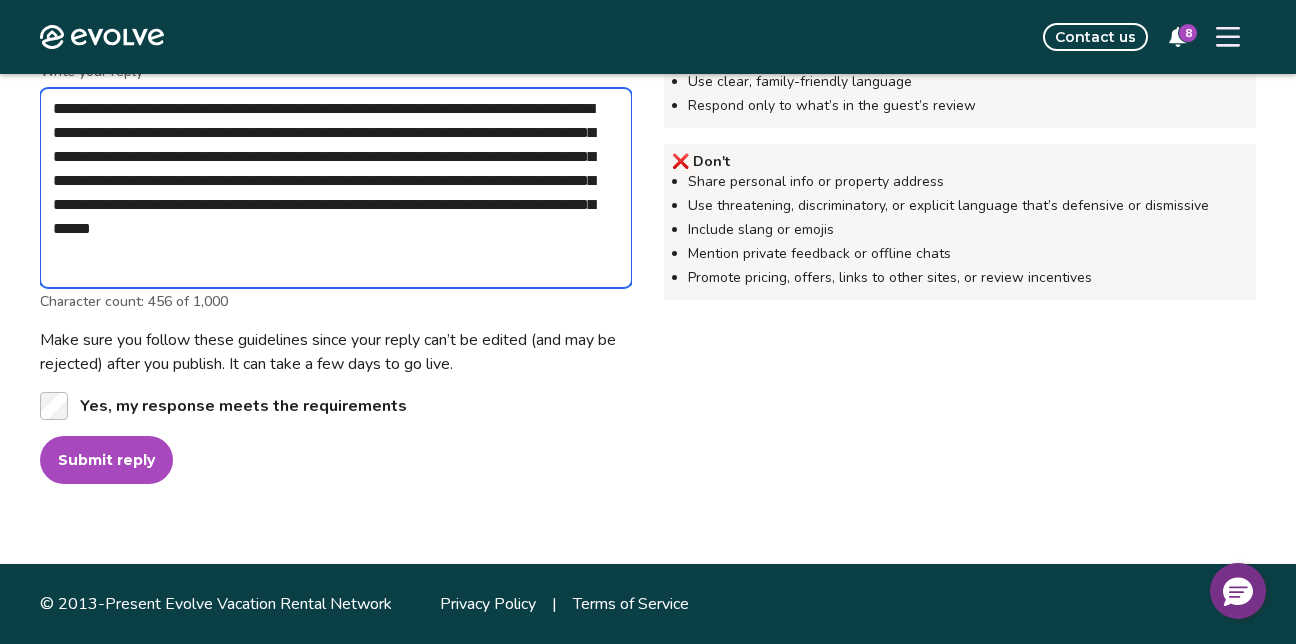 click on "**********" at bounding box center [336, 188] 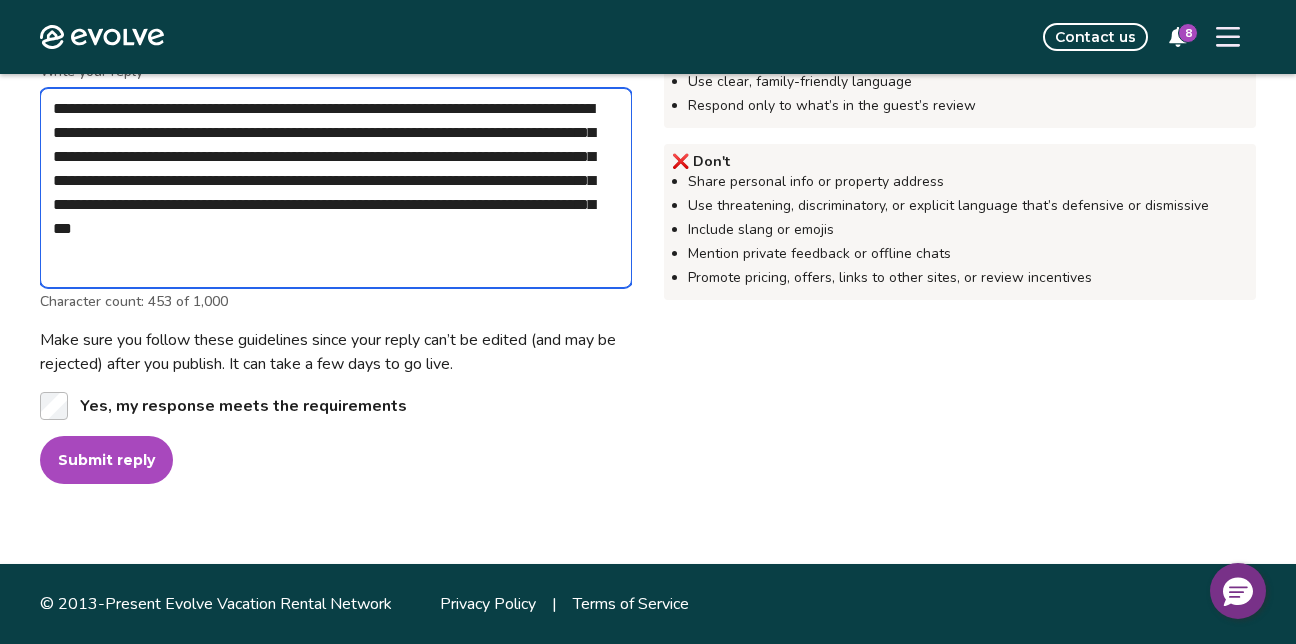 click on "**********" at bounding box center [336, 188] 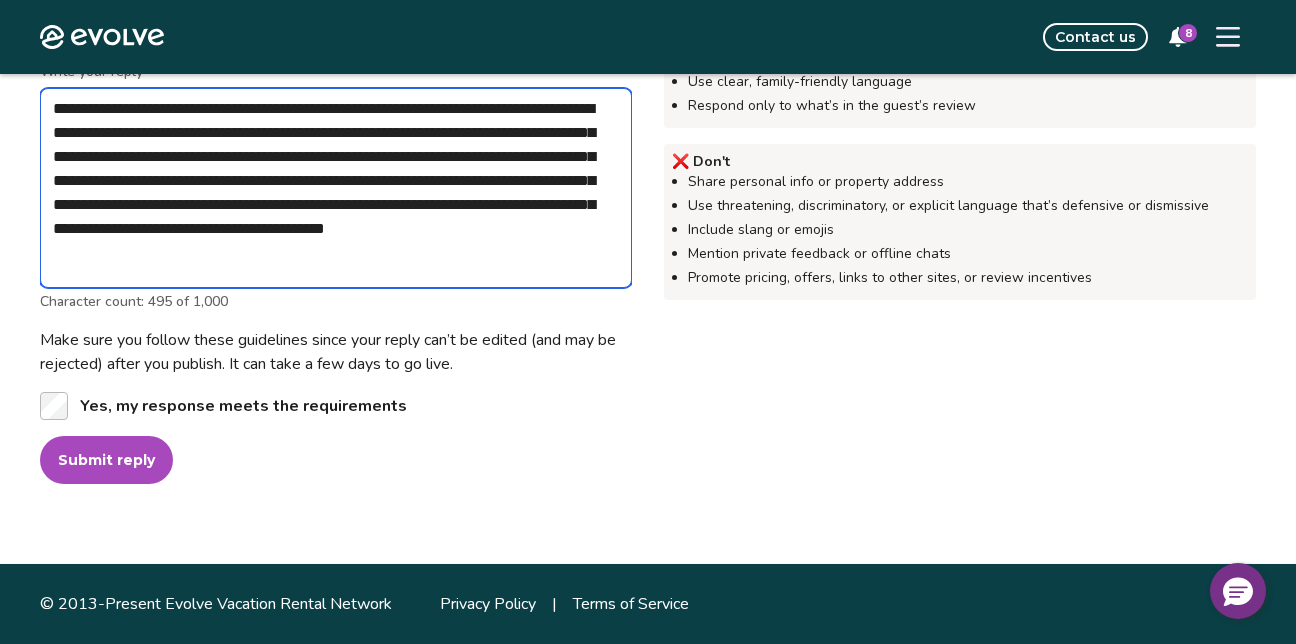 click on "**********" at bounding box center (336, 188) 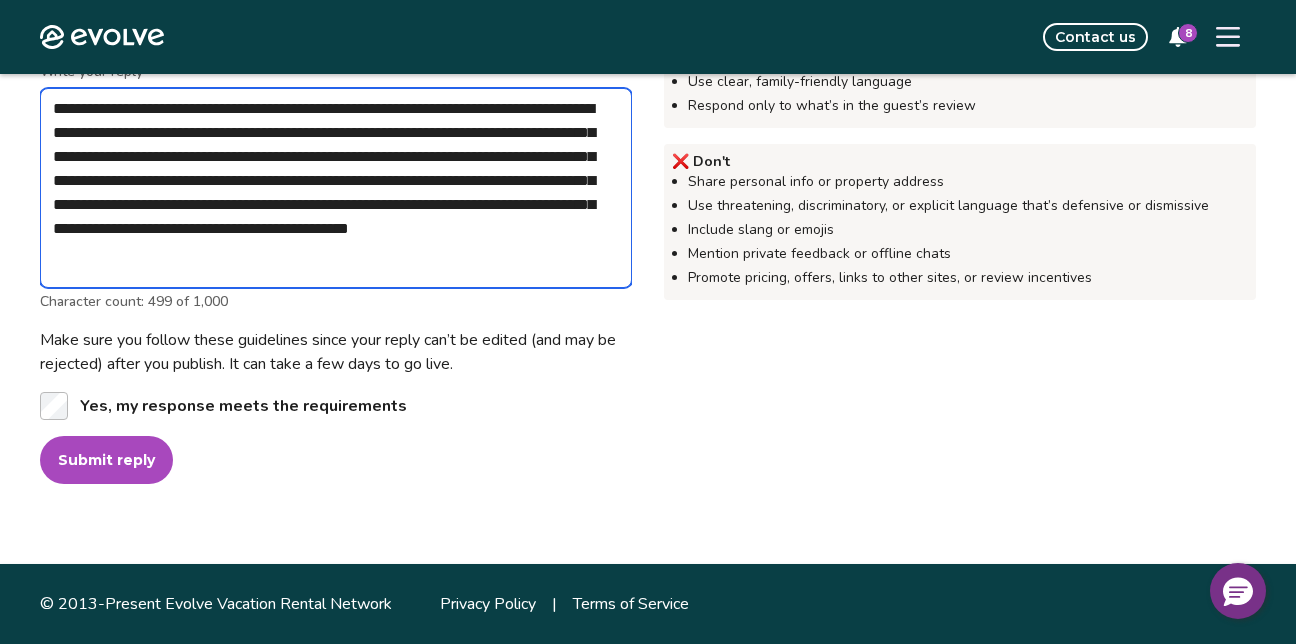click on "**********" at bounding box center (336, 188) 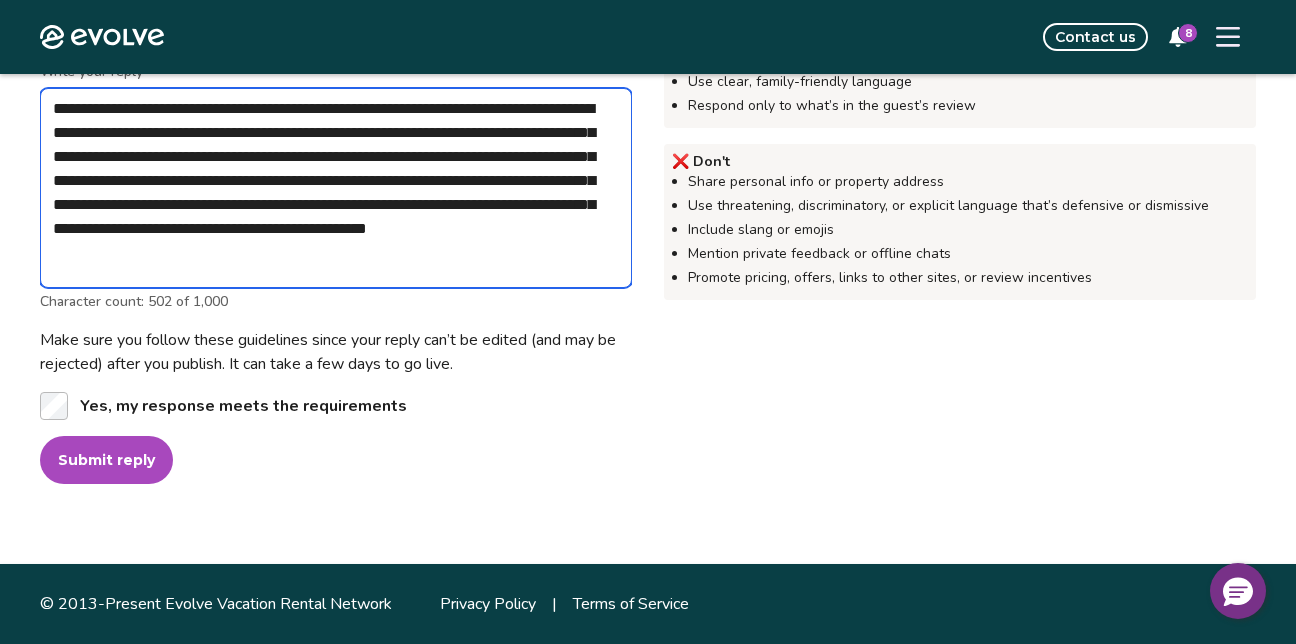 click on "**********" at bounding box center (336, 188) 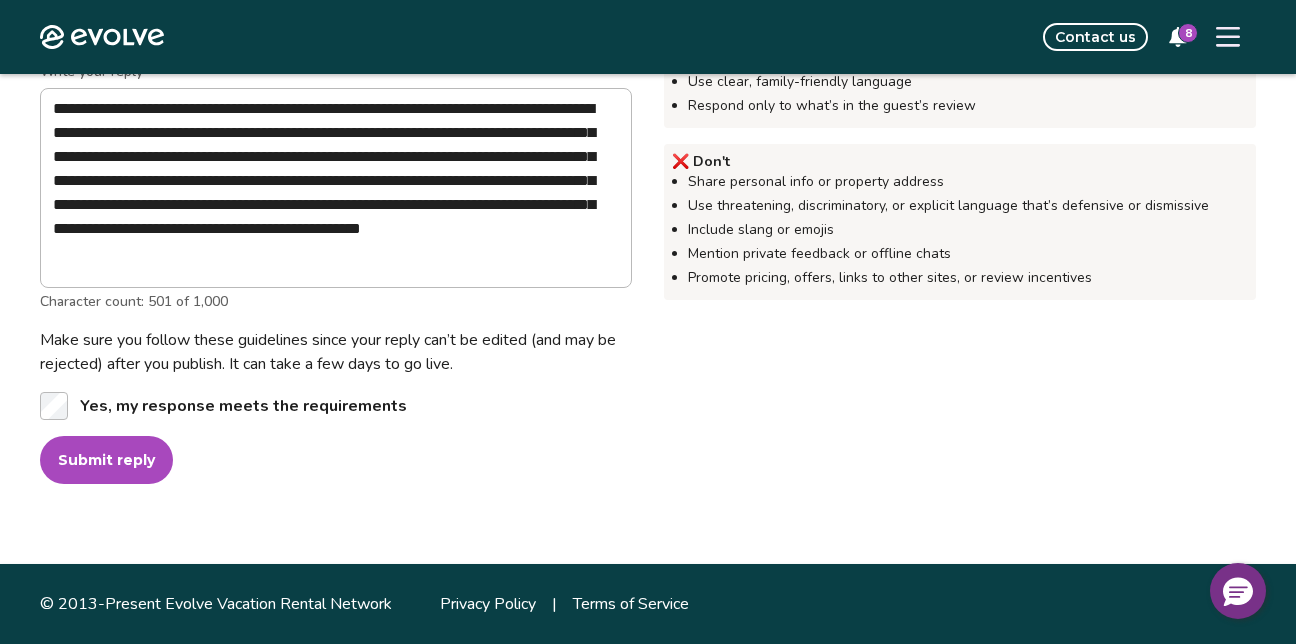 click on "Submit reply" at bounding box center [106, 460] 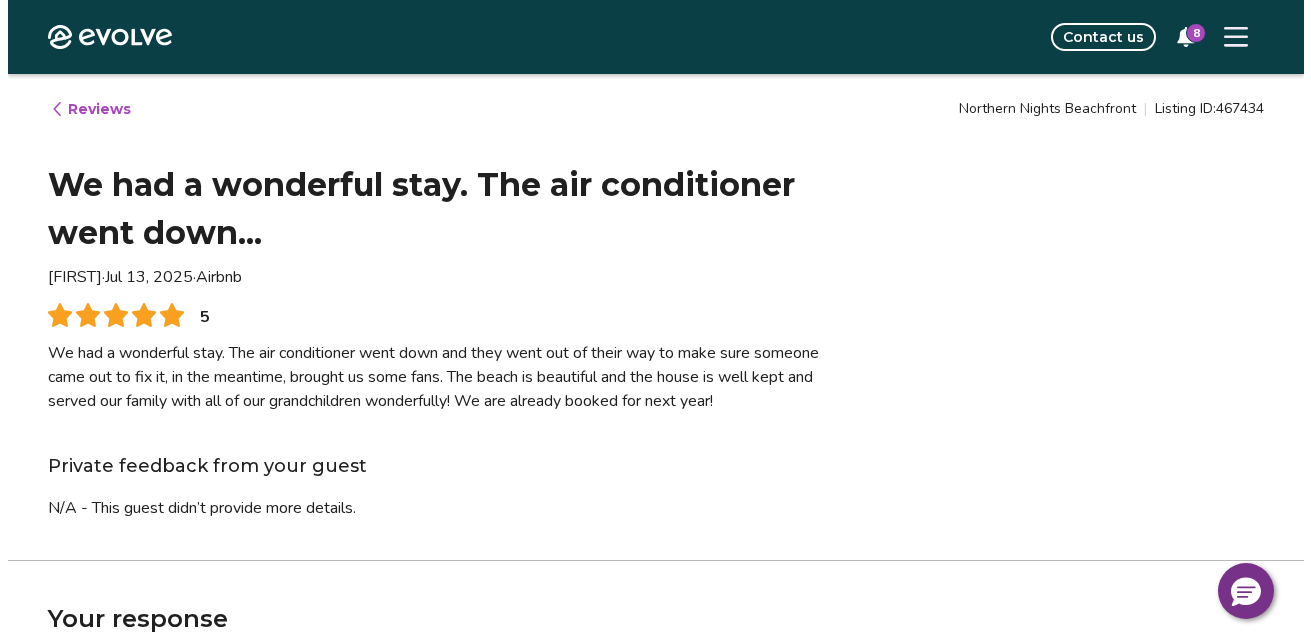 scroll, scrollTop: 0, scrollLeft: 0, axis: both 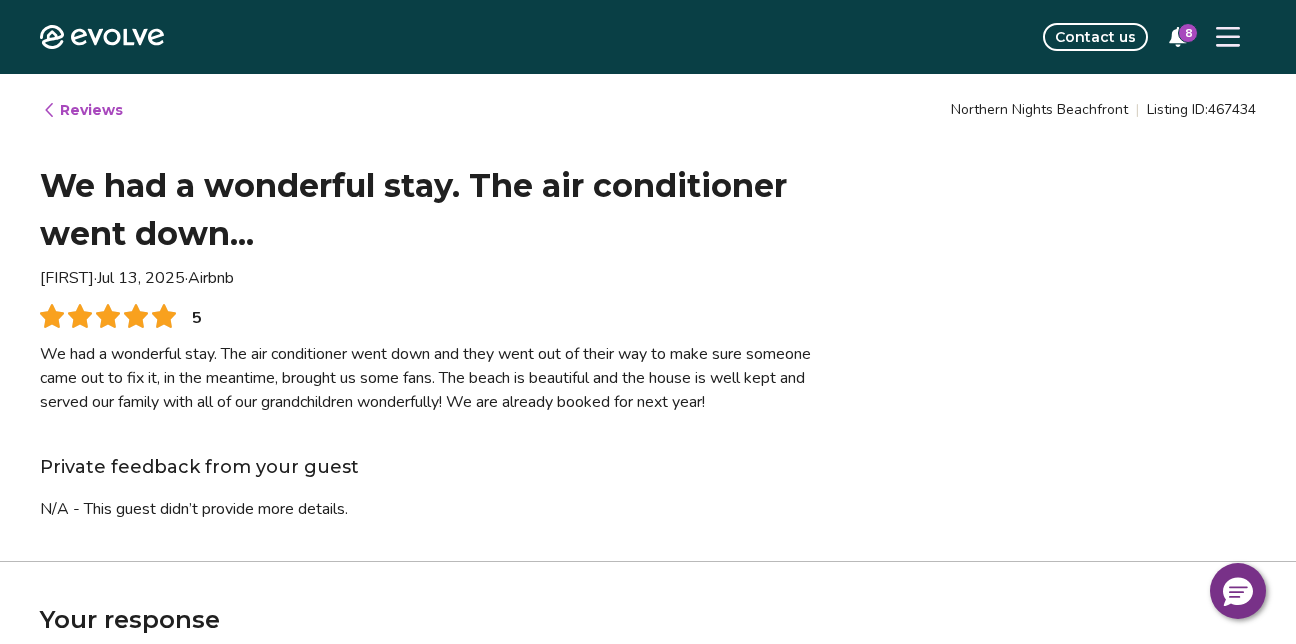 click 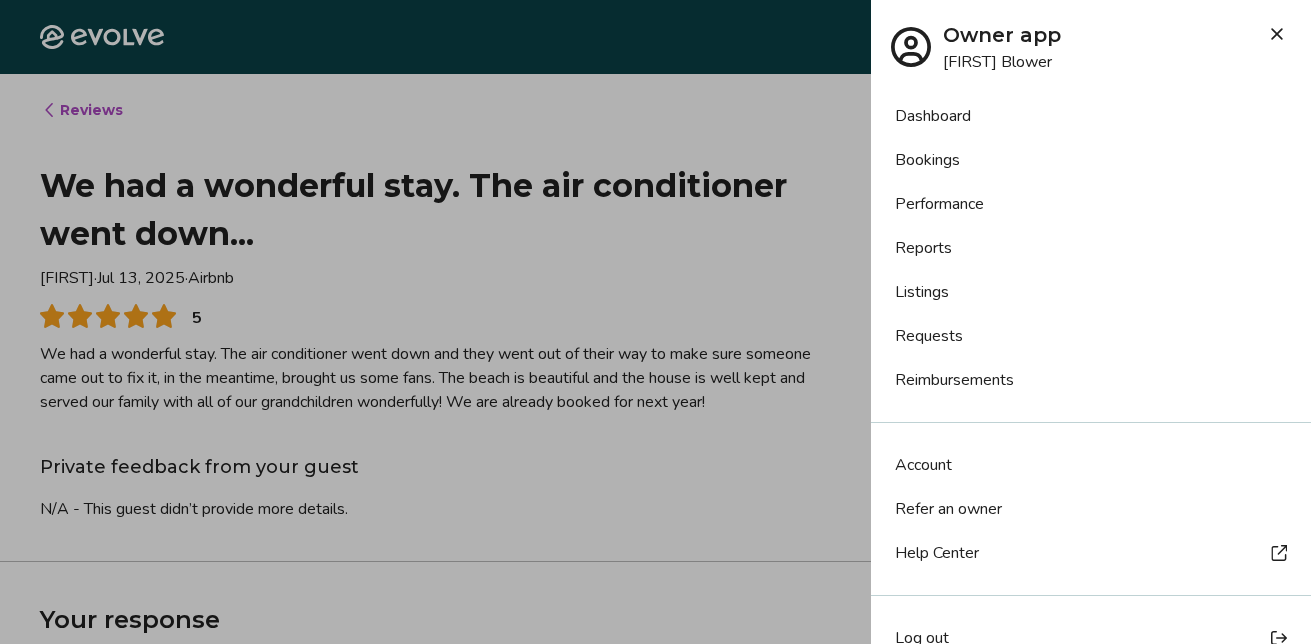 click on "Reports" at bounding box center [1091, 248] 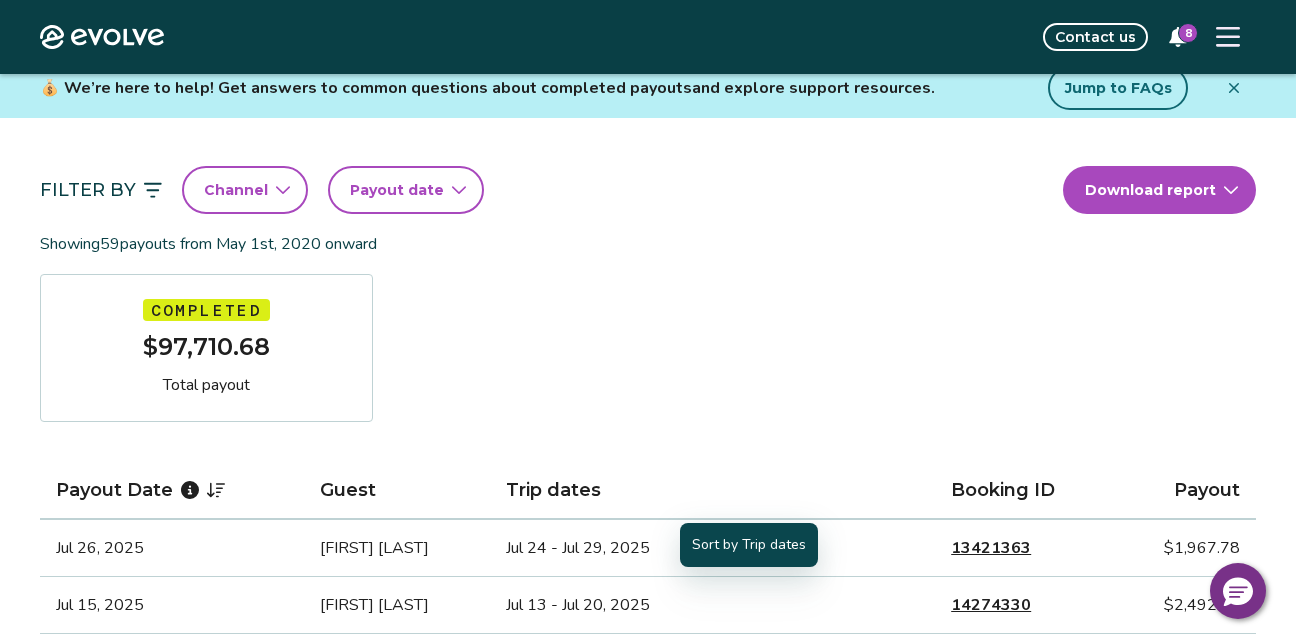 scroll, scrollTop: 0, scrollLeft: 0, axis: both 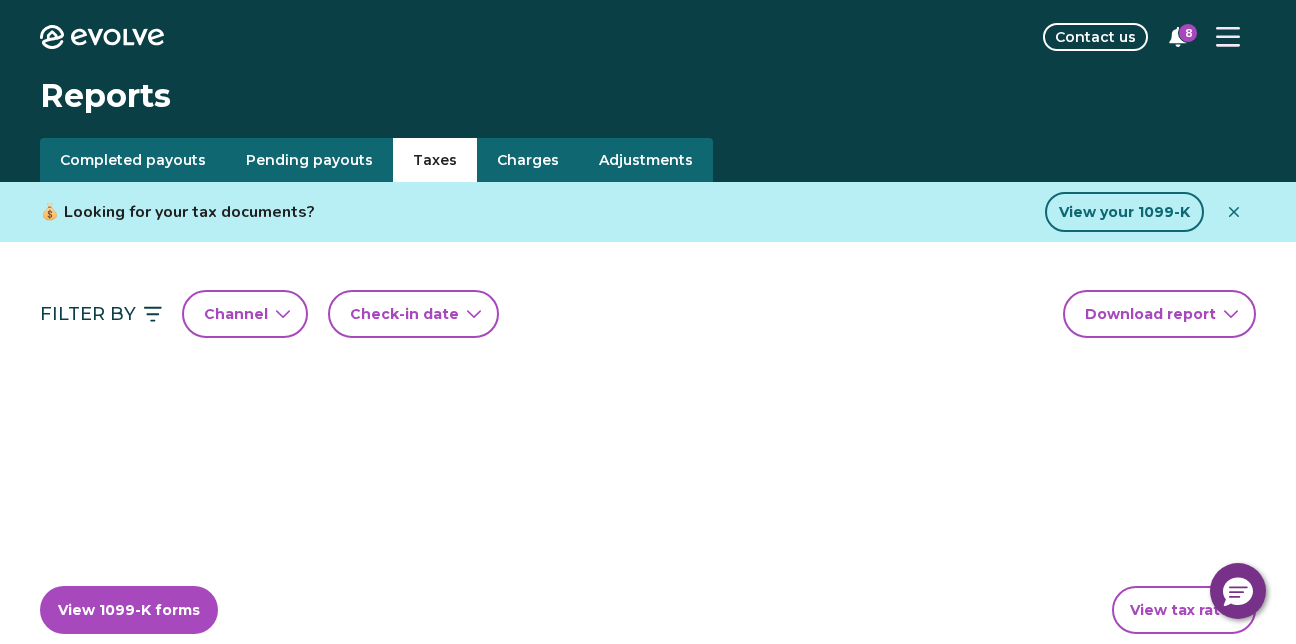 click on "Taxes" at bounding box center (435, 160) 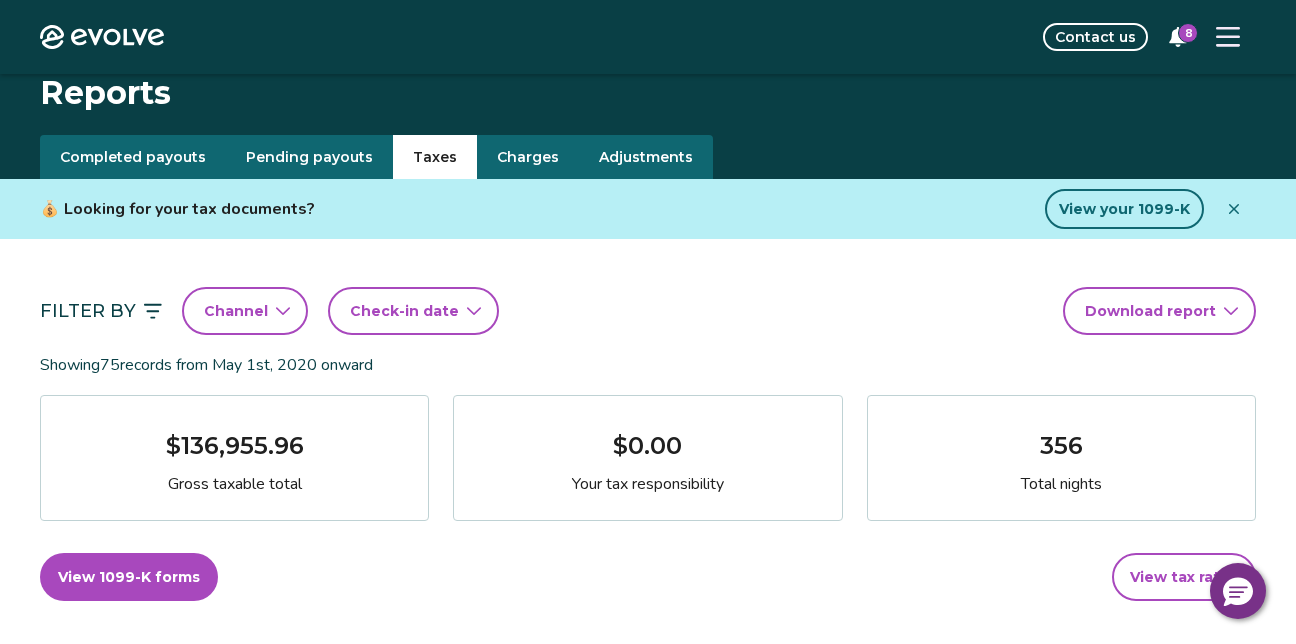 scroll, scrollTop: 0, scrollLeft: 0, axis: both 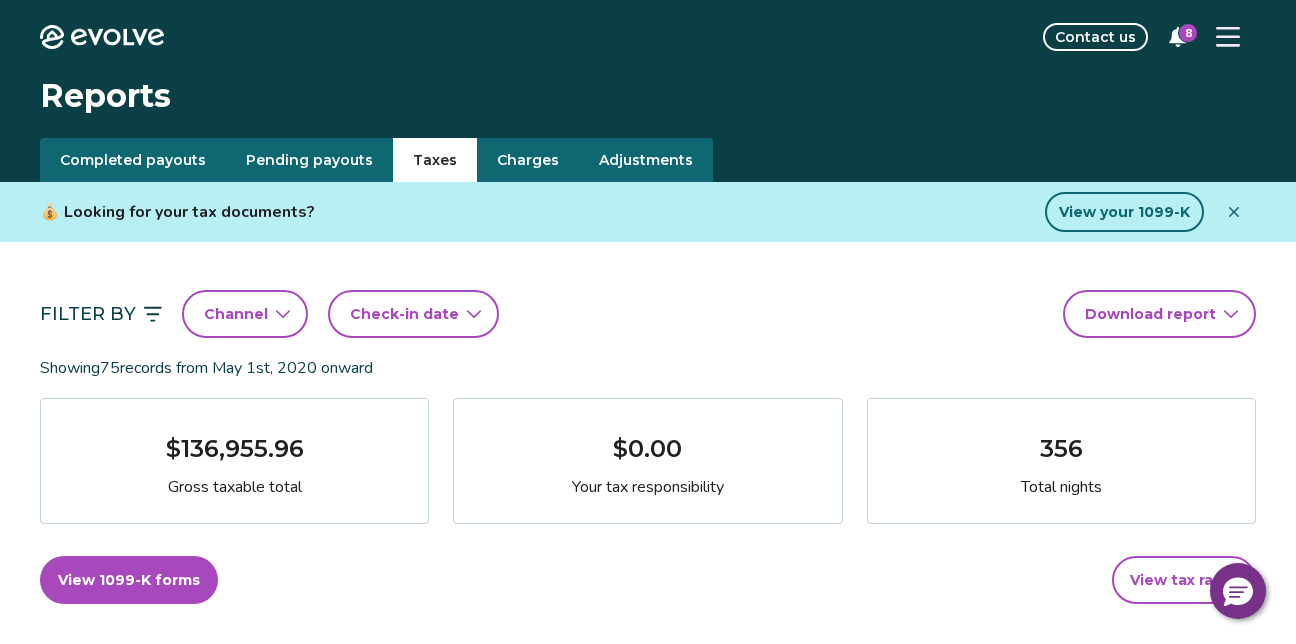 click 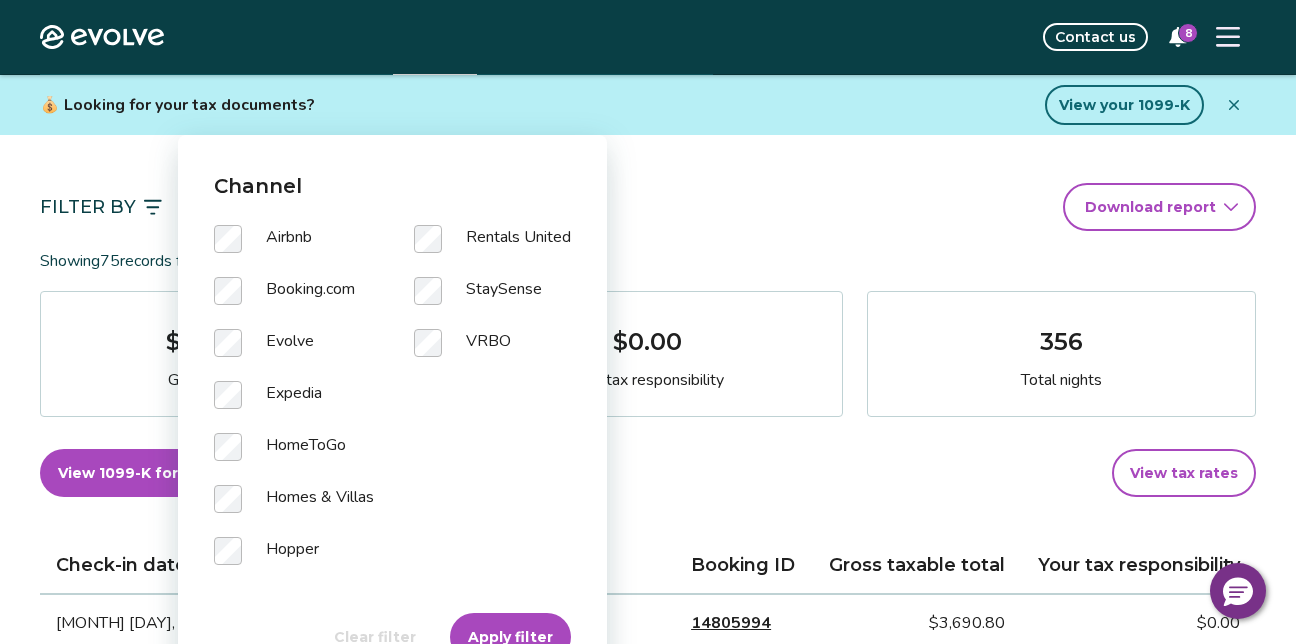 scroll, scrollTop: 100, scrollLeft: 0, axis: vertical 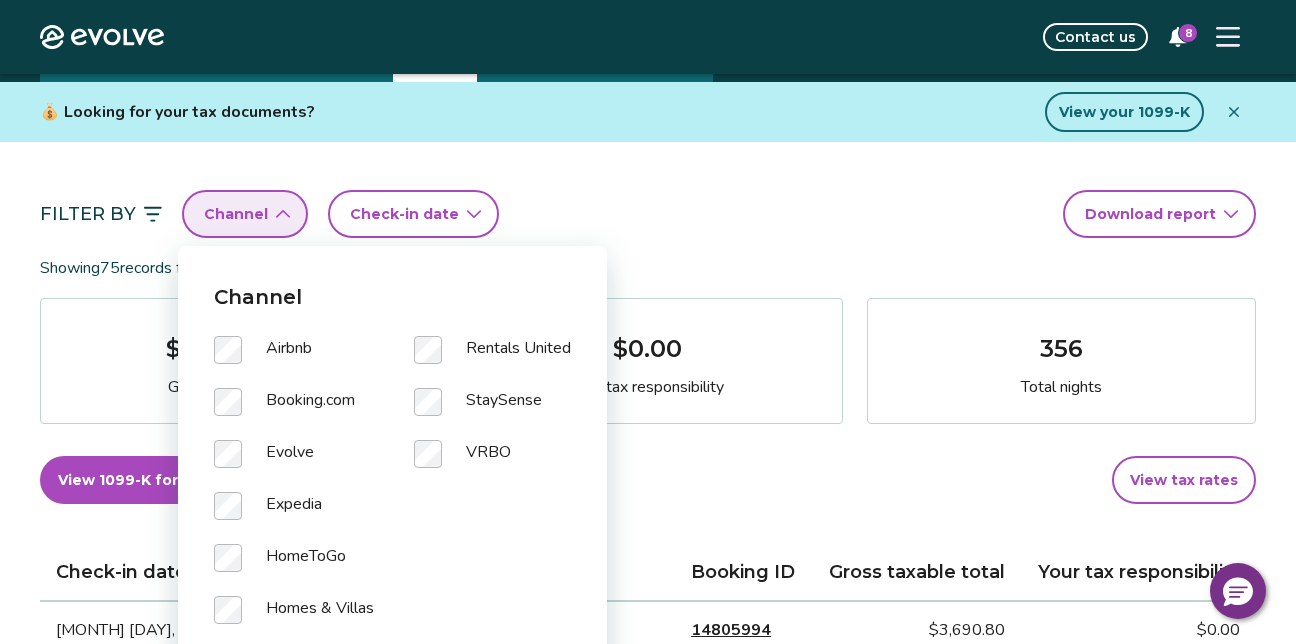 click on "Check-in date" at bounding box center (404, 214) 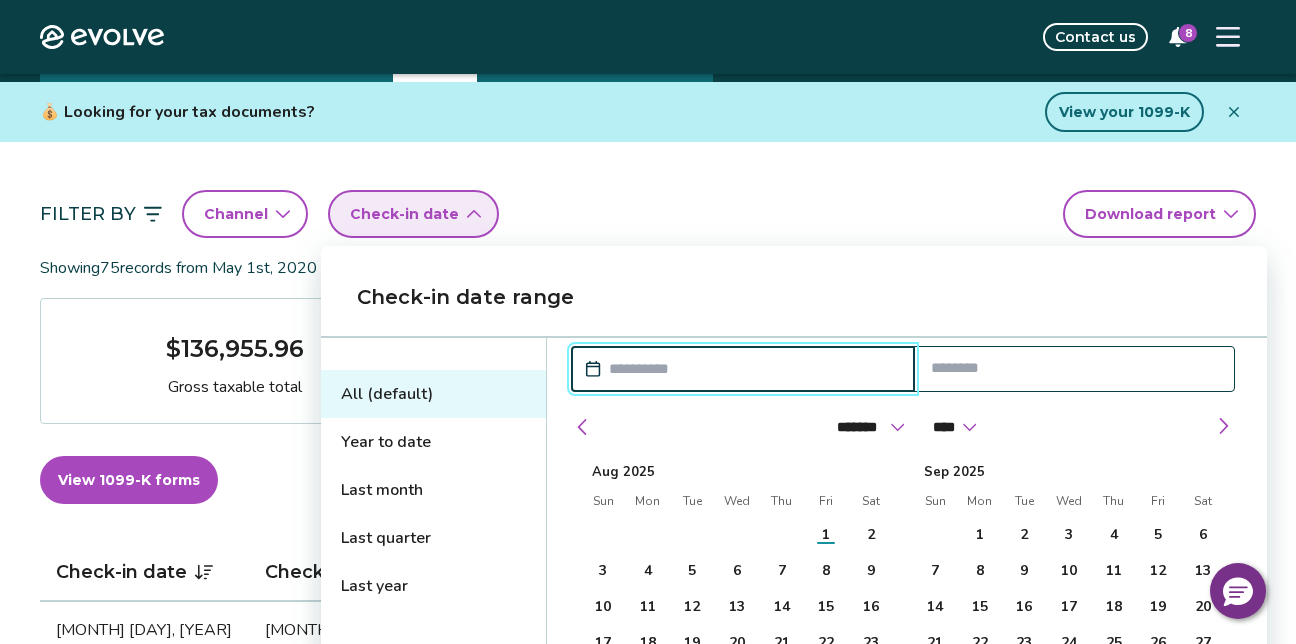 click at bounding box center [753, 369] 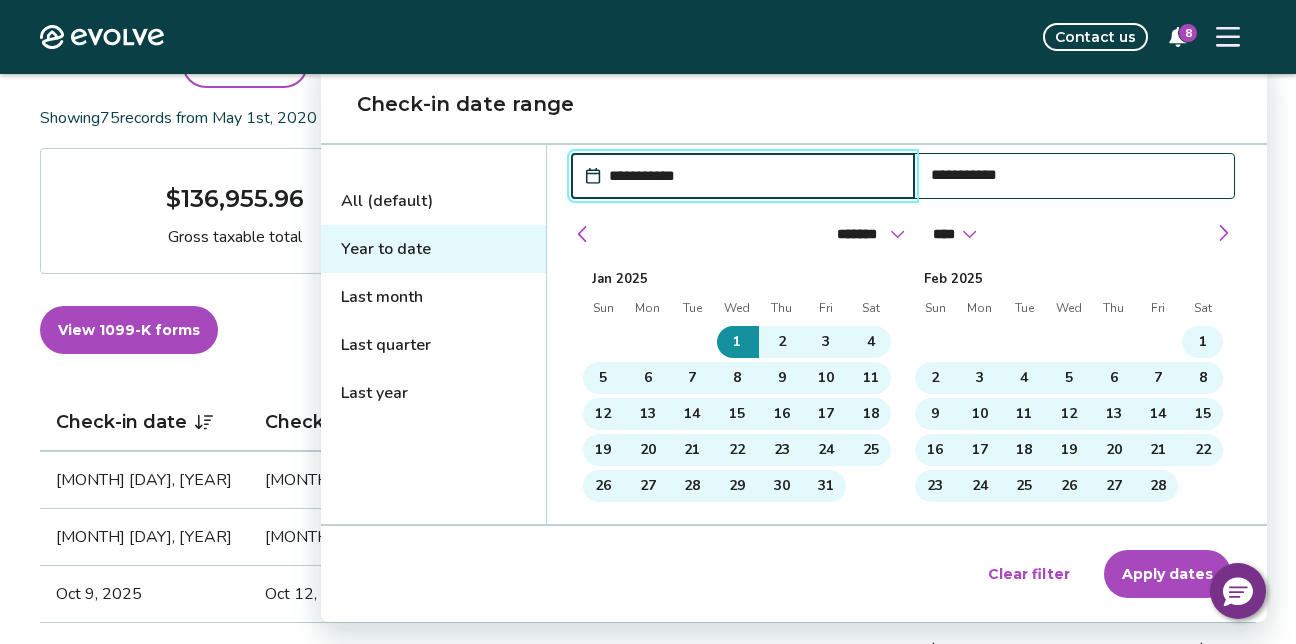 scroll, scrollTop: 300, scrollLeft: 0, axis: vertical 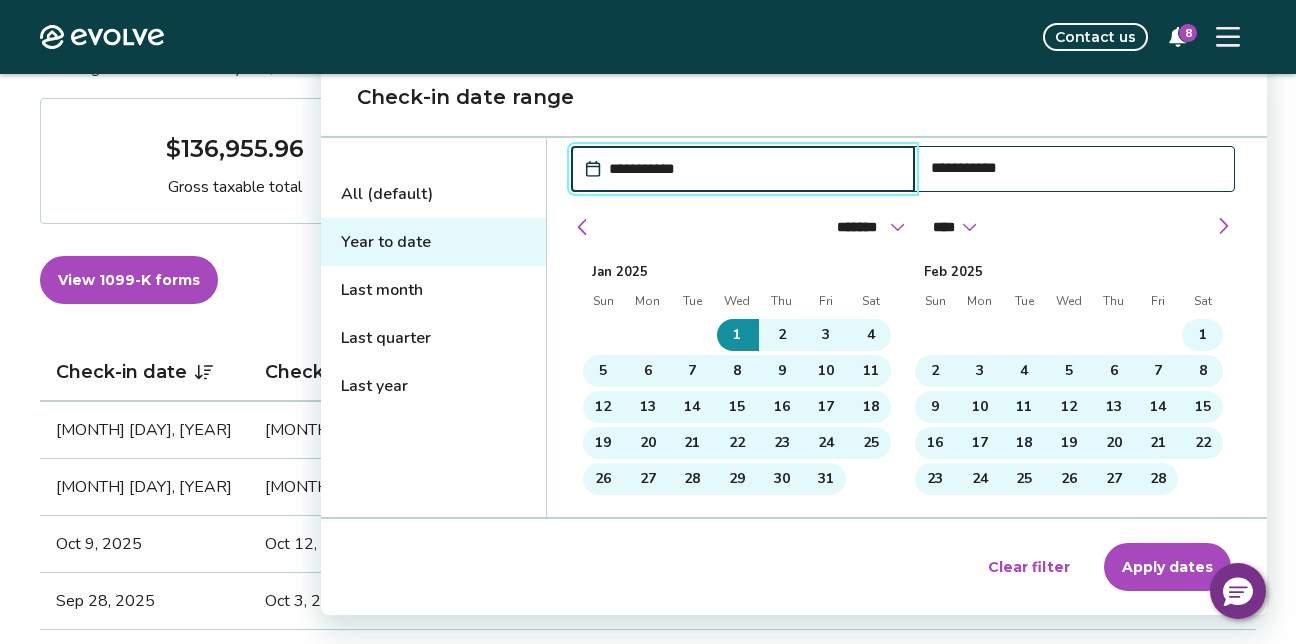 click on "Apply dates" at bounding box center [1167, 567] 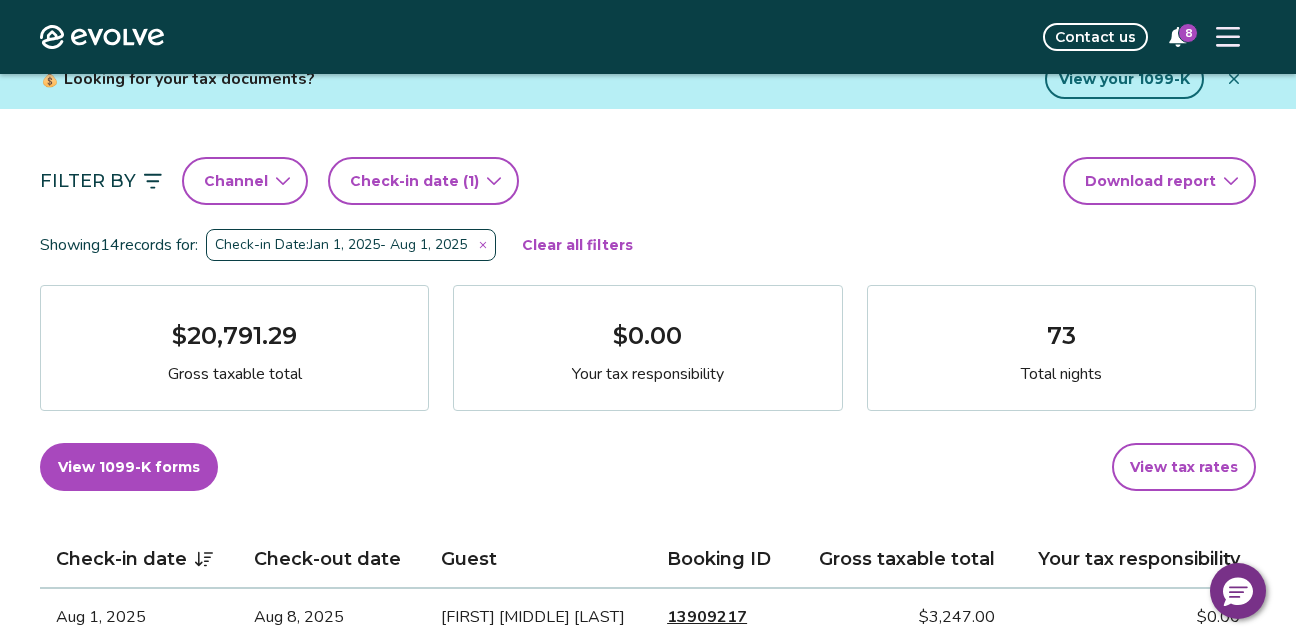 scroll, scrollTop: 90, scrollLeft: 0, axis: vertical 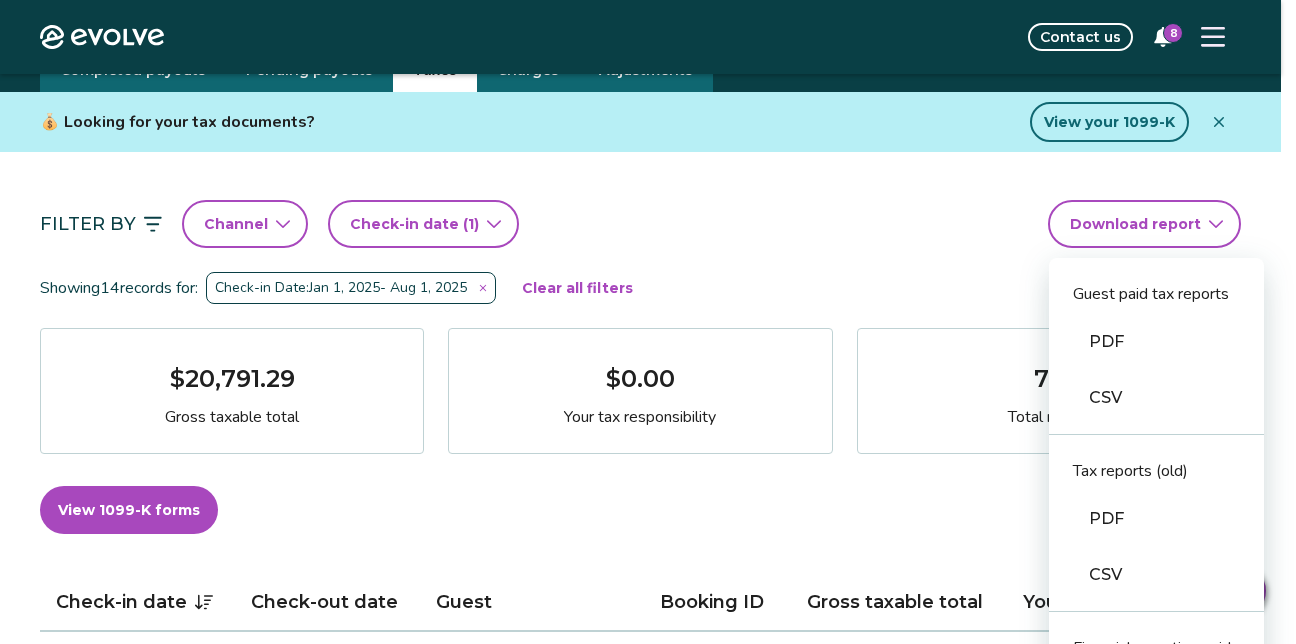click on "Evolve Contact us 8 Reports Completed payouts Pending payouts Taxes Charges Adjustments 💰 Looking for your tax documents? View your 1099-K Filter By  Channel Check-in date (1) Download   report Guest paid tax reports PDF CSV Tax reports (old) PDF CSV Financial reporting guide PDF Showing  14  records   for: Check-in Date:  Jan 1, 2025  -   Aug 1, 2025 Clear all filters $20,791.29 Gross taxable total $0.00 Your tax responsibility 73 Total nights View 1099-K forms View tax rates Check-in date Check-out date Guest Booking ID Gross taxable total Your tax responsibility Aug 1, 2025 Aug 8, 2025 Nancy M Carmichael 13909217 $3,247.00 $0.00 Jul 24, 2025 Jul 29, 2025 William Park 13421363 $2,486.00 $0.00 Jul 13, 2025 Jul 20, 2025 Debbie Tollafield 14274330 $3,016.00 $0.00 Jul 10, 2025 Jul 20, 2025 Angie Boughton 13466645 $0.00 $0.00 Jul 9, 2025 Jul 12, 2025 Kaira Vue 14823984 $1,296.50 $0.00 Jul 2, 2025 Jul 7, 2025 Auburn Lindsey-Powell 13455685 $0.00 $0.00 Jun 23, 2025 Jun 27, 2025 Jennifer Maynard 13941116 $0.00" at bounding box center (648, 1275) 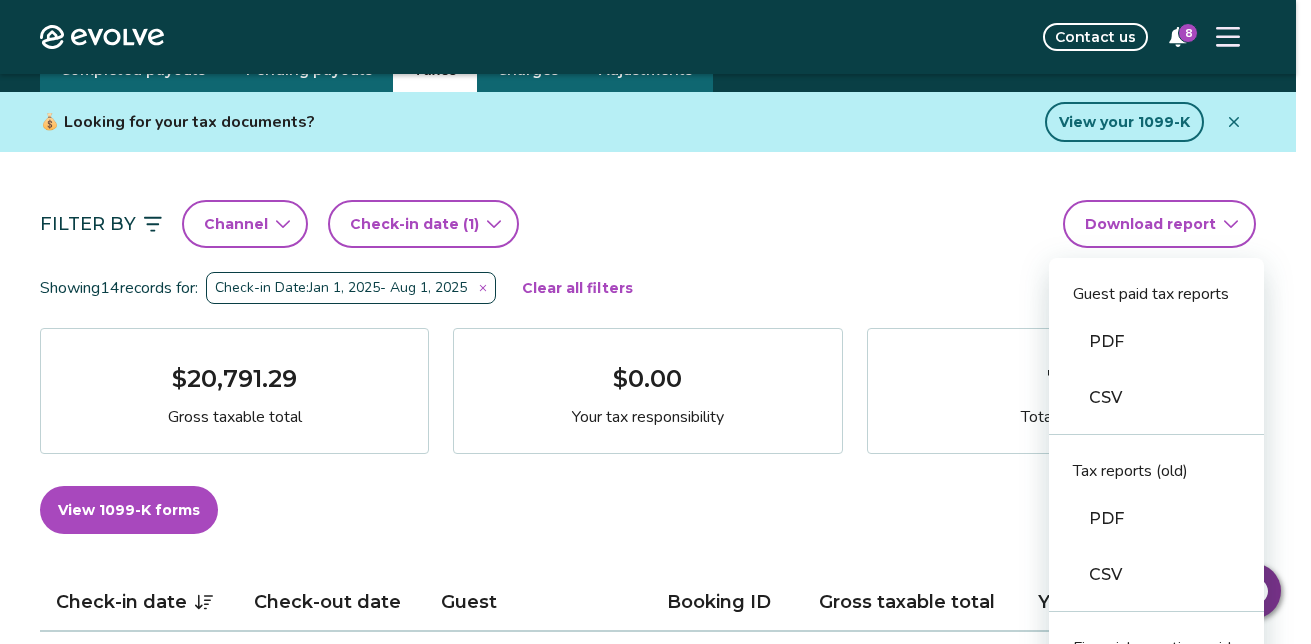 click on "PDF" at bounding box center (1156, 342) 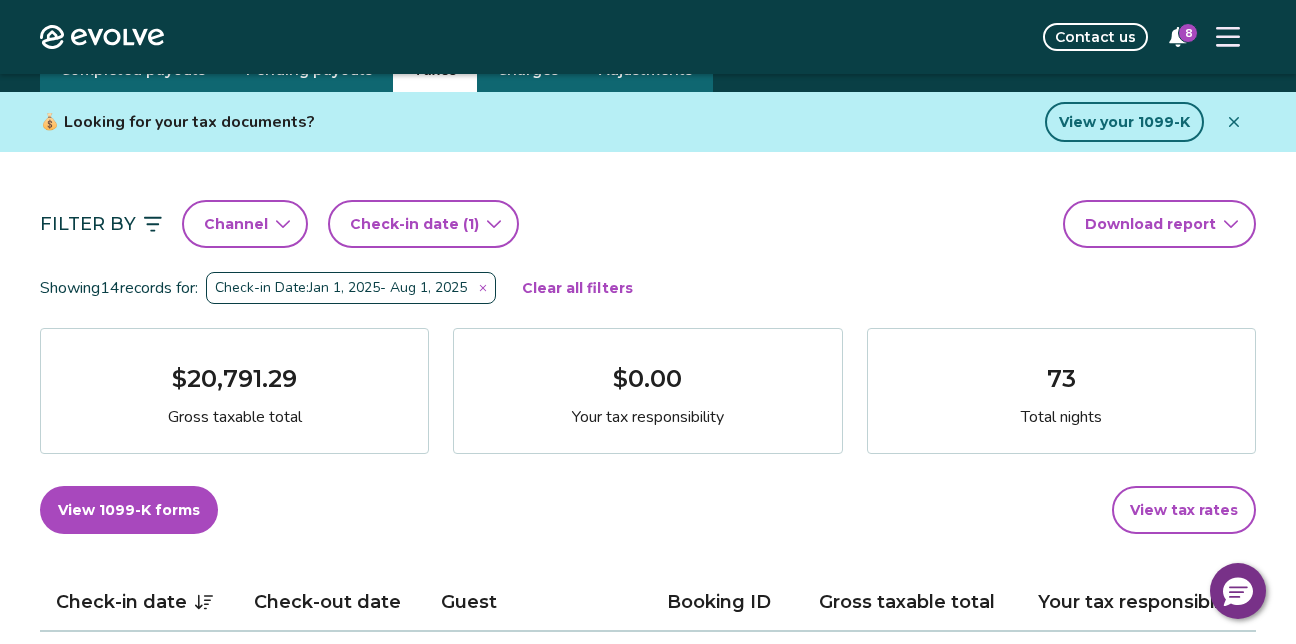 click 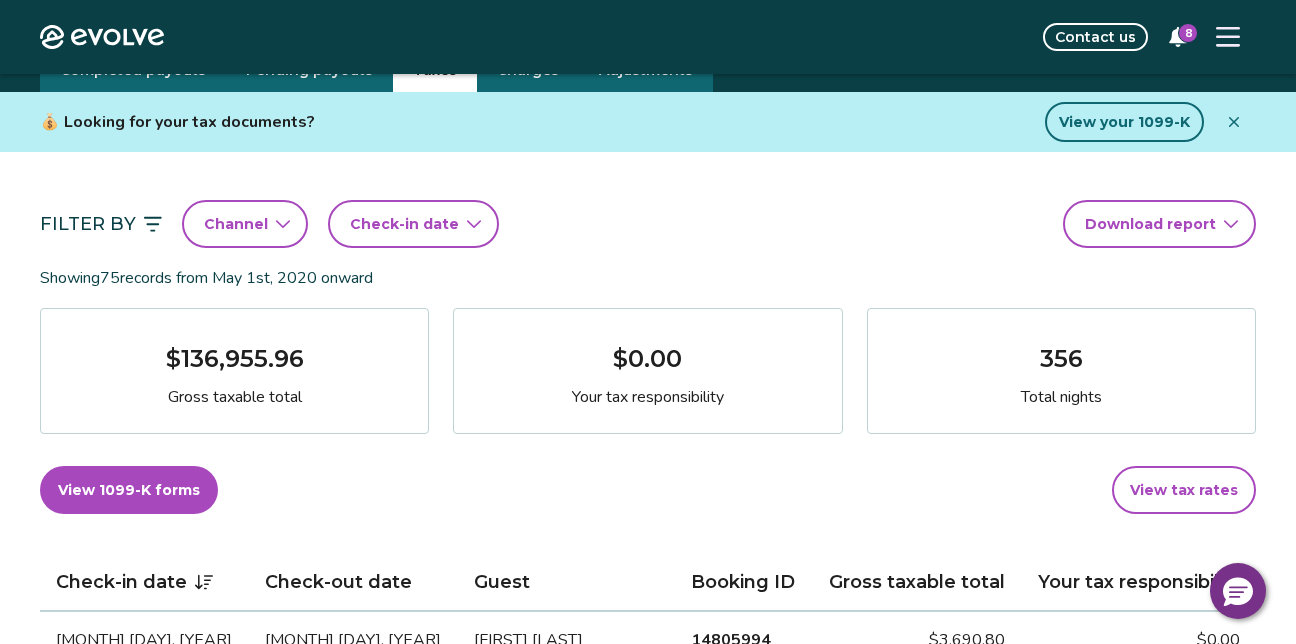 click on "Check-in date" at bounding box center [404, 224] 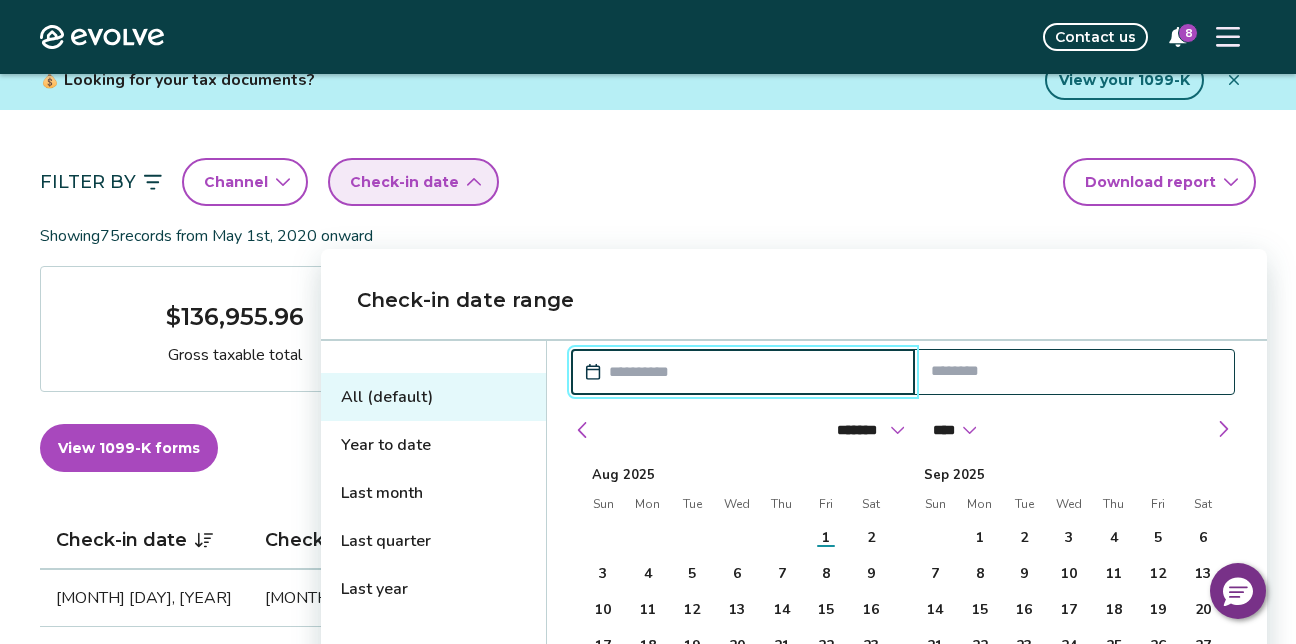 scroll, scrollTop: 190, scrollLeft: 0, axis: vertical 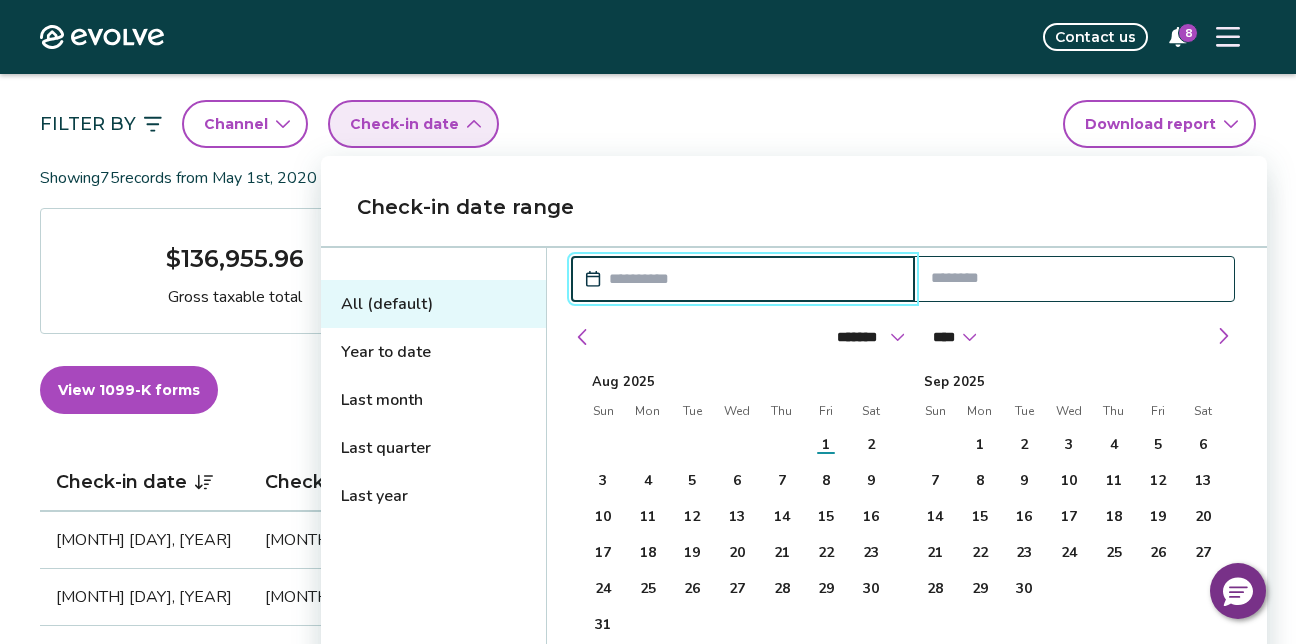 click on "Last quarter" at bounding box center (433, 448) 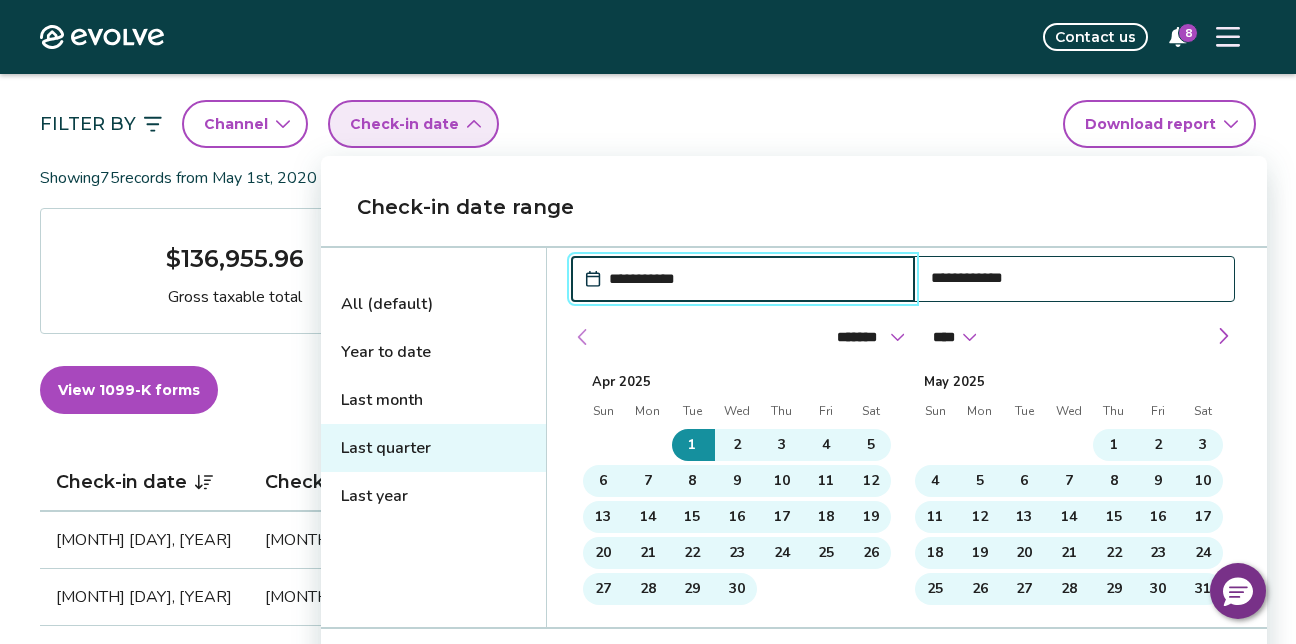 click at bounding box center [583, 337] 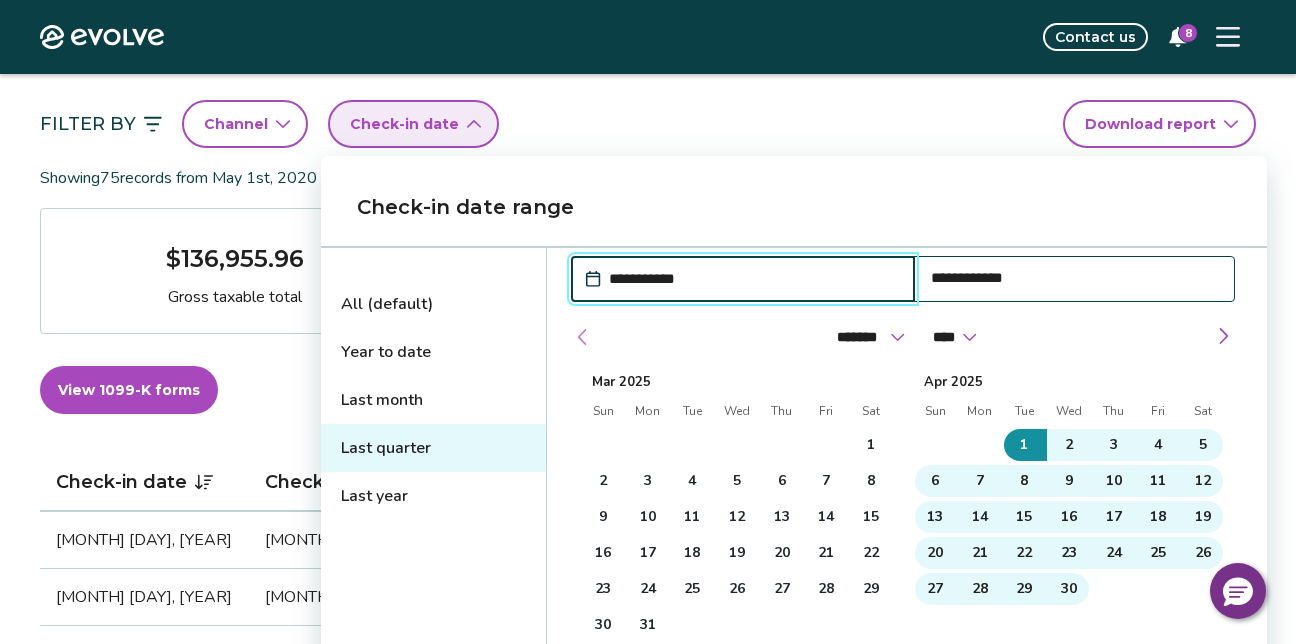 click at bounding box center (583, 337) 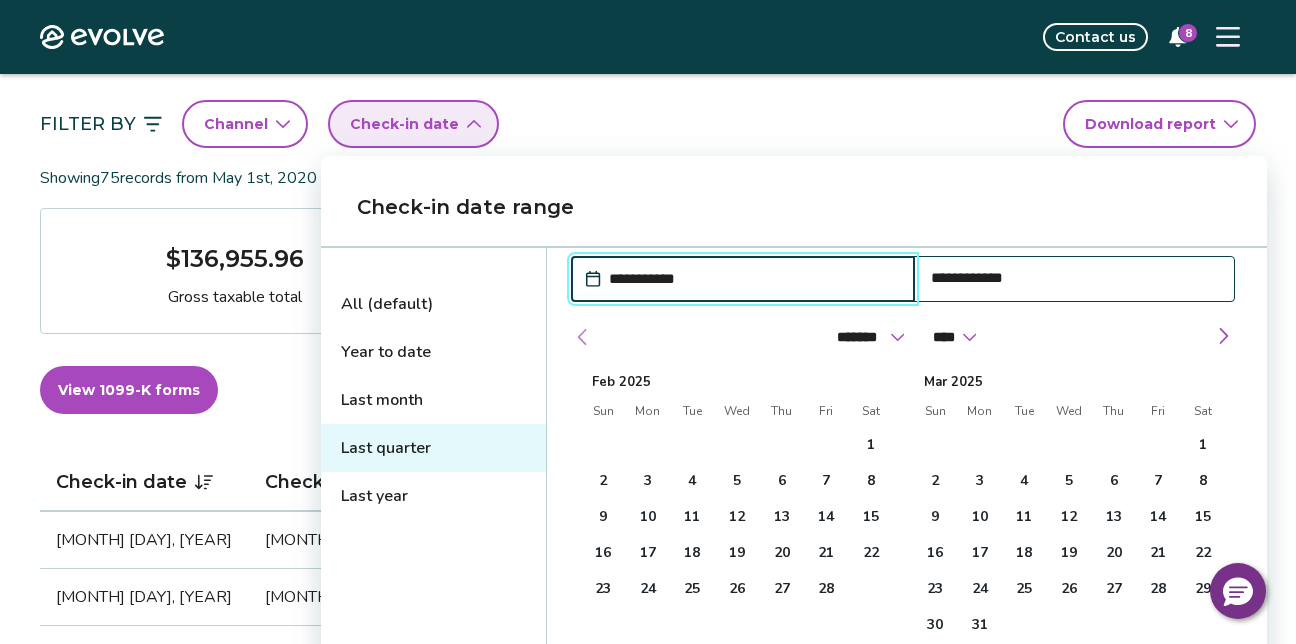 click at bounding box center [583, 337] 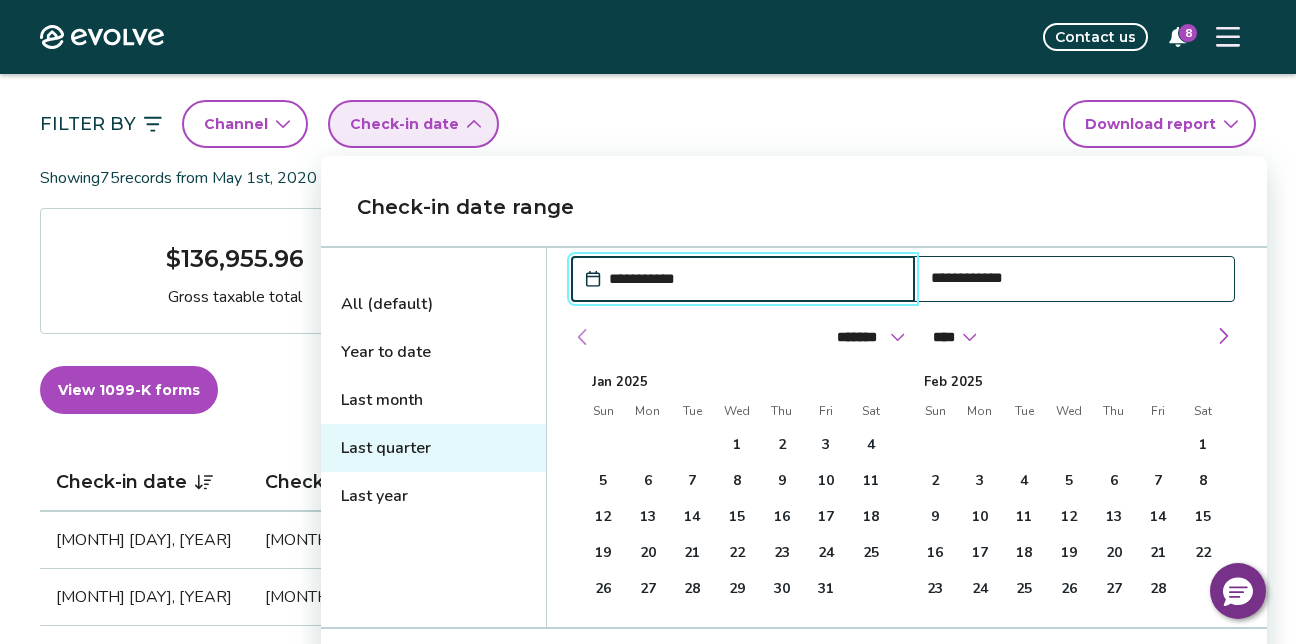 click at bounding box center [583, 337] 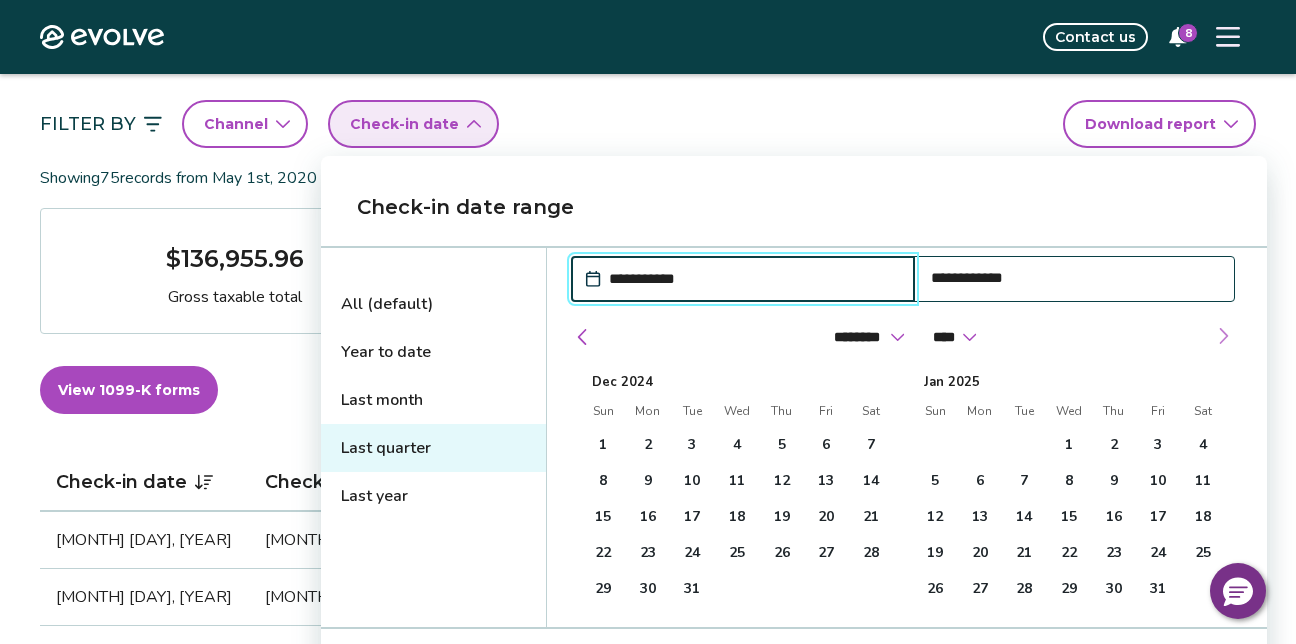click at bounding box center (1223, 336) 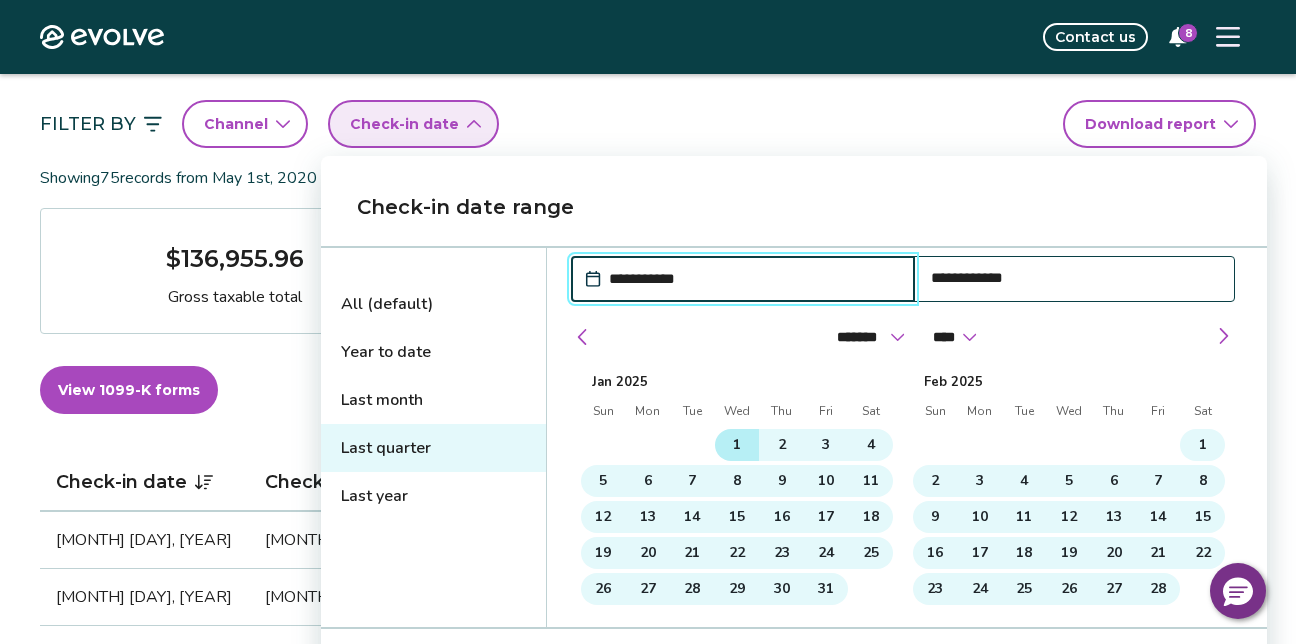 click on "1" at bounding box center [737, 445] 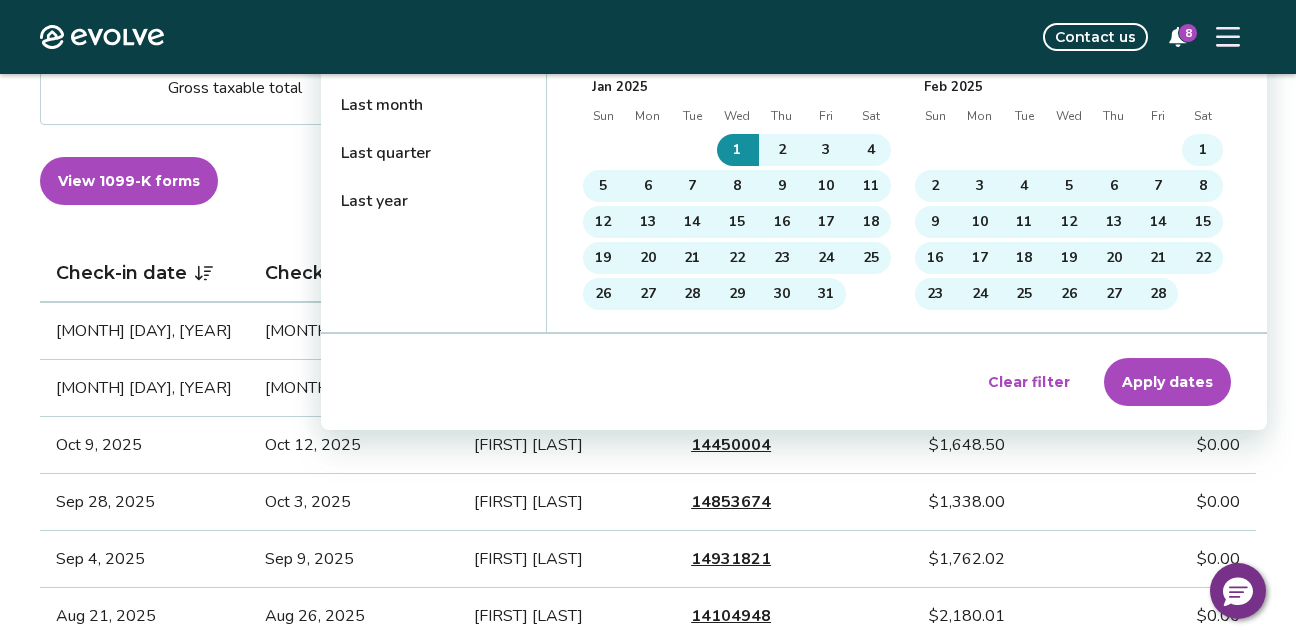 scroll, scrollTop: 490, scrollLeft: 0, axis: vertical 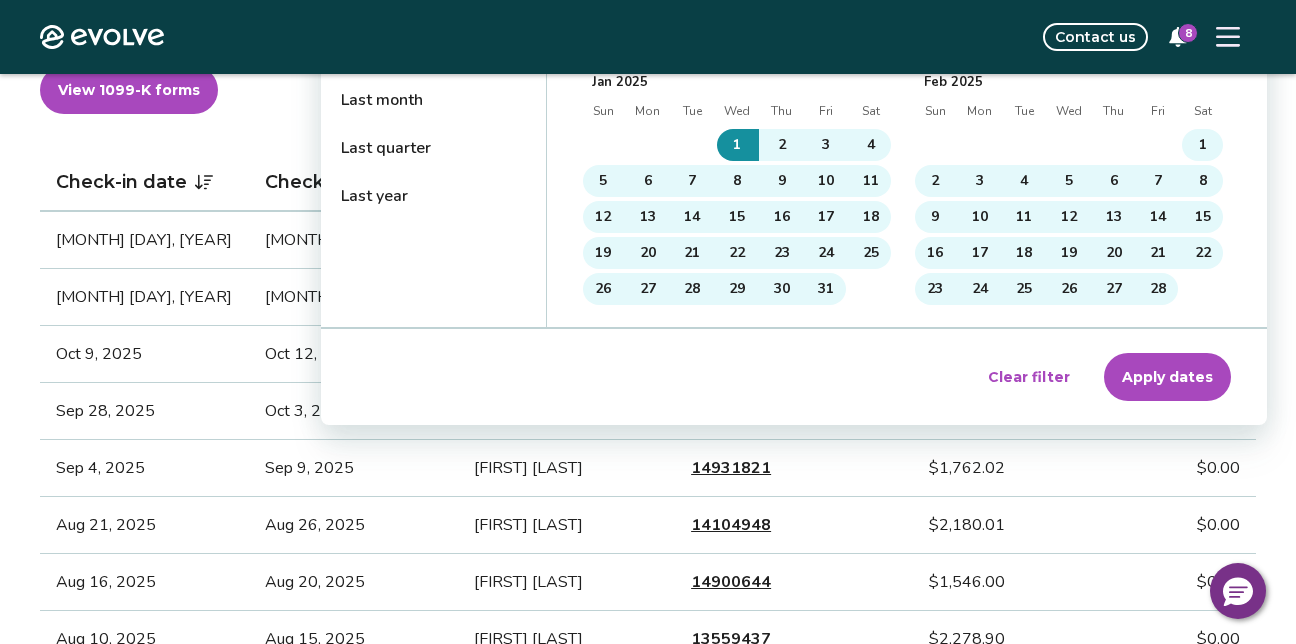 click on "Apply dates" at bounding box center (1167, 377) 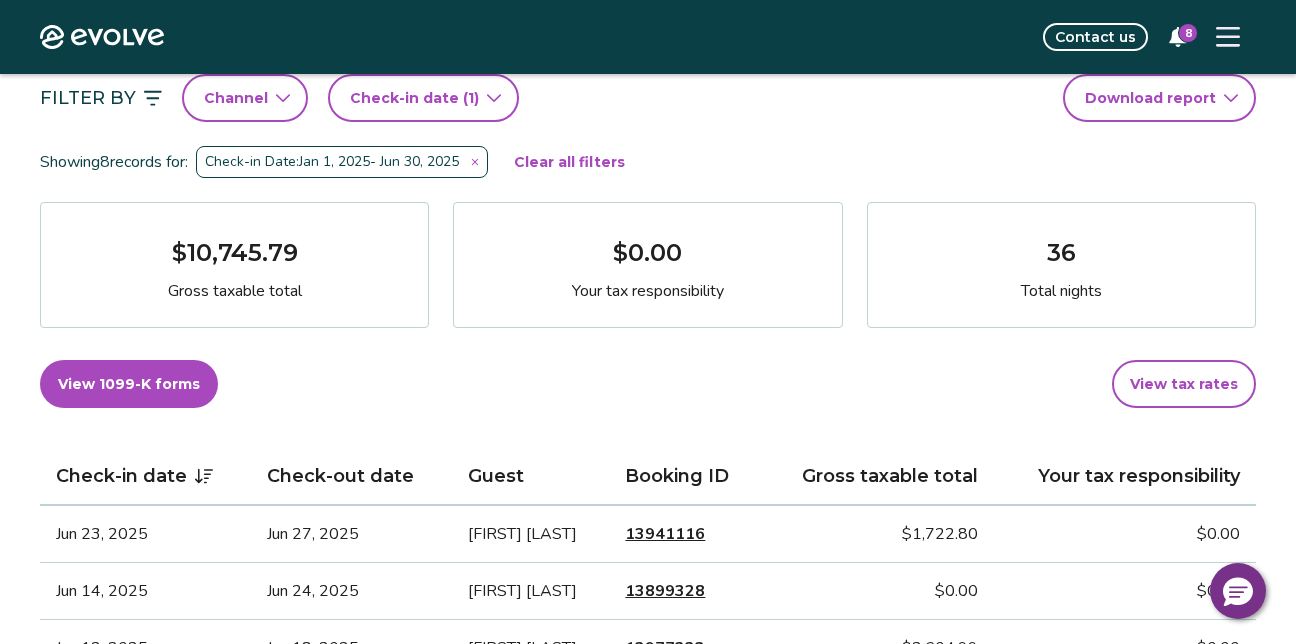 scroll, scrollTop: 200, scrollLeft: 0, axis: vertical 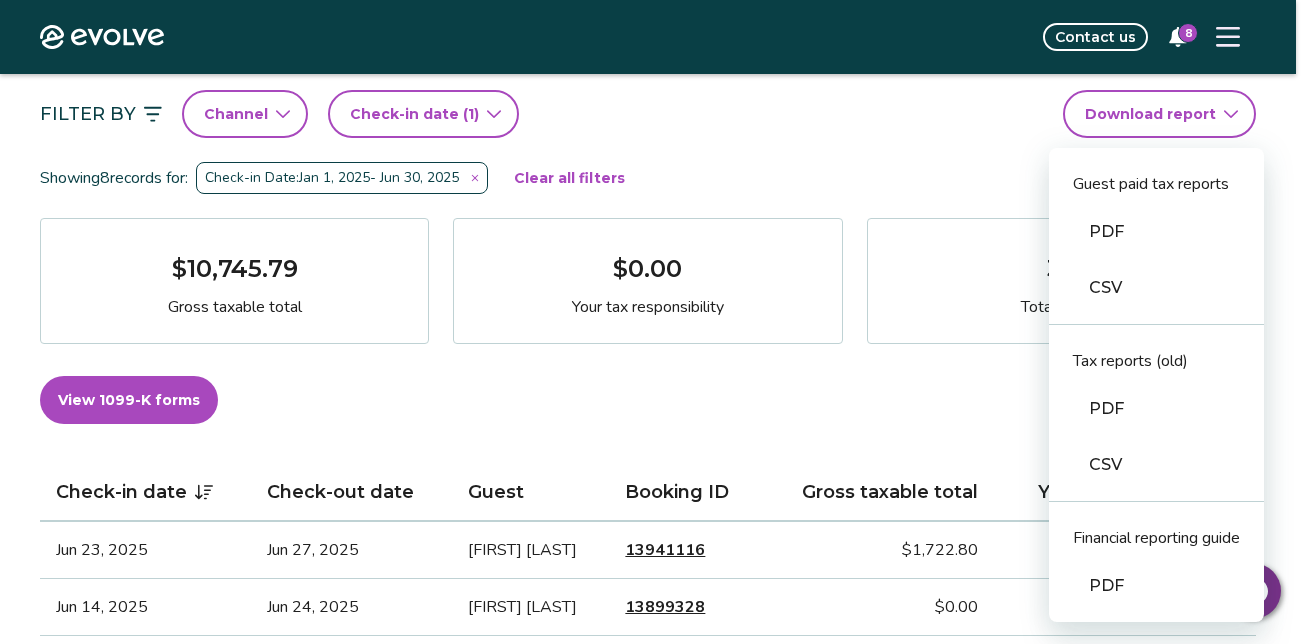 click on "Evolve Contact us 8 Reports Completed payouts Pending payouts Taxes Charges Adjustments 💰 Looking for your tax documents? View your 1099-K Filter By  Channel Check-in date (1) Download   report Guest paid tax reports PDF CSV Tax reports (old) PDF CSV Financial reporting guide PDF Showing  8  records   for: Check-in Date:  Jan 1, 2025  -   Jun 30, 2025 Clear all filters $10,745.79 Gross taxable total $0.00 Your tax responsibility 36 Total nights View 1099-K forms View tax rates Check-in date Check-out date Guest Booking ID Gross taxable total Your tax responsibility Jun 23, 2025 Jun 27, 2025 Jennifer Maynard 13941116 $1,722.80 $0.00 Jun 14, 2025 Jun 24, 2025 Laurie Fulper 13899328 $0.00 $0.00 Jun 12, 2025 Jun 18, 2025 Mark Bonfiglio 13977223 $2,604.99 $0.00 Jun 5, 2025 Jun 8, 2025 Seth Kuhlman 13938062 $1,410.99 $0.00 May 29, 2025 Jun 1, 2025 Nour Hotait 14173913 $1,301.01 $0.00 May 23, 2025 May 26, 2025 Andrew Ahlschwede 14104641 $1,328.00 $0.00 May 9, 2025 May 13, 2025 Sarah Kanfield 14173749 $1,348.00" at bounding box center [655, 994] 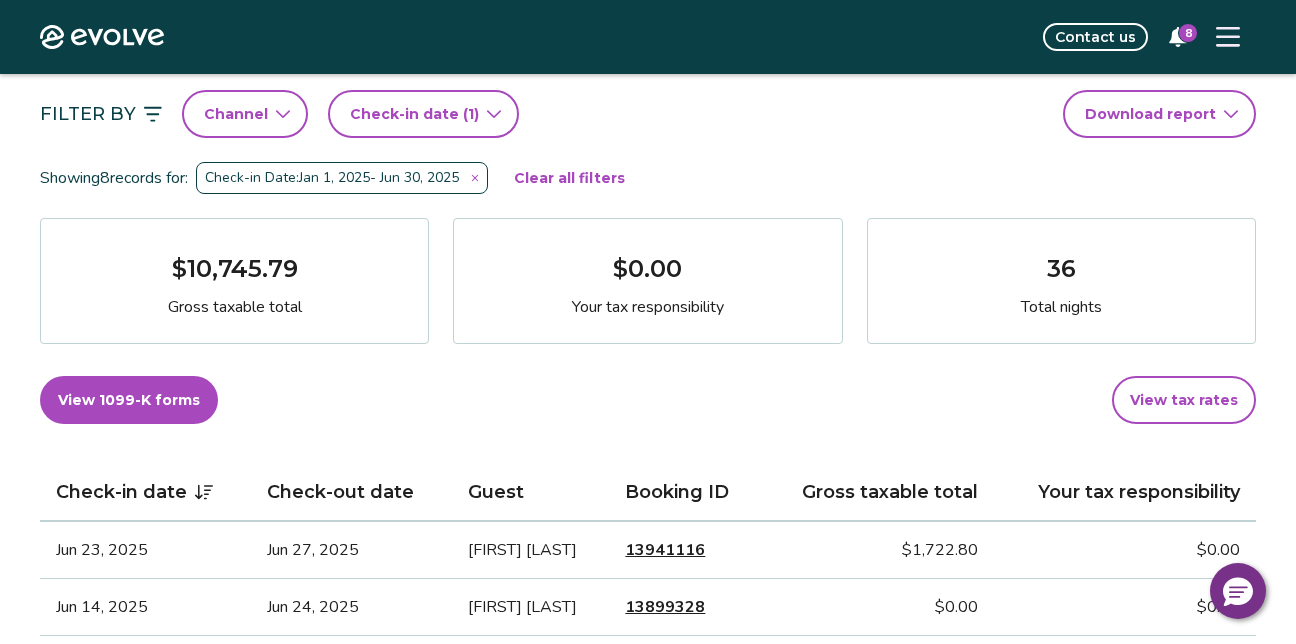 click on "View 1099-K forms" at bounding box center (129, 400) 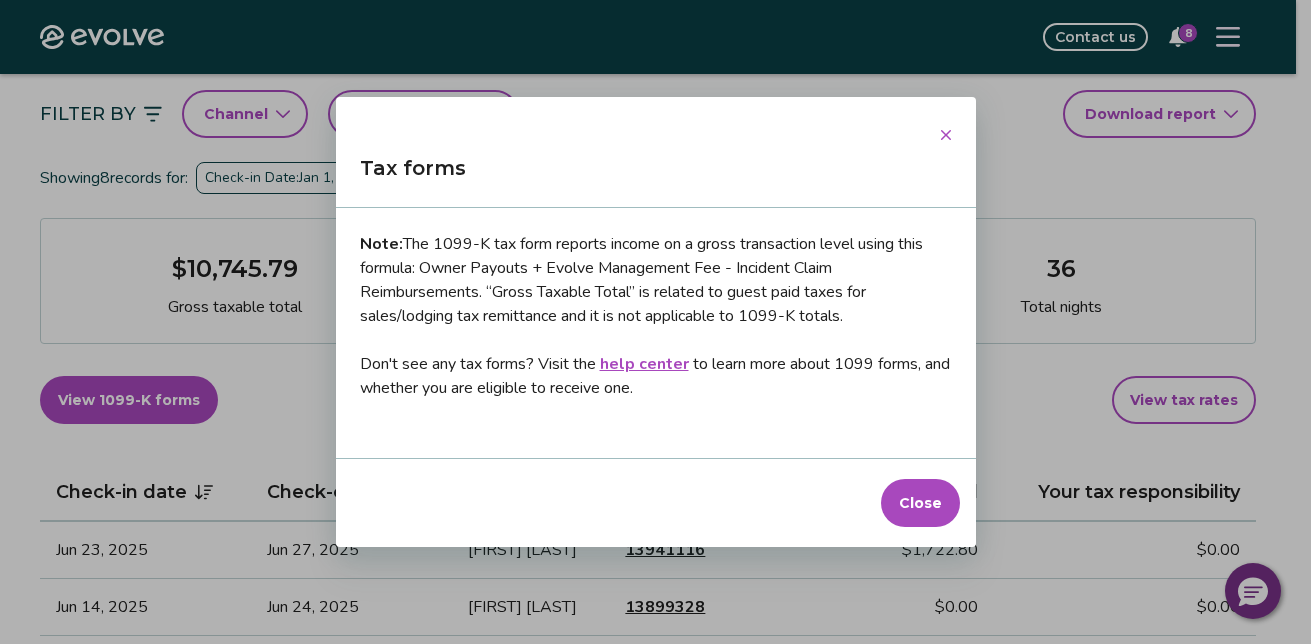 click 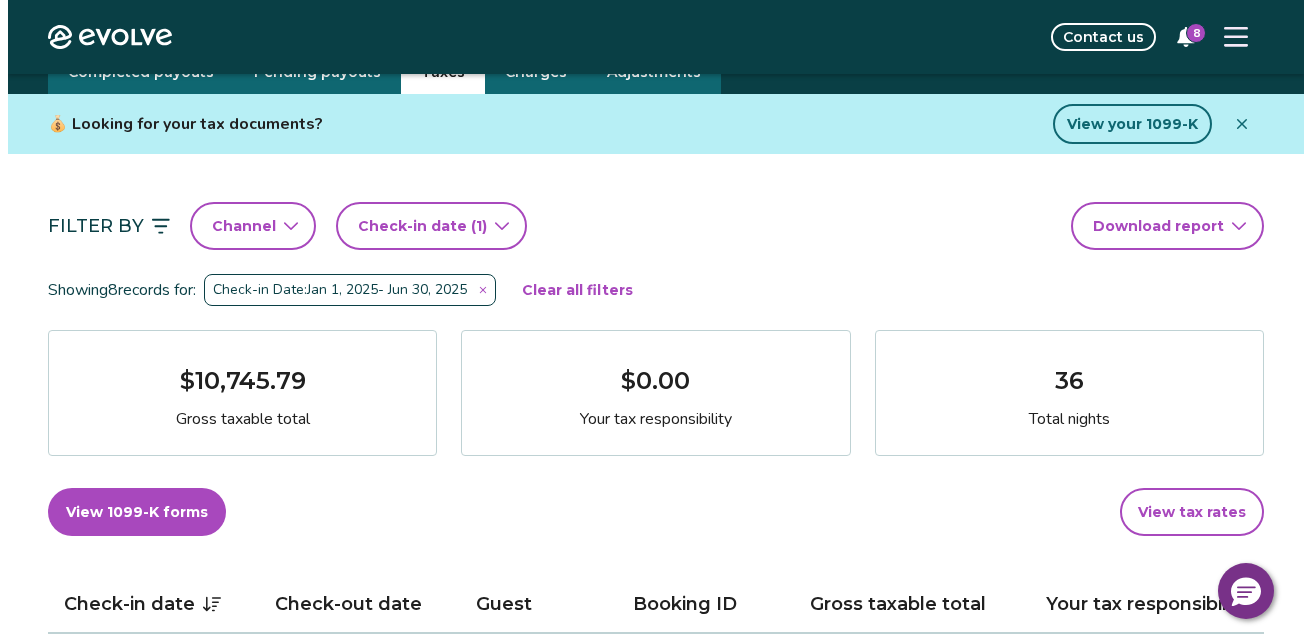 scroll, scrollTop: 0, scrollLeft: 0, axis: both 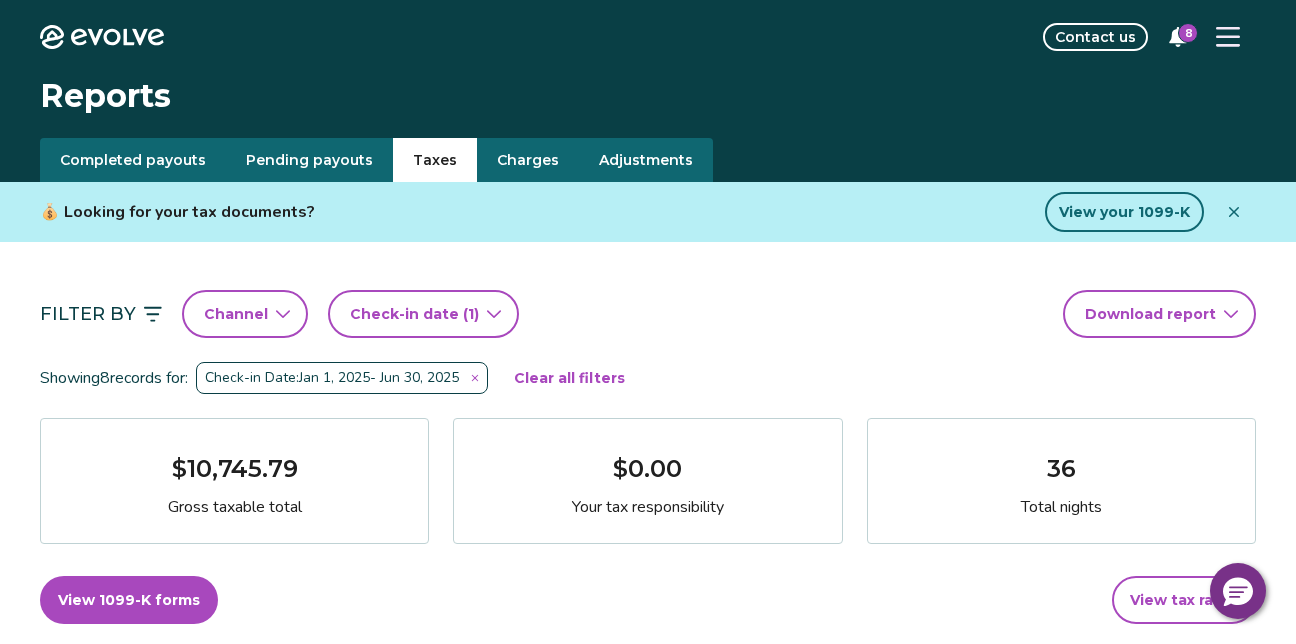 click on "View your 1099-K" at bounding box center (1124, 212) 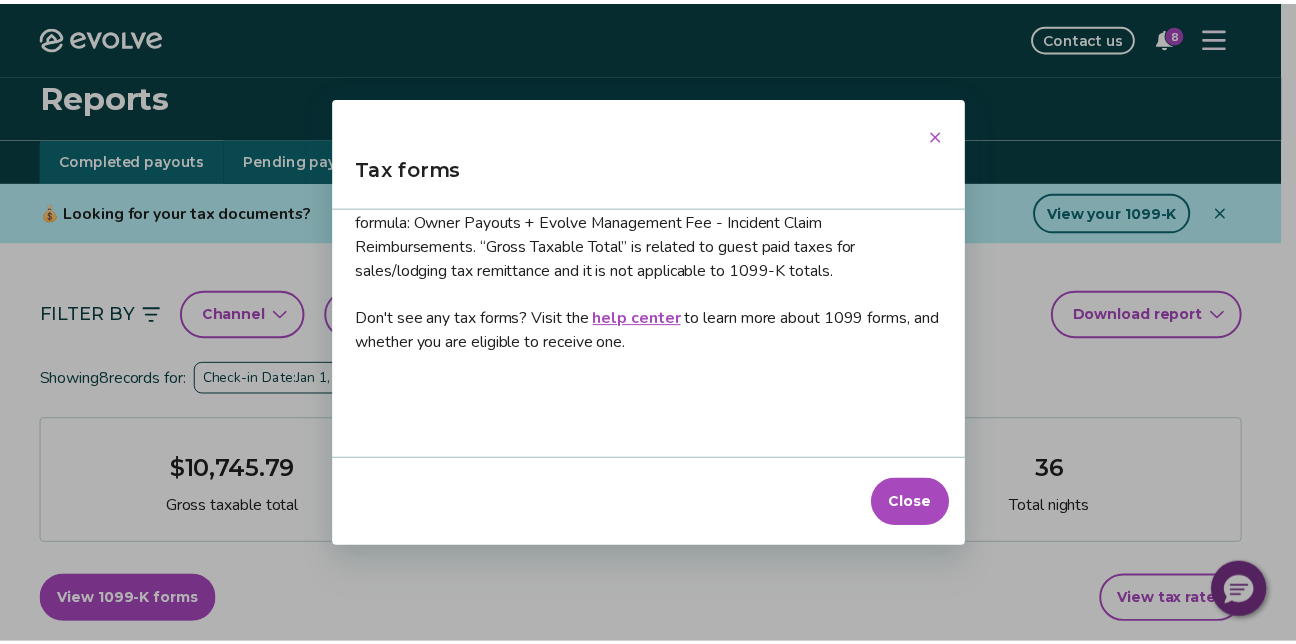 scroll, scrollTop: 77, scrollLeft: 0, axis: vertical 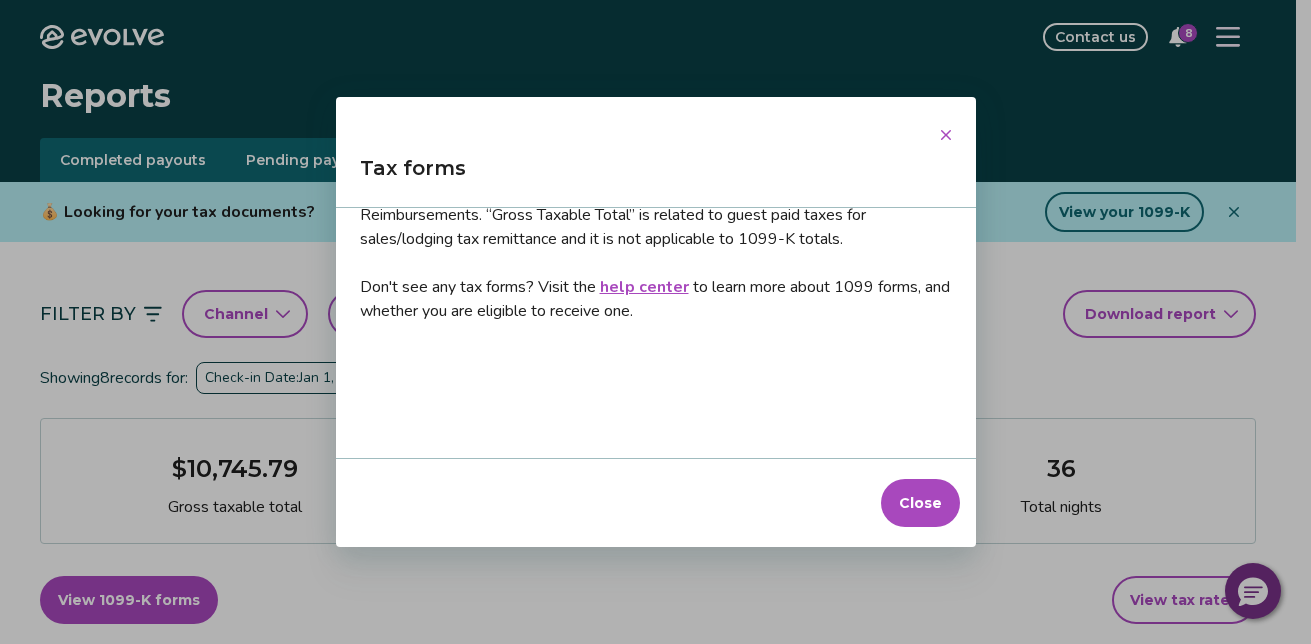 click 